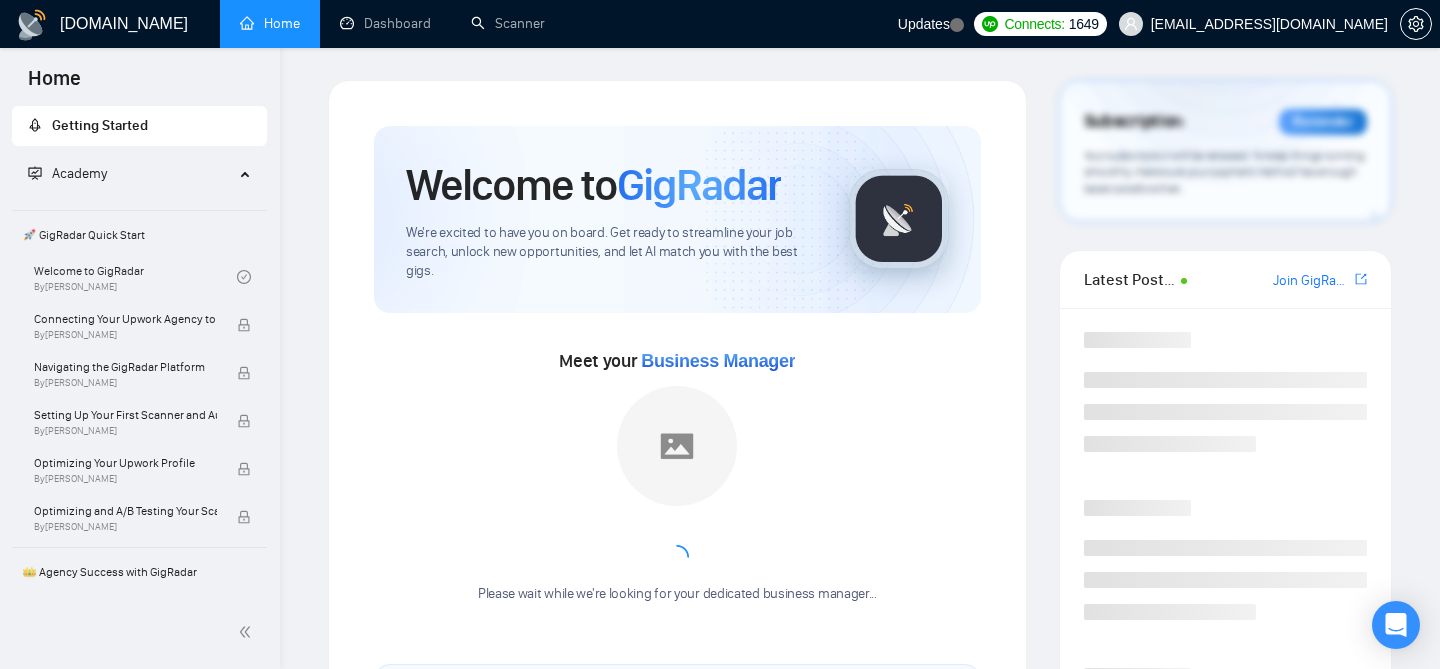 scroll, scrollTop: 0, scrollLeft: 0, axis: both 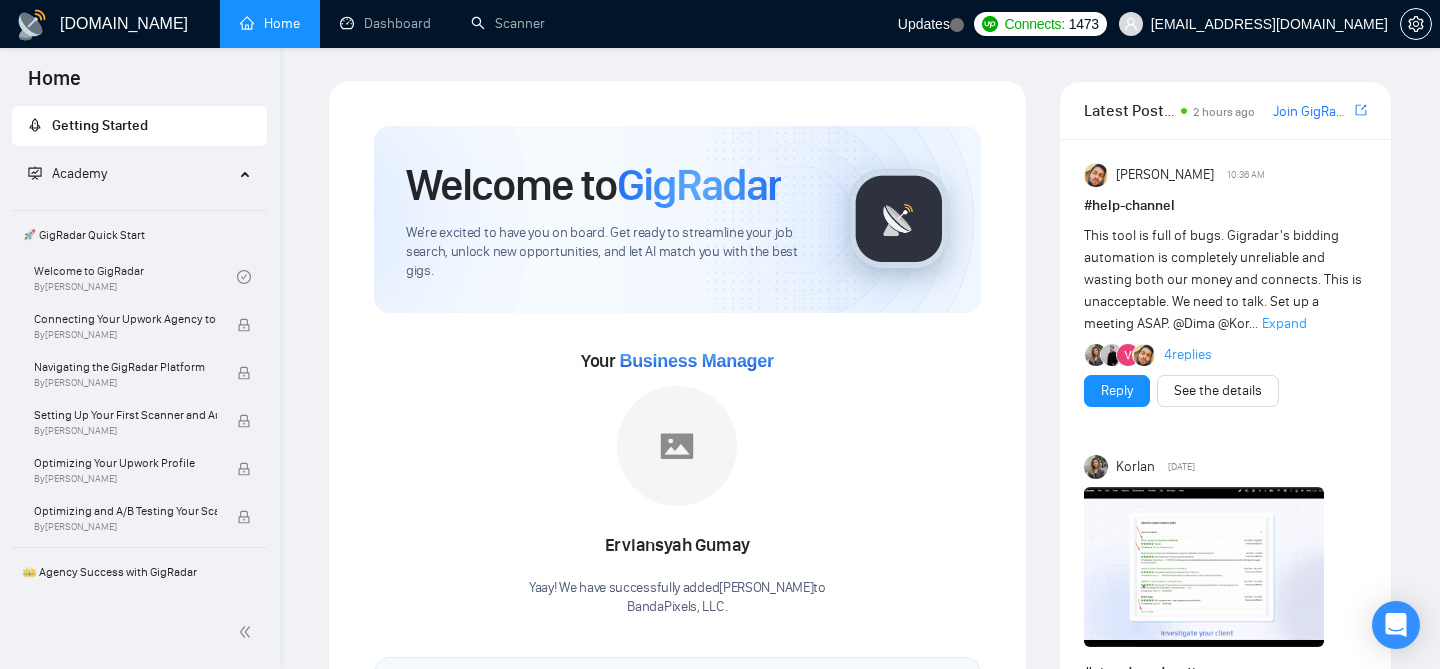 click on "4  replies" at bounding box center (1188, 355) 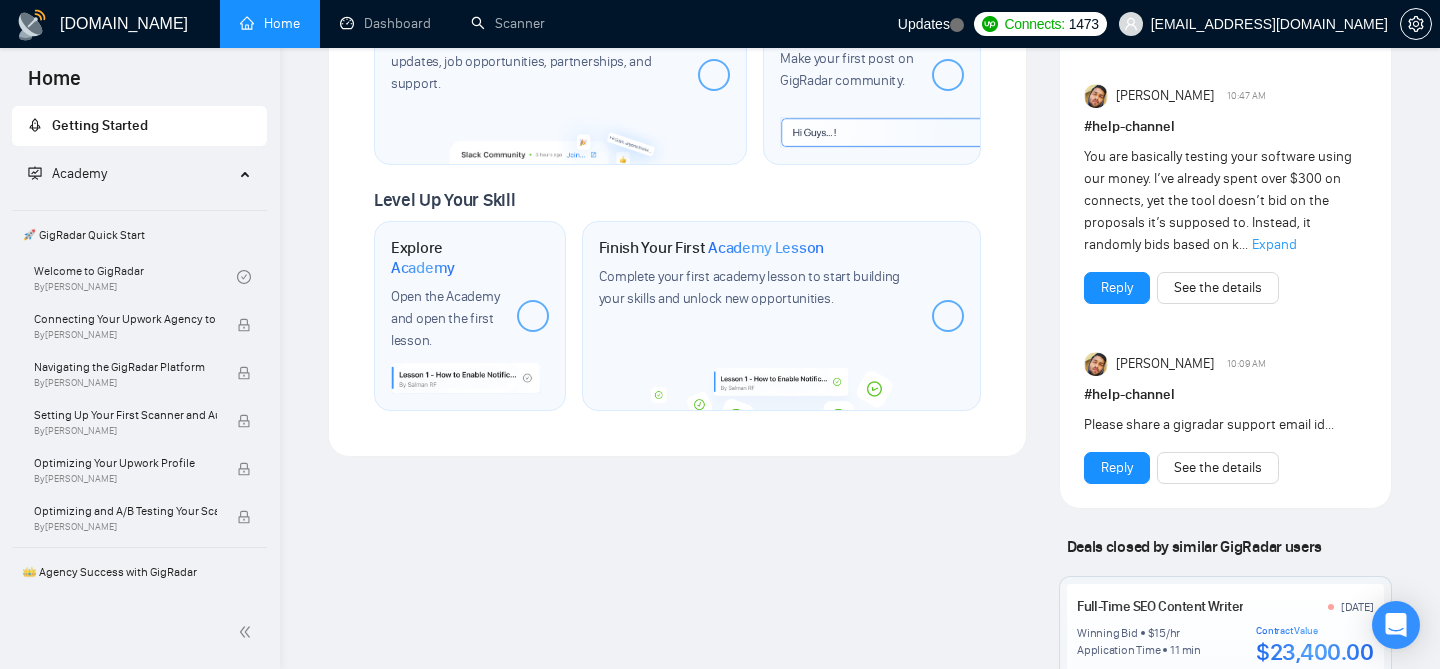 scroll, scrollTop: 1105, scrollLeft: 0, axis: vertical 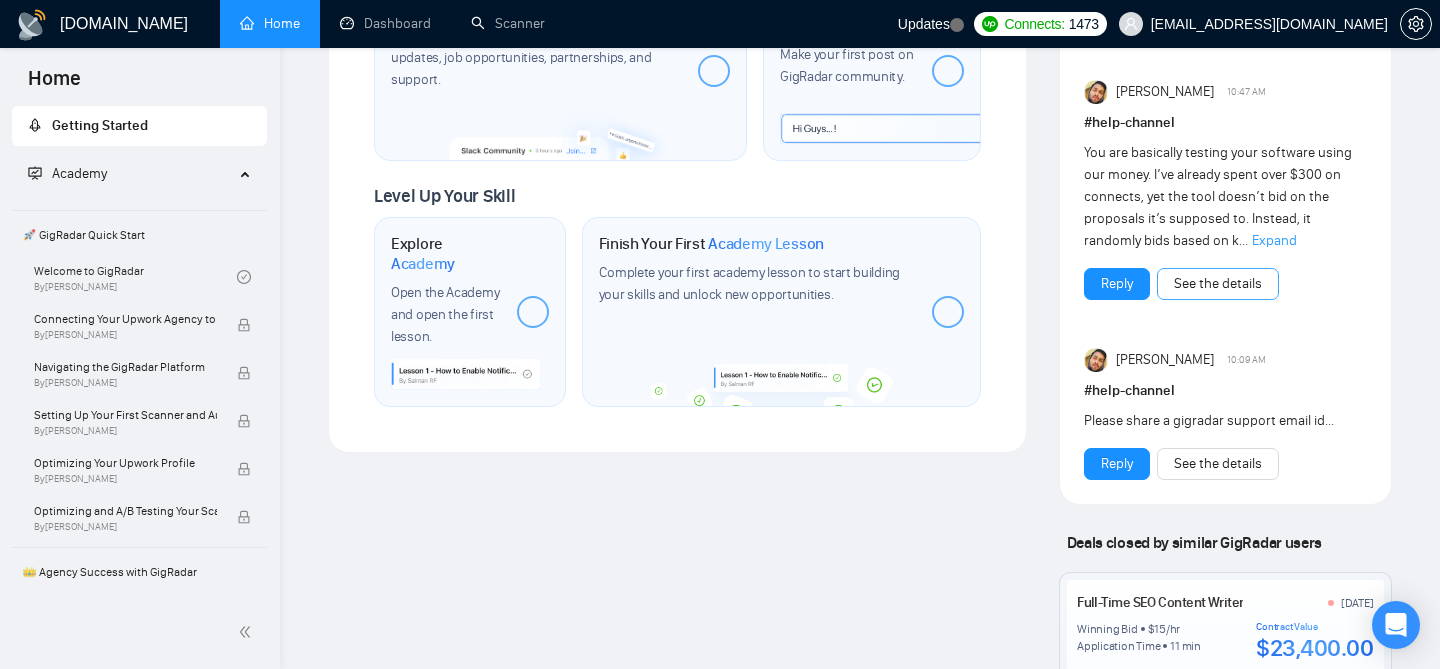 click on "See the details" at bounding box center [1218, 284] 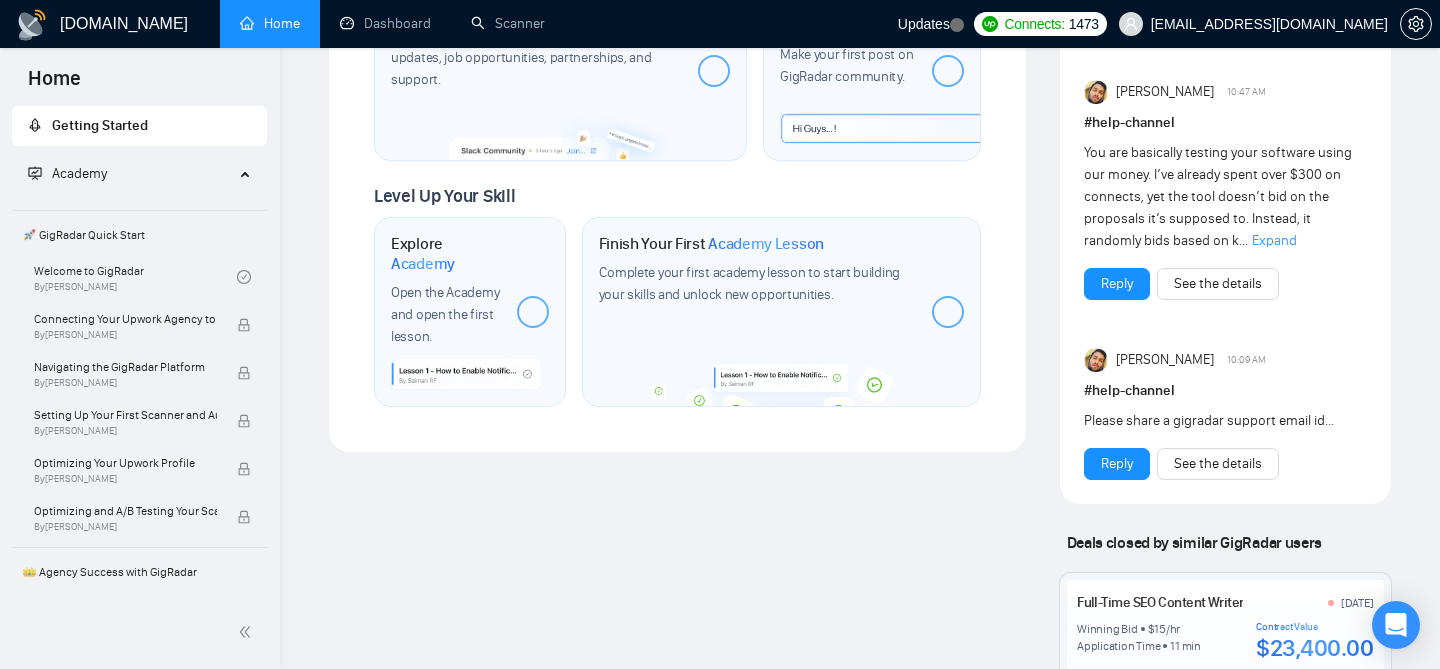 click on "Expand" at bounding box center [1274, 240] 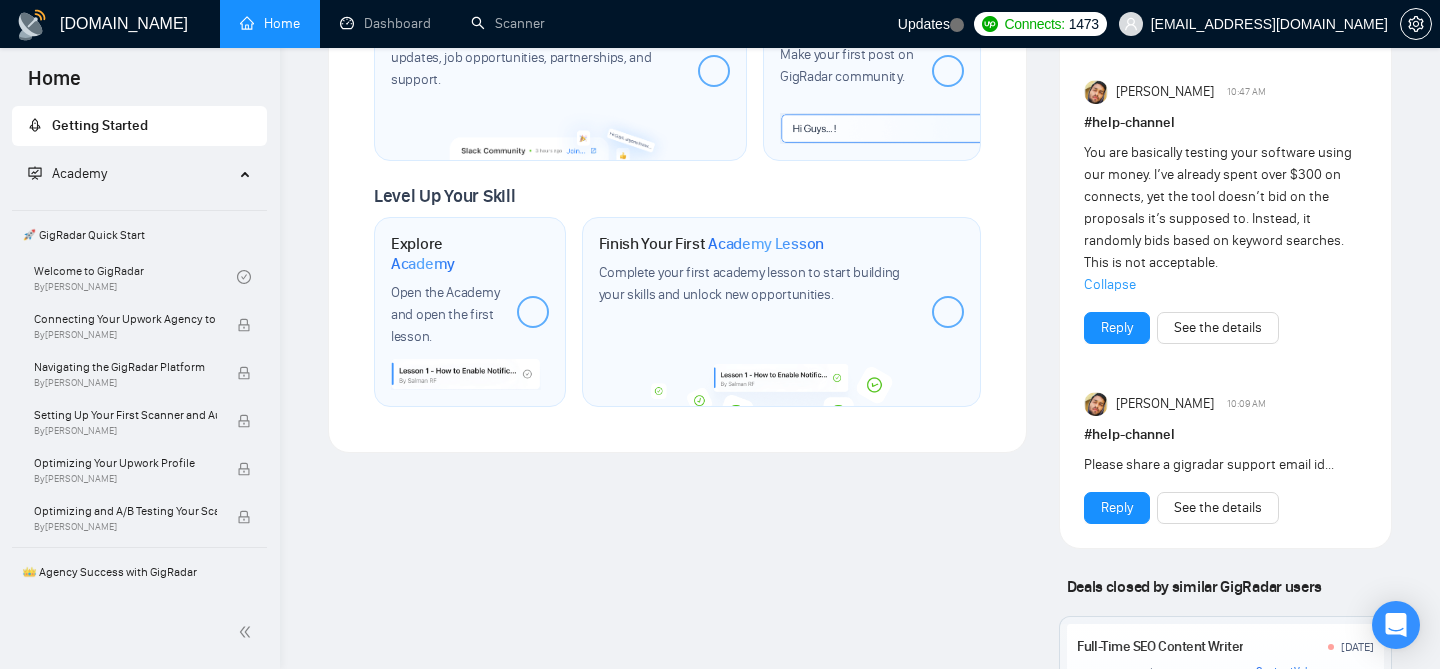 scroll, scrollTop: 0, scrollLeft: 0, axis: both 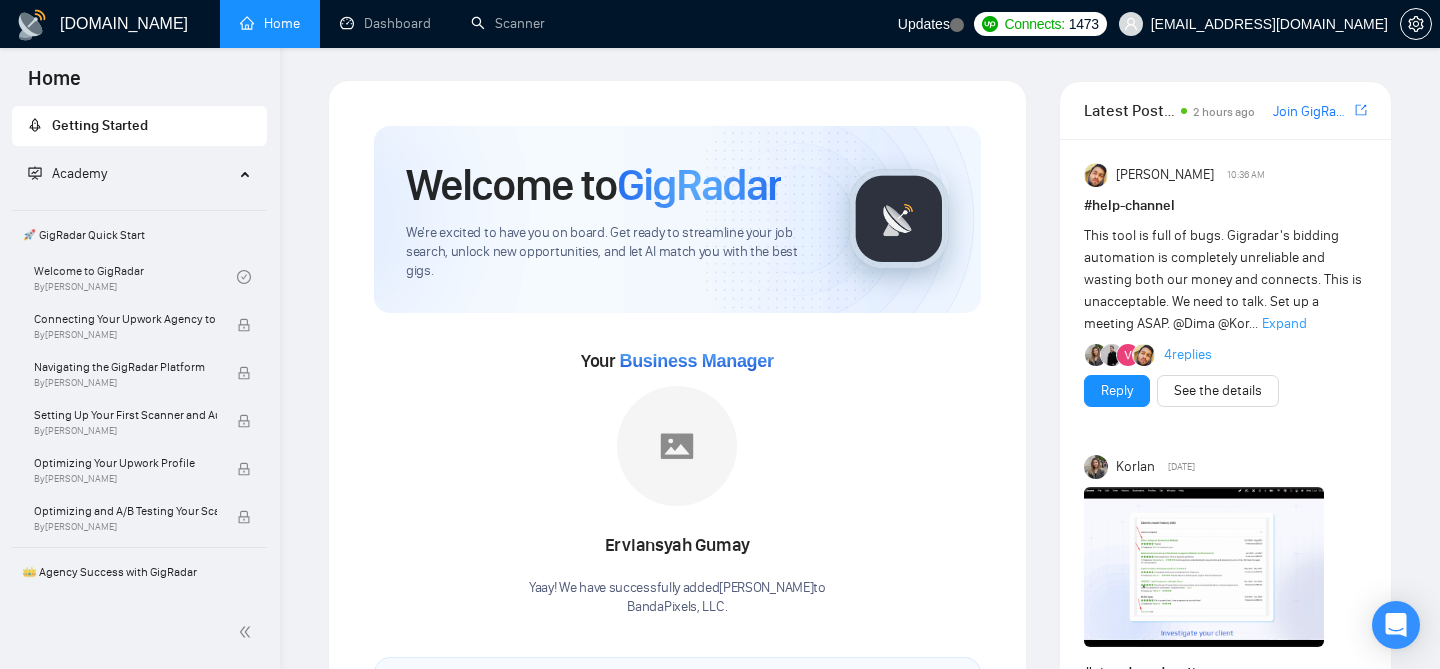click on "Expand" at bounding box center [1284, 323] 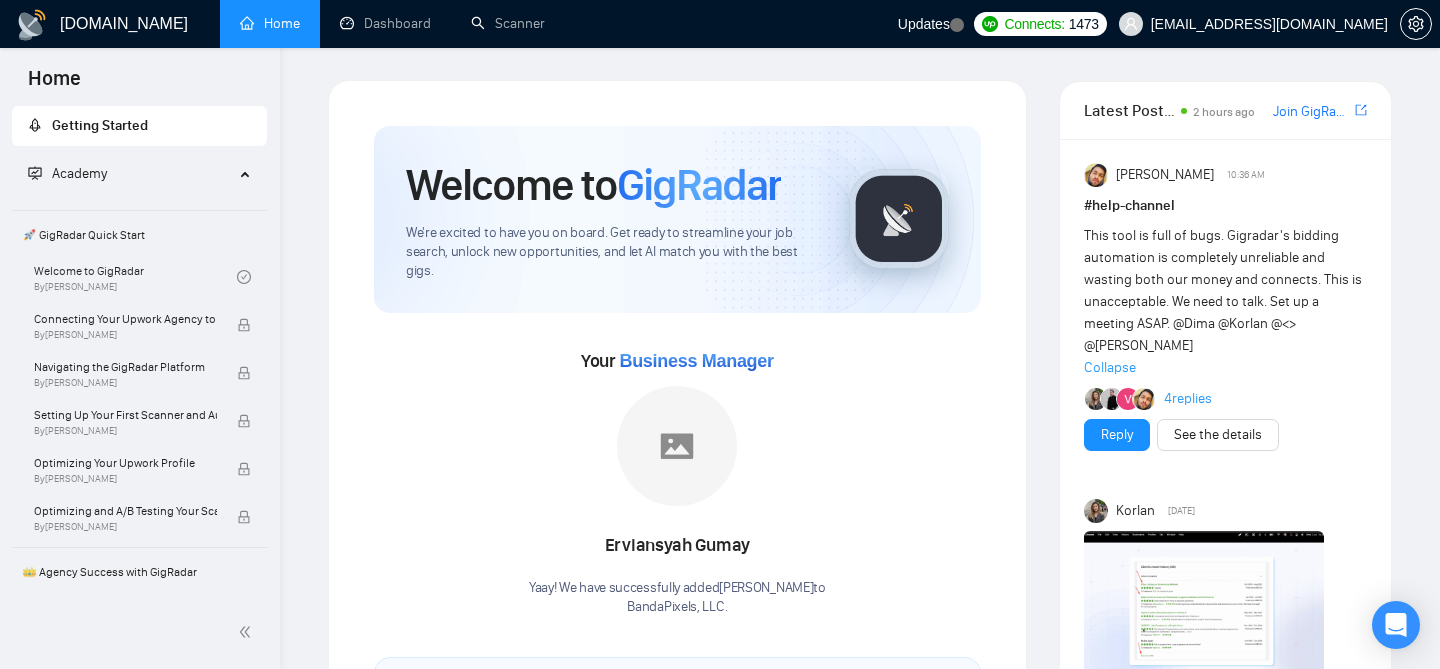 click on "4  replies" at bounding box center (1188, 399) 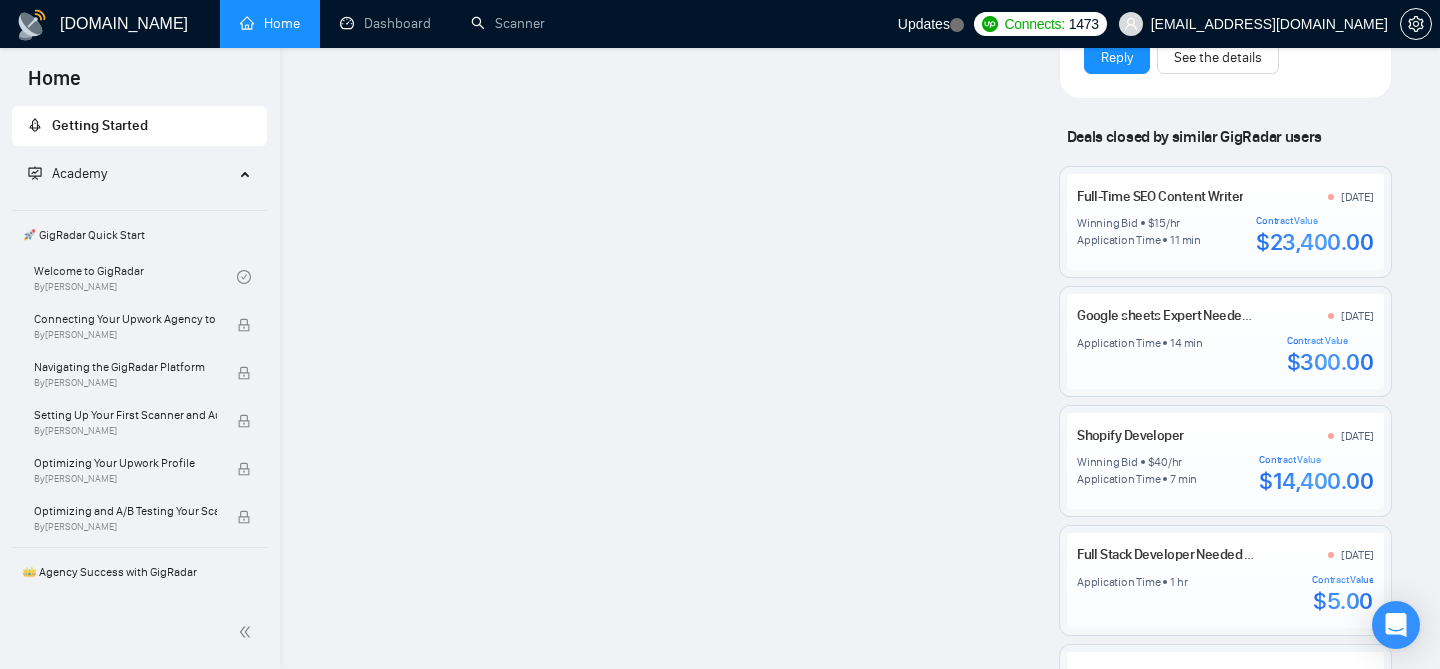 scroll, scrollTop: 0, scrollLeft: 0, axis: both 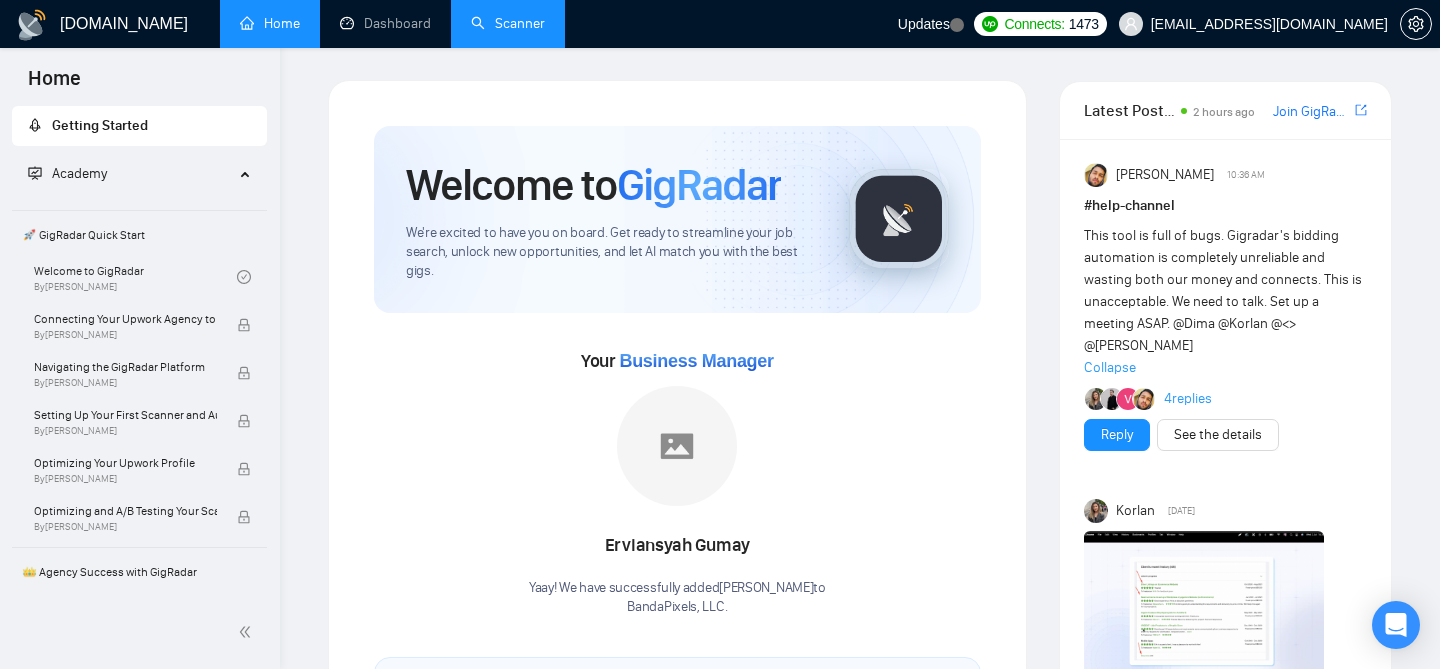 click on "Scanner" at bounding box center [508, 23] 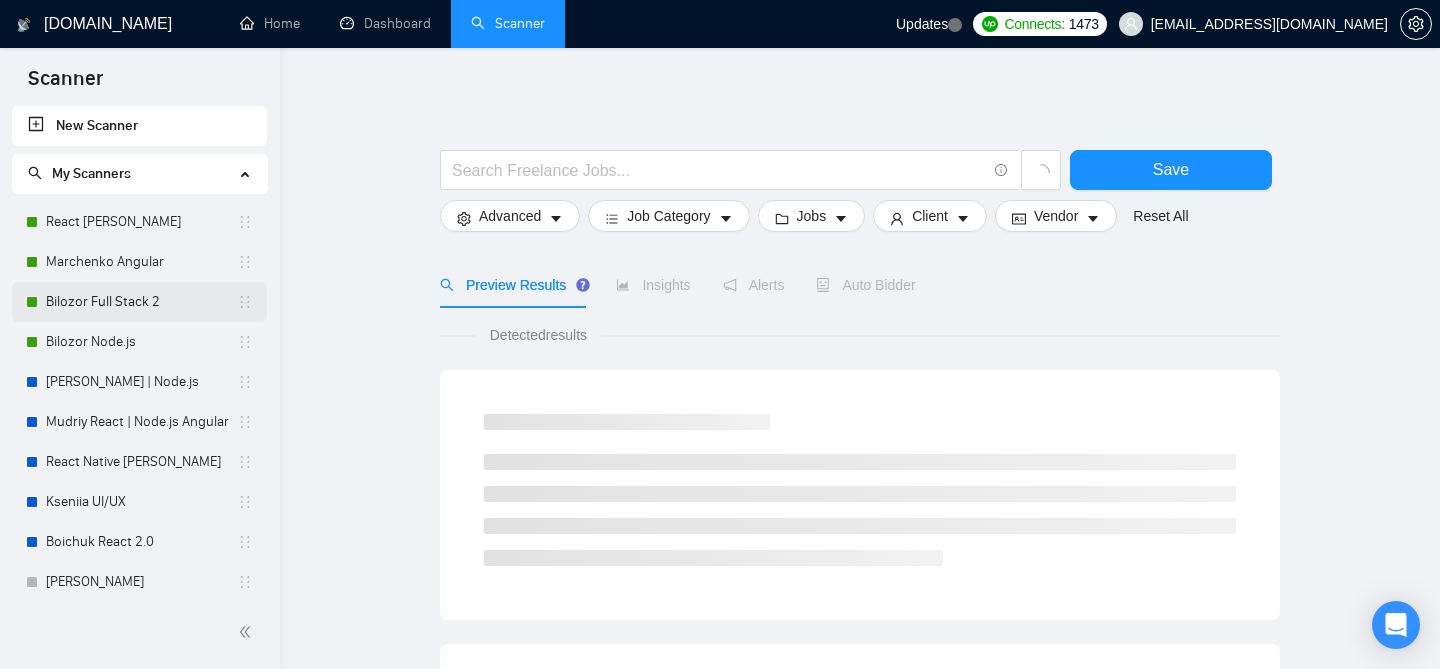 click on "Bilozor Full Stack  2" at bounding box center (141, 302) 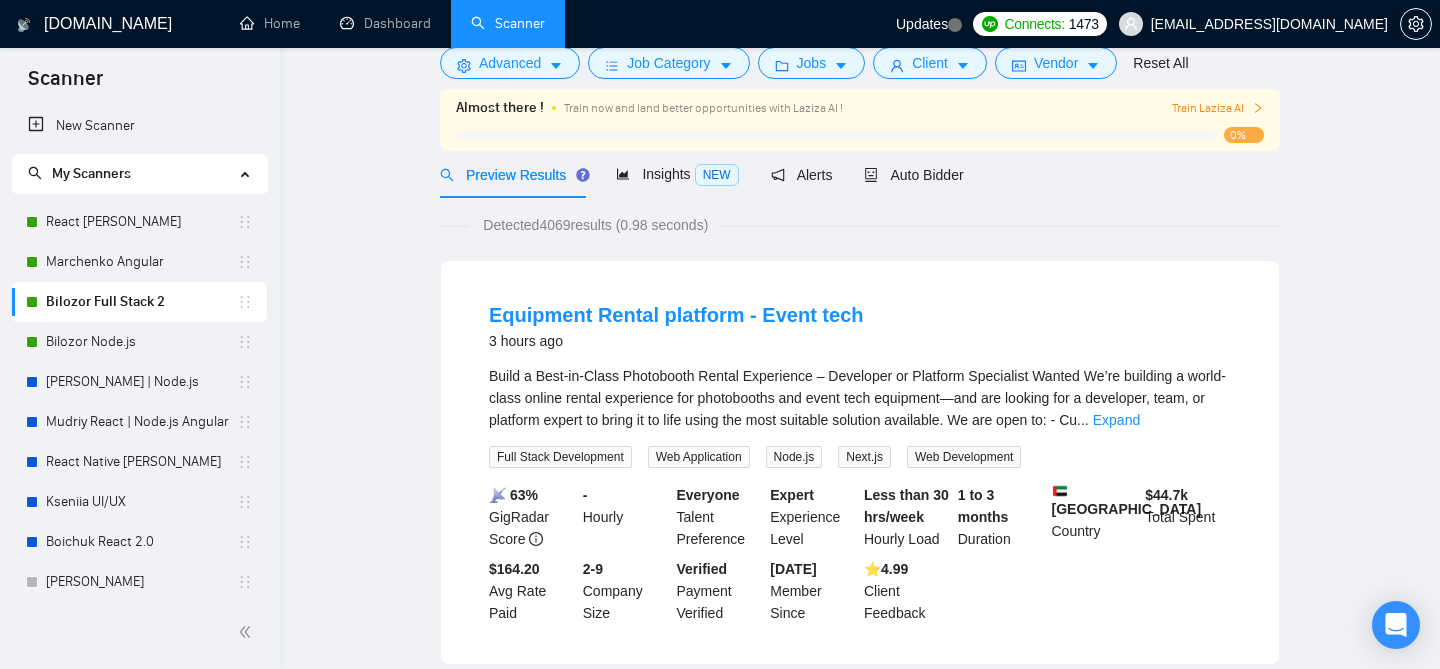 scroll, scrollTop: 0, scrollLeft: 0, axis: both 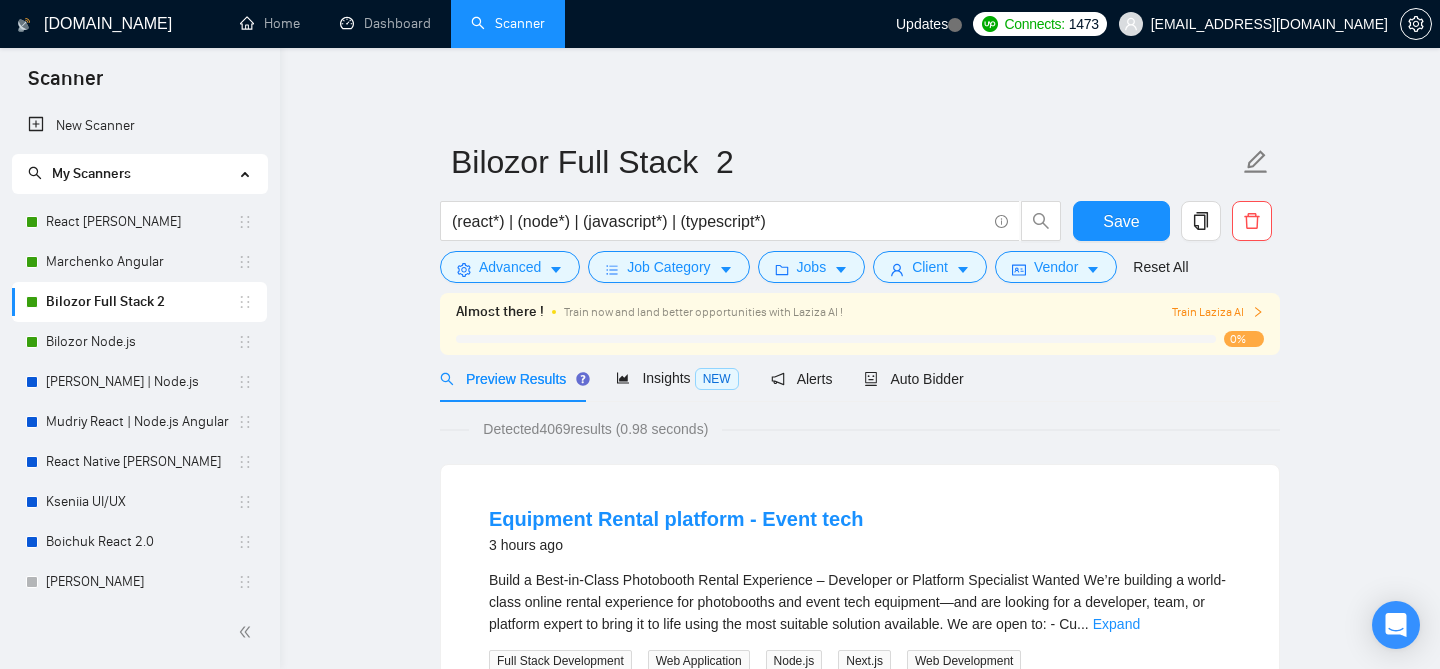 click on "Train Laziza AI" at bounding box center (1218, 312) 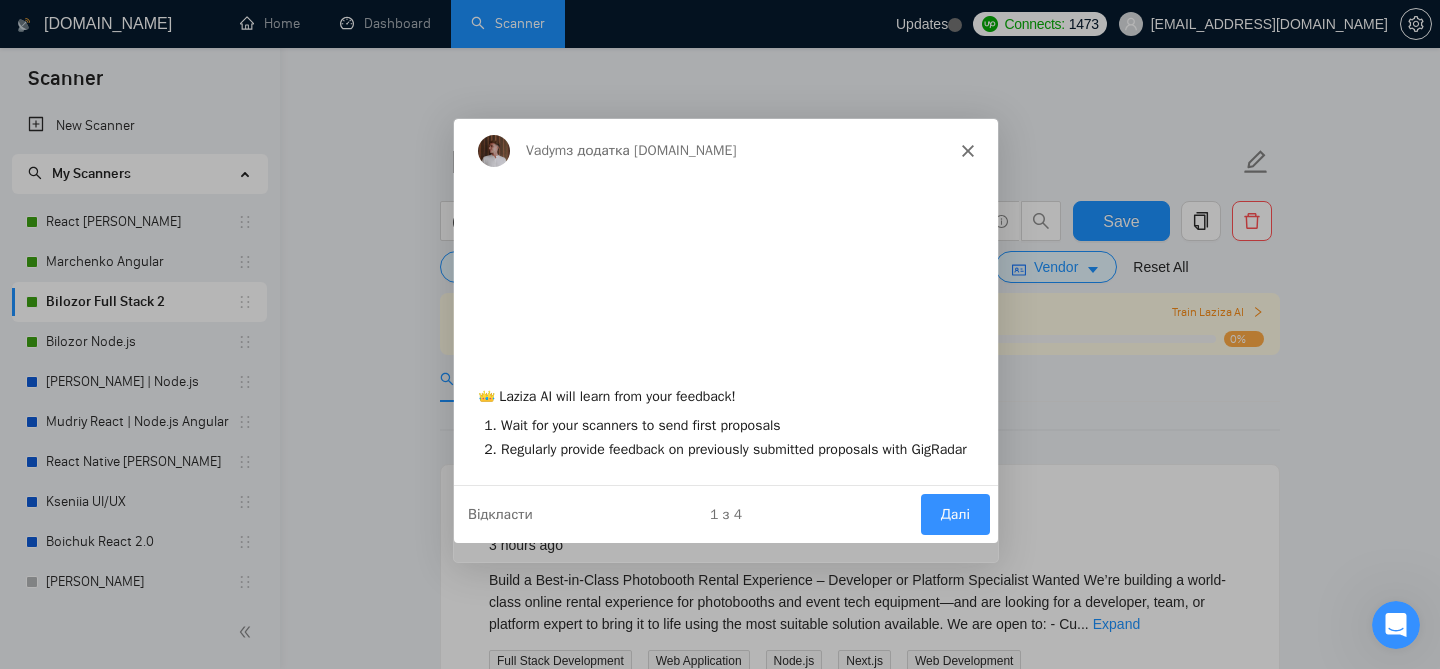 scroll, scrollTop: 0, scrollLeft: 0, axis: both 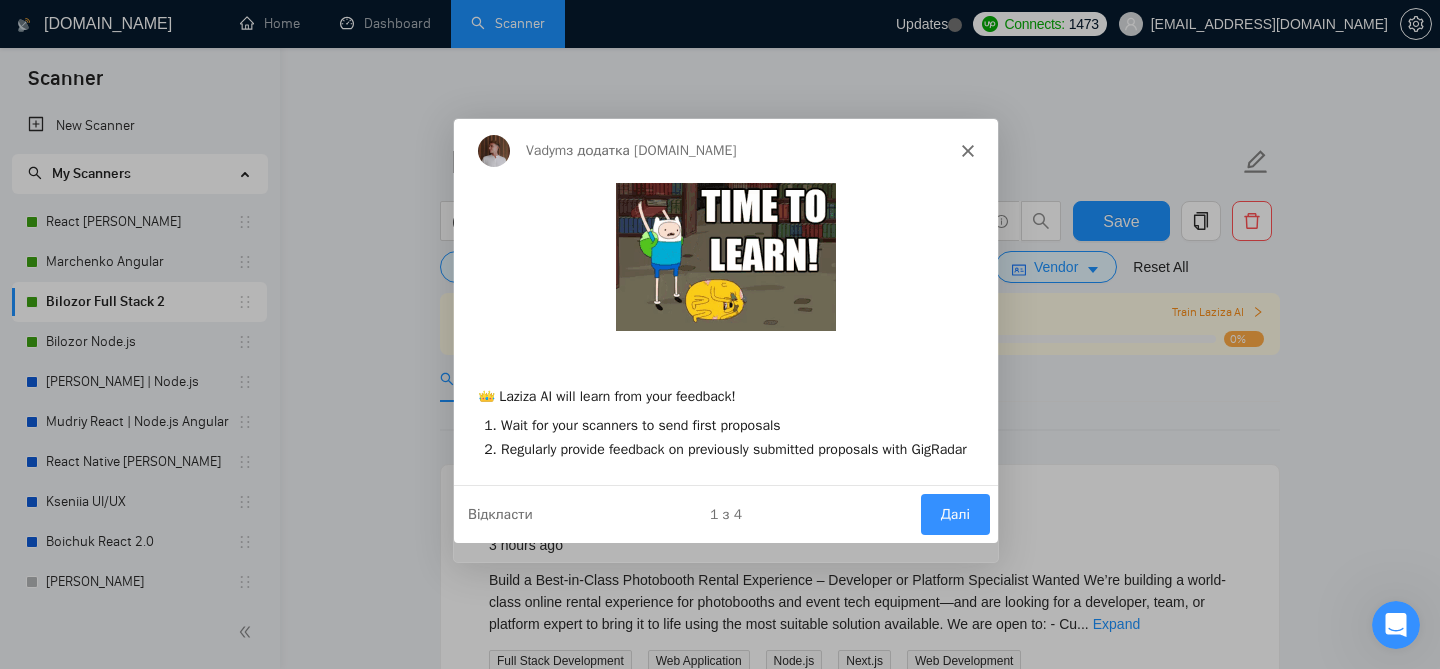 click 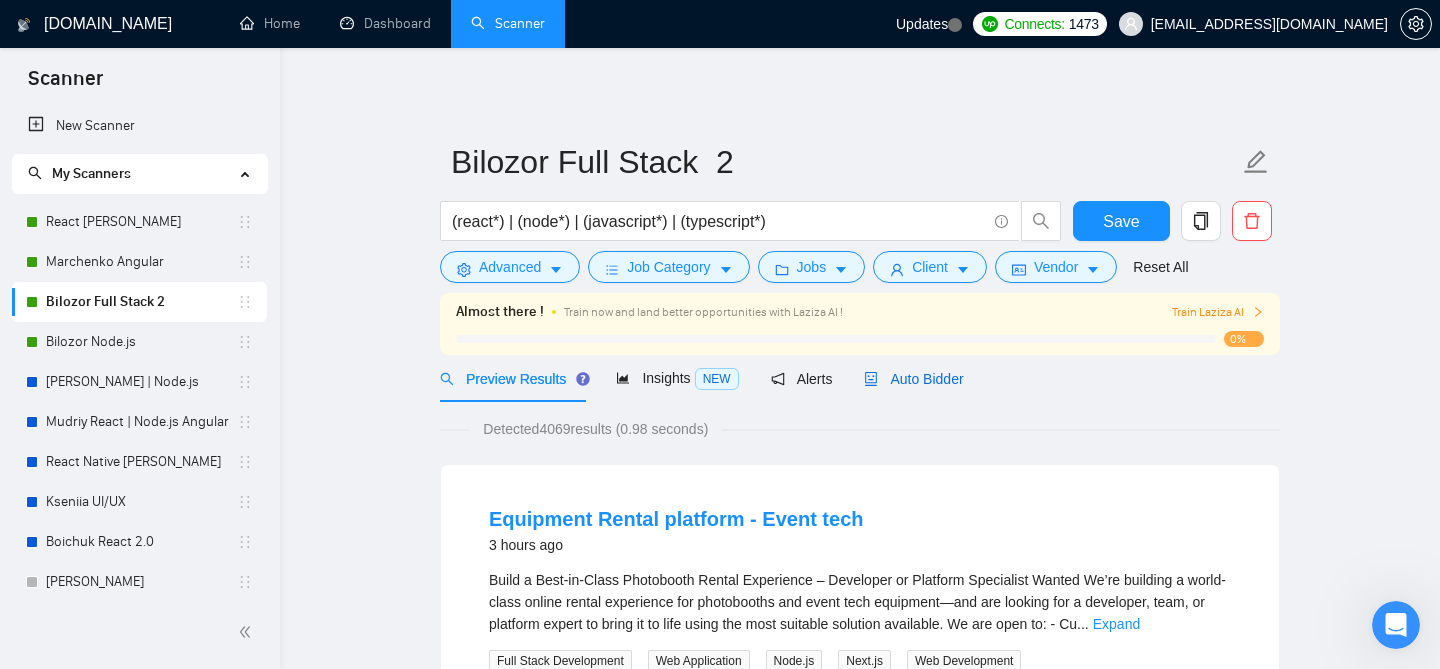 click on "Auto Bidder" at bounding box center [913, 379] 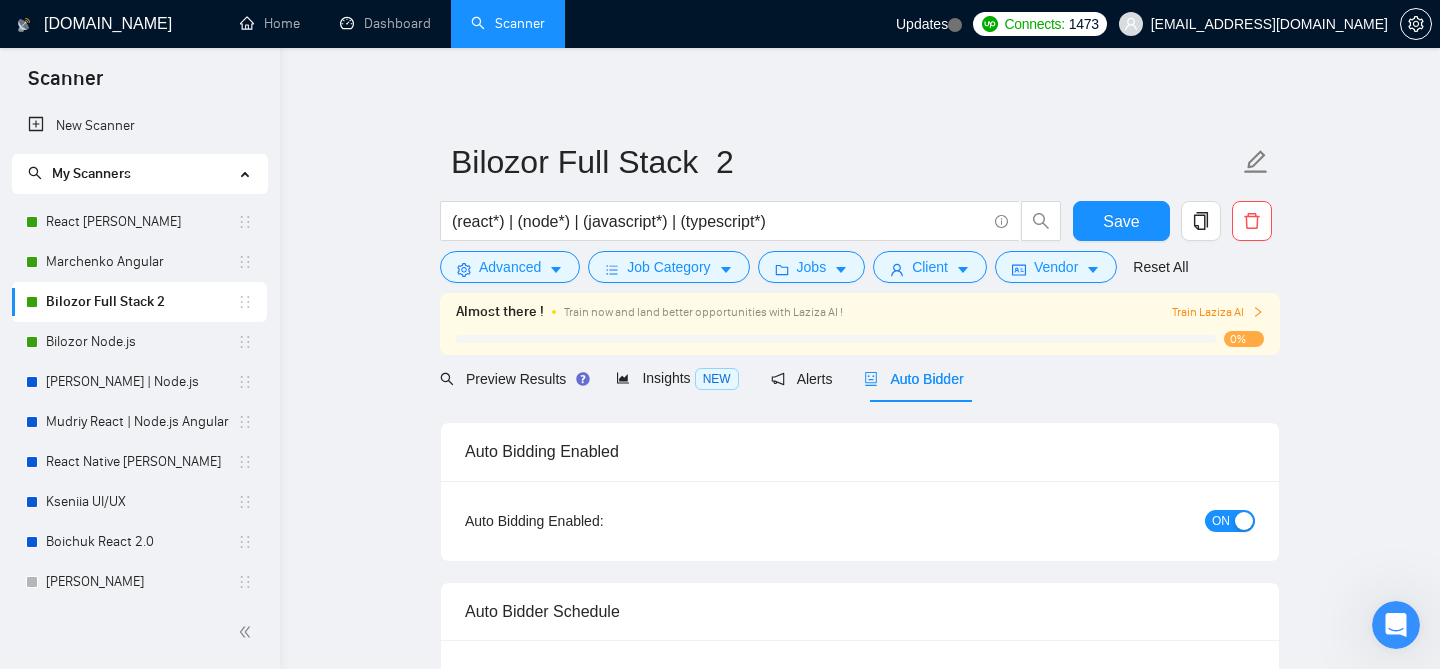 type 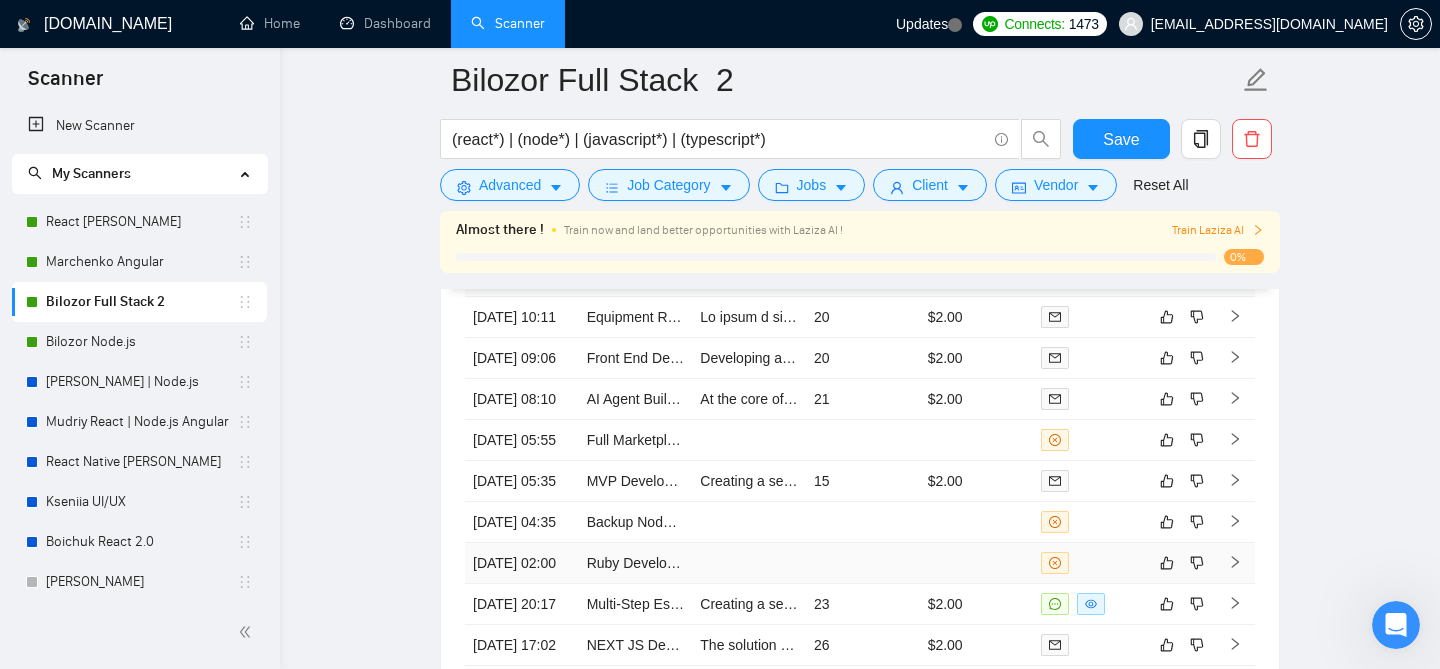 scroll, scrollTop: 4792, scrollLeft: 0, axis: vertical 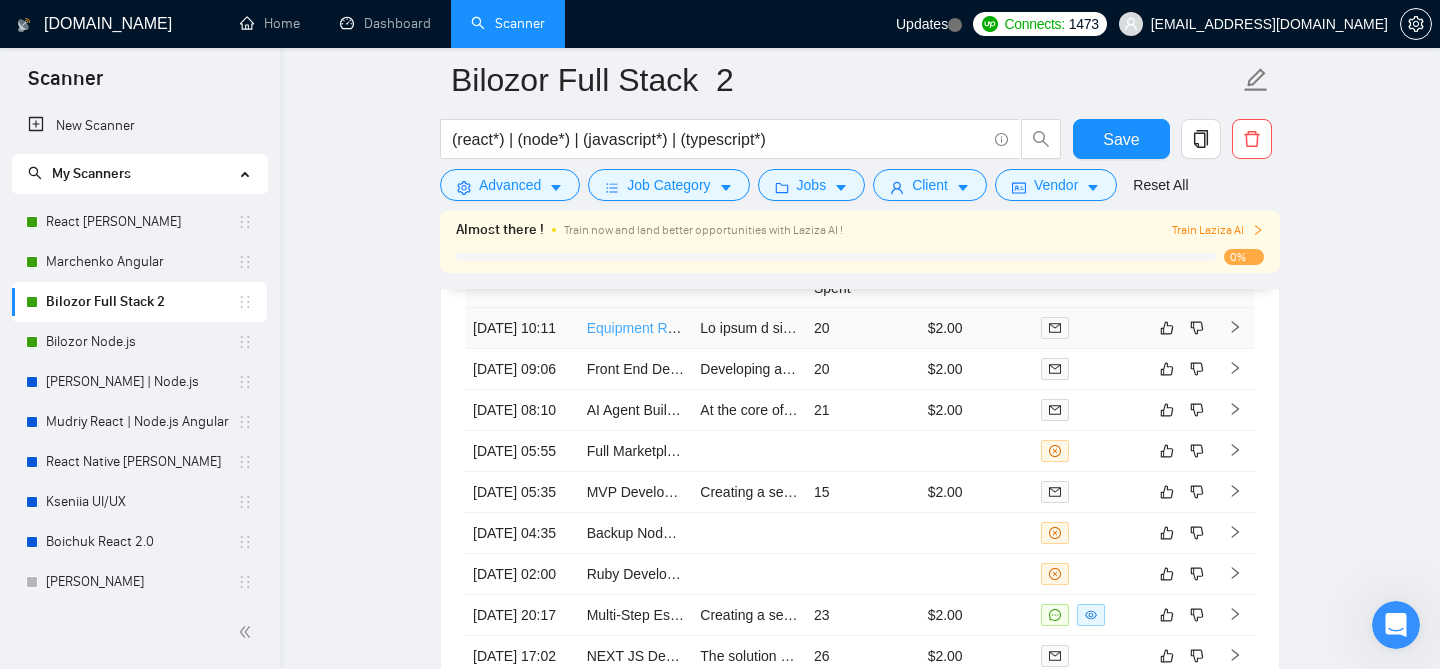 click on "Equipment Rental platform - Event tech" at bounding box center [709, 328] 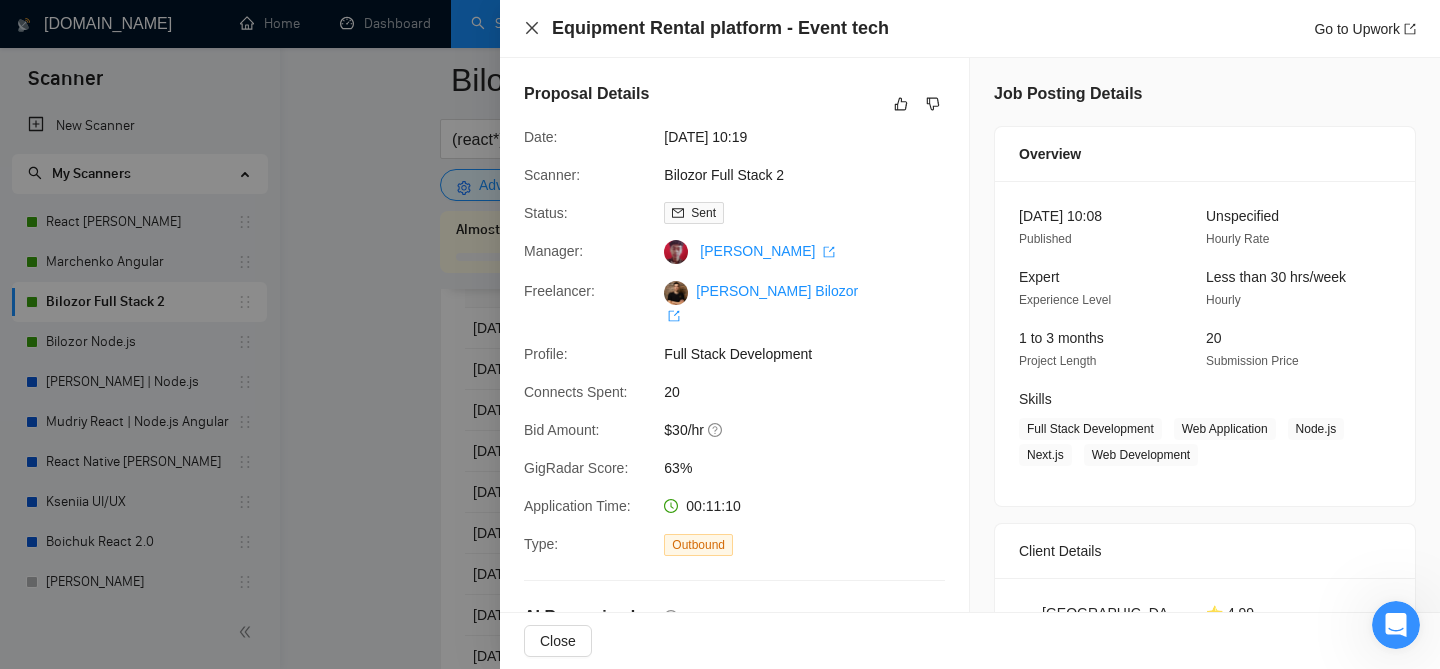 click 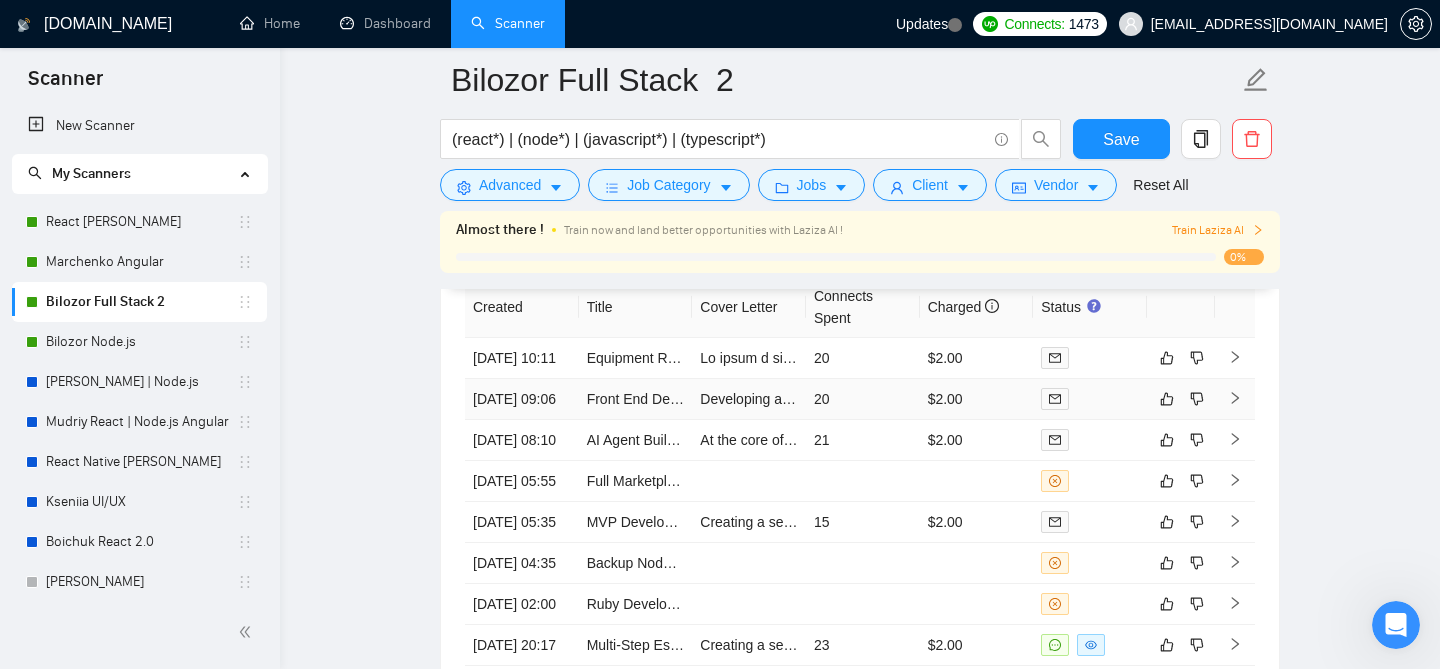 scroll, scrollTop: 4759, scrollLeft: 0, axis: vertical 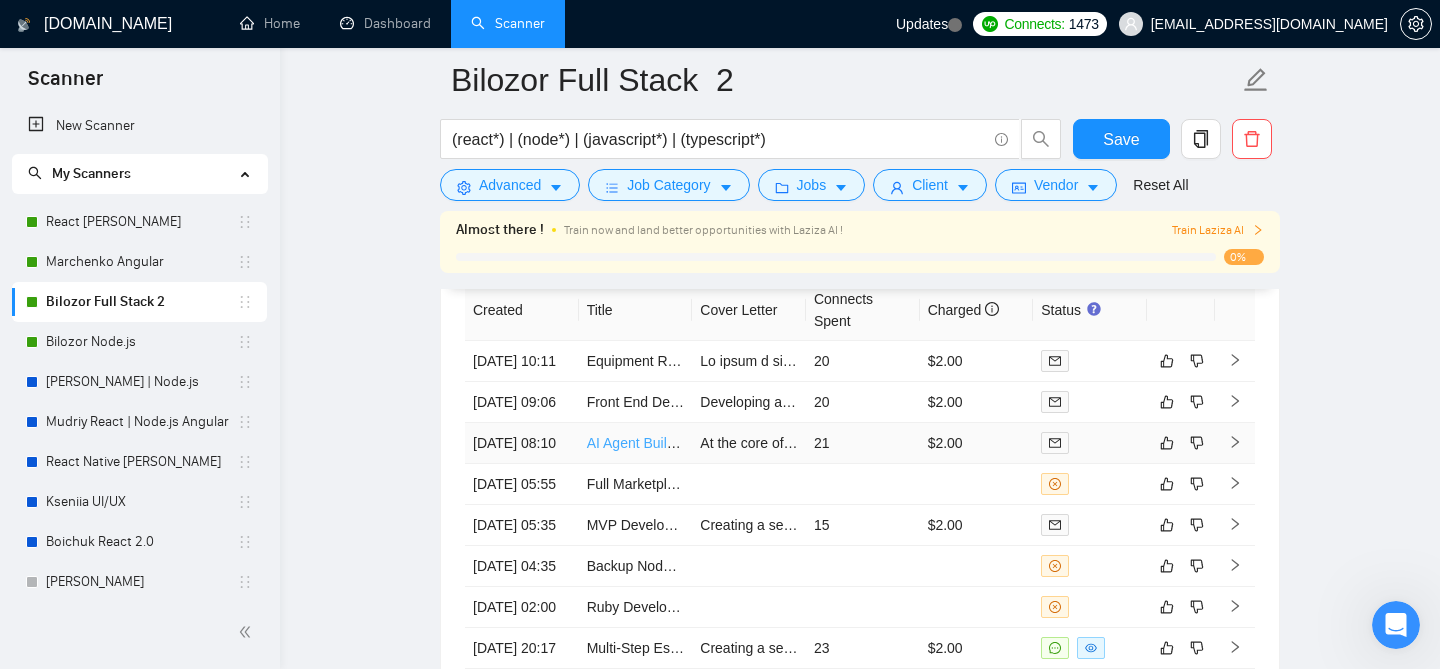 click on "AI Agent Builder with Full Stack Developer Experience" at bounding box center (755, 443) 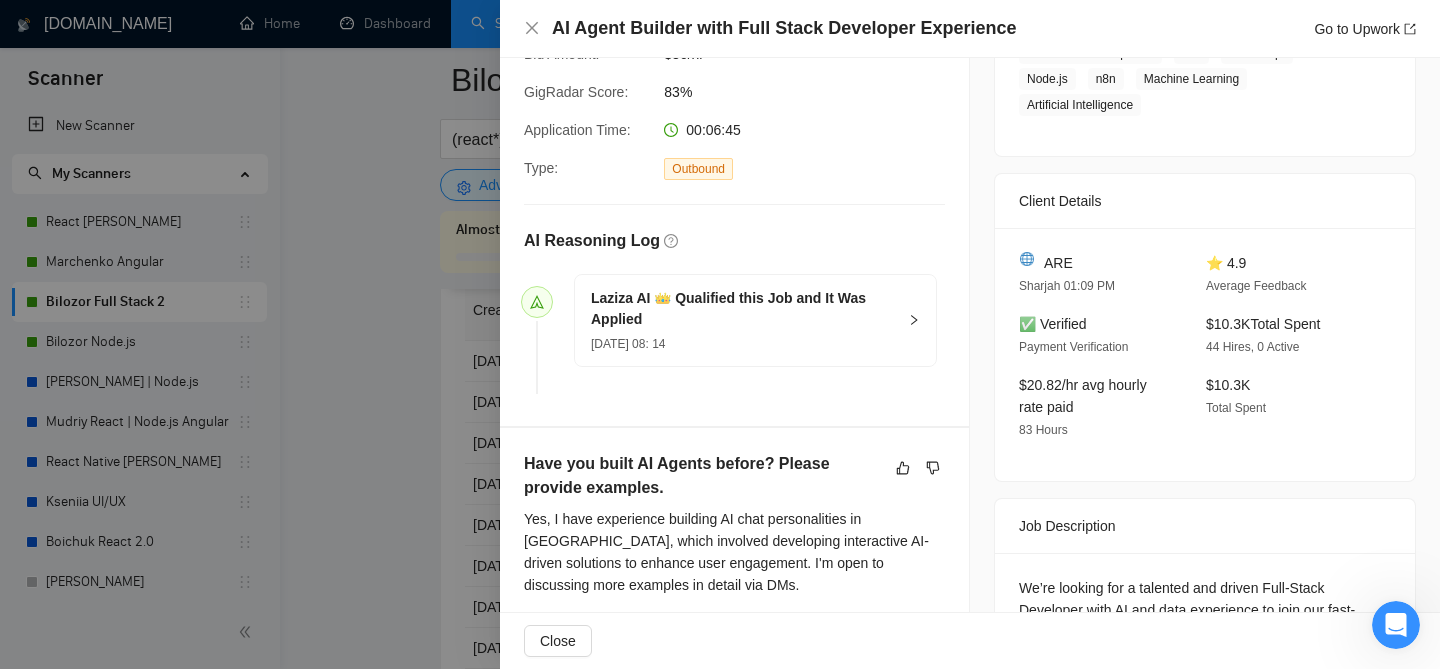 scroll, scrollTop: 380, scrollLeft: 0, axis: vertical 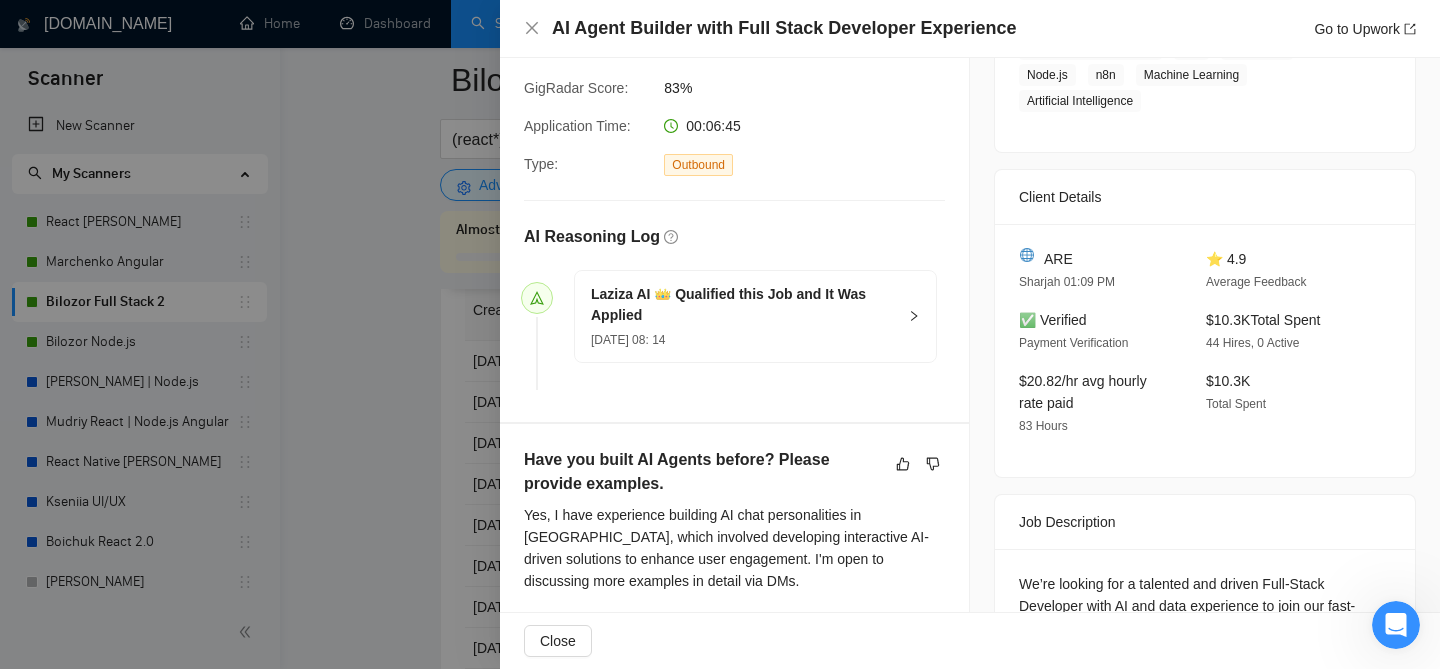 click on "AI Agent Builder with Full Stack Developer Experience Go to Upwork" at bounding box center (970, 29) 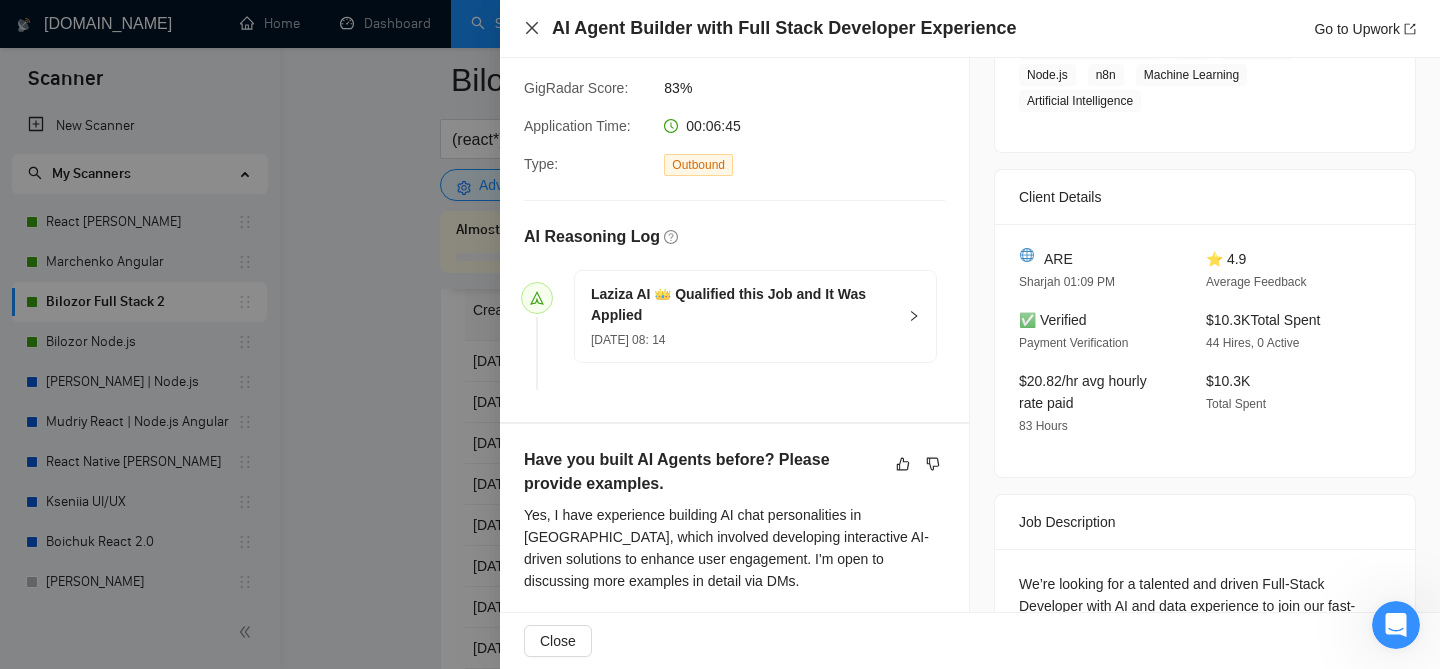 click 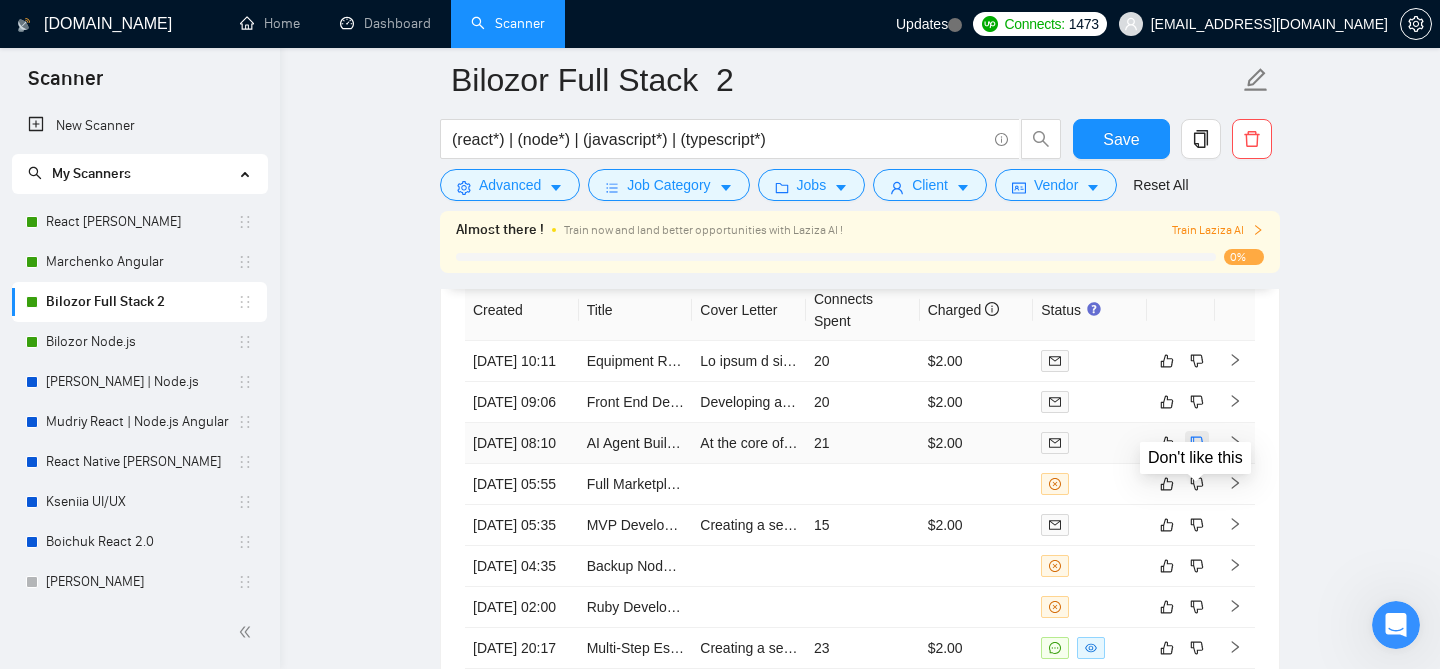 click 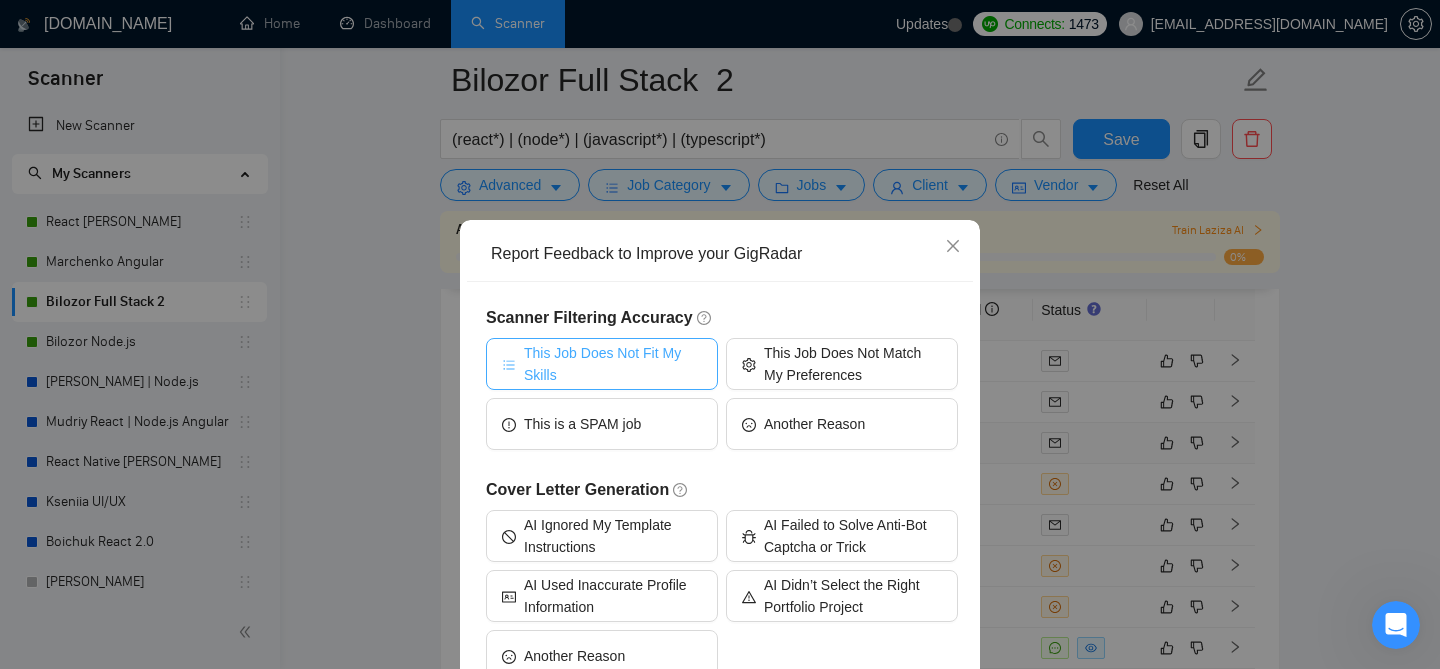 click on "This Job Does Not Fit My Skills" at bounding box center [613, 364] 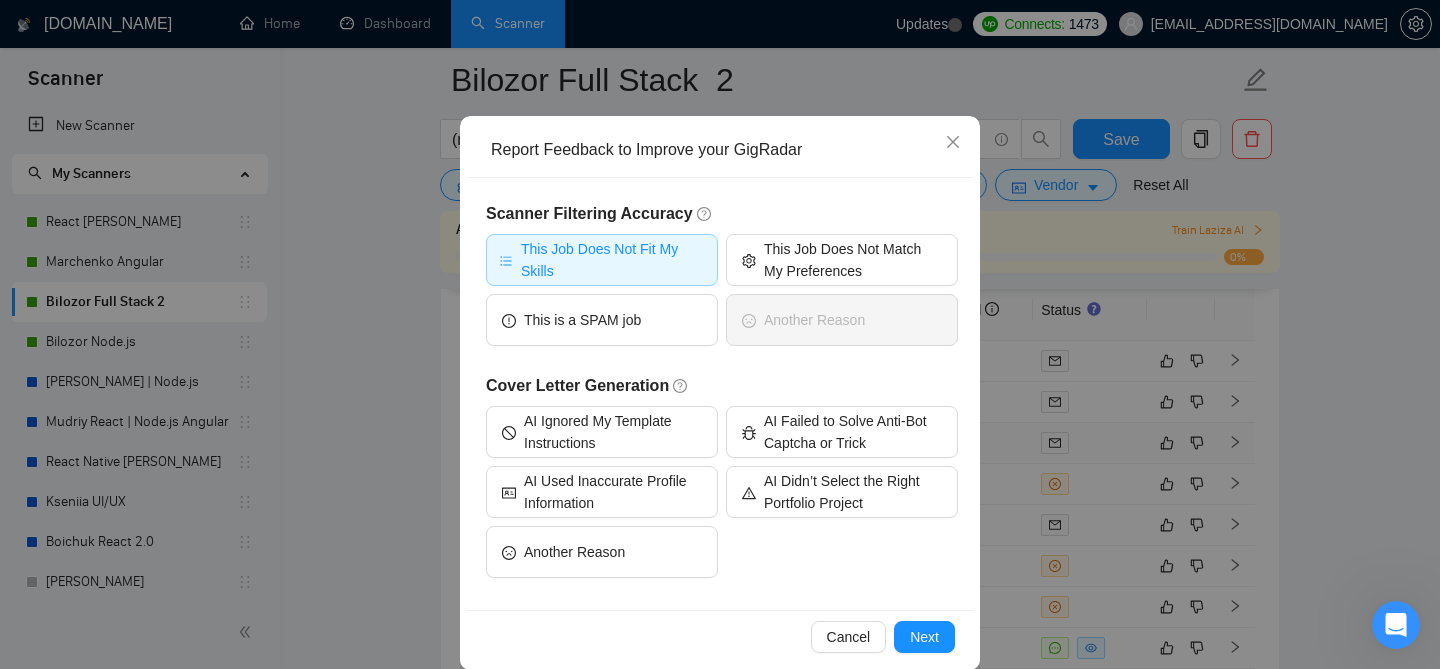 scroll, scrollTop: 129, scrollLeft: 0, axis: vertical 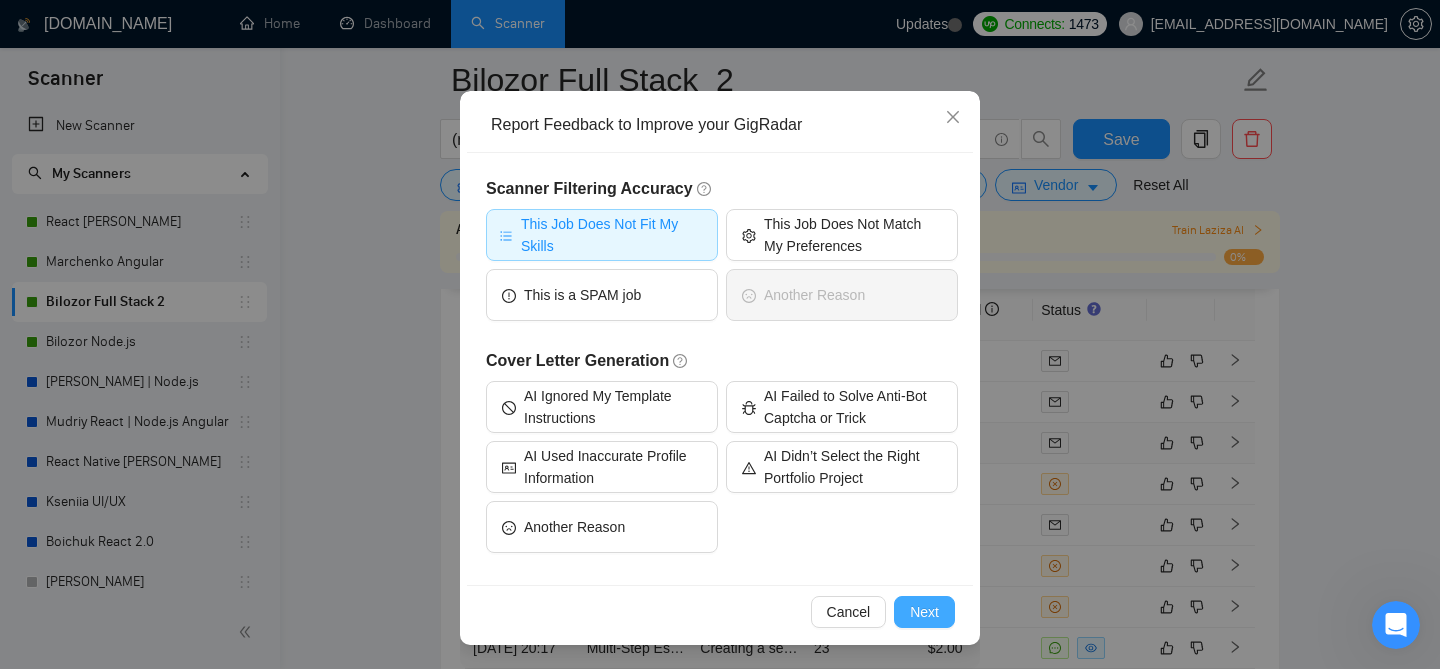 click on "Next" at bounding box center (924, 612) 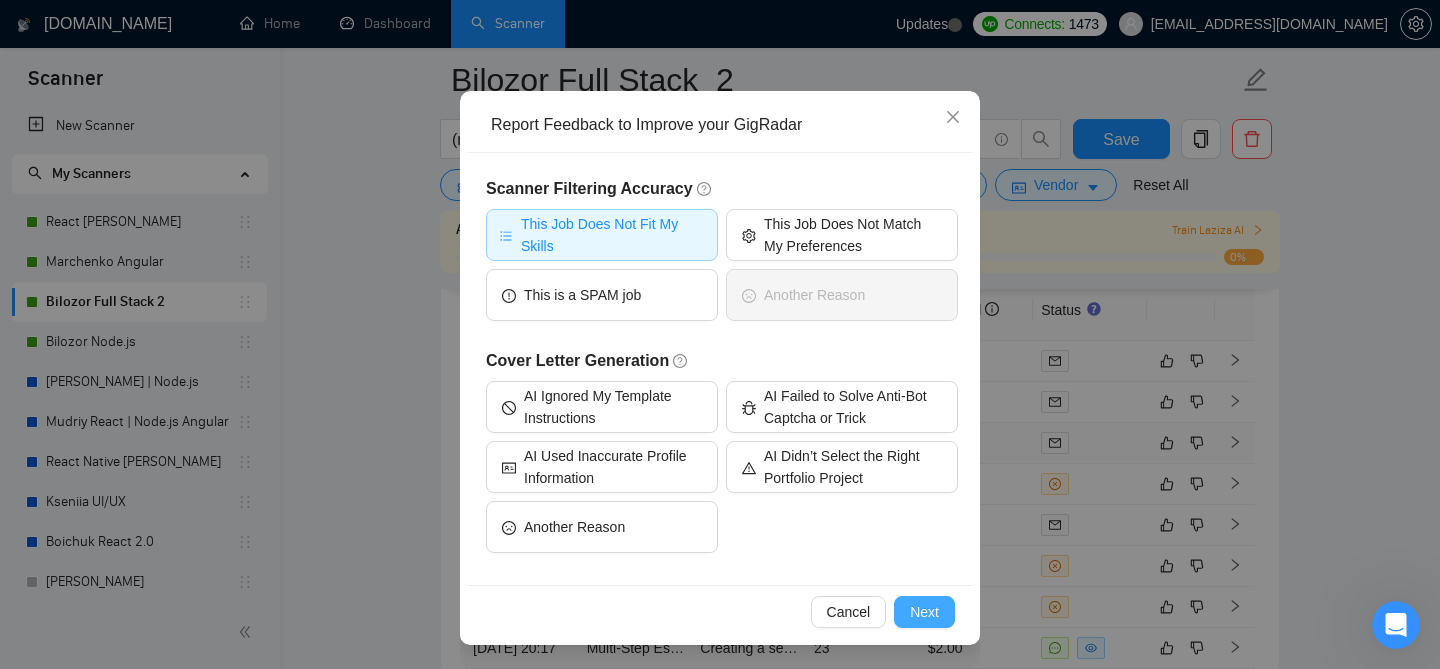 type 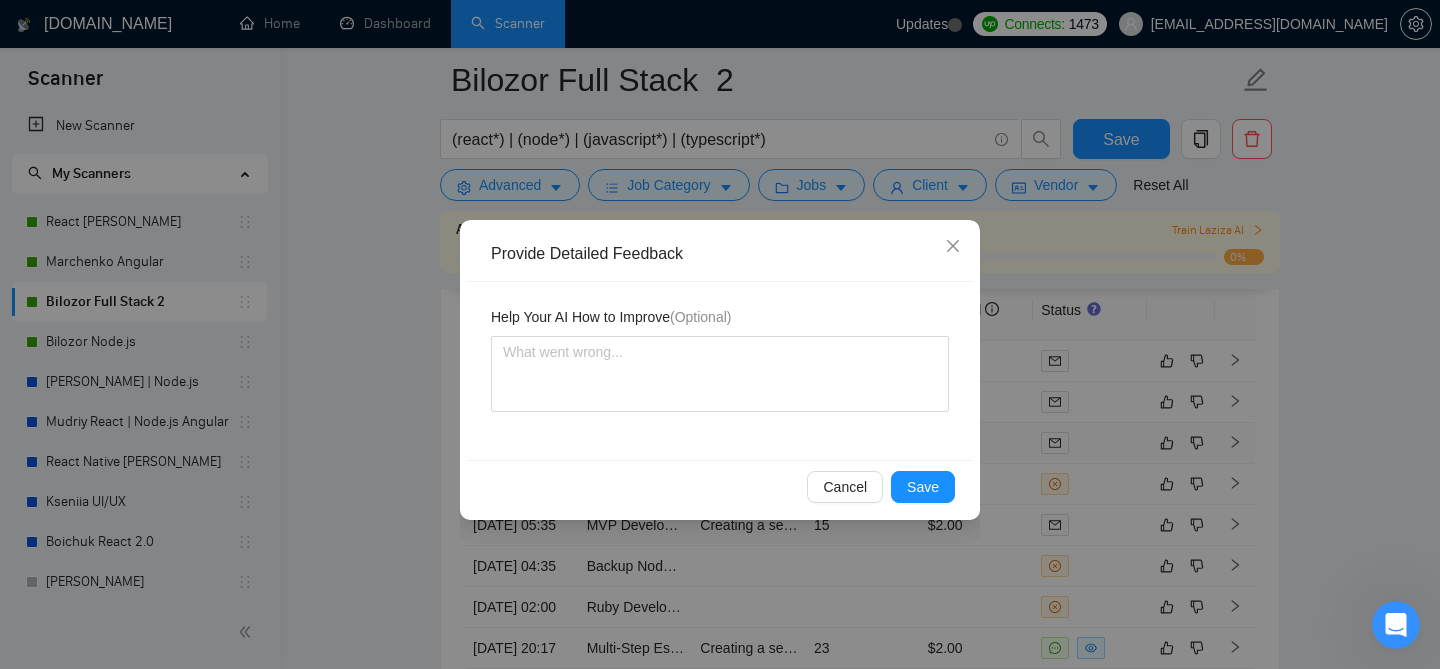 scroll, scrollTop: 0, scrollLeft: 0, axis: both 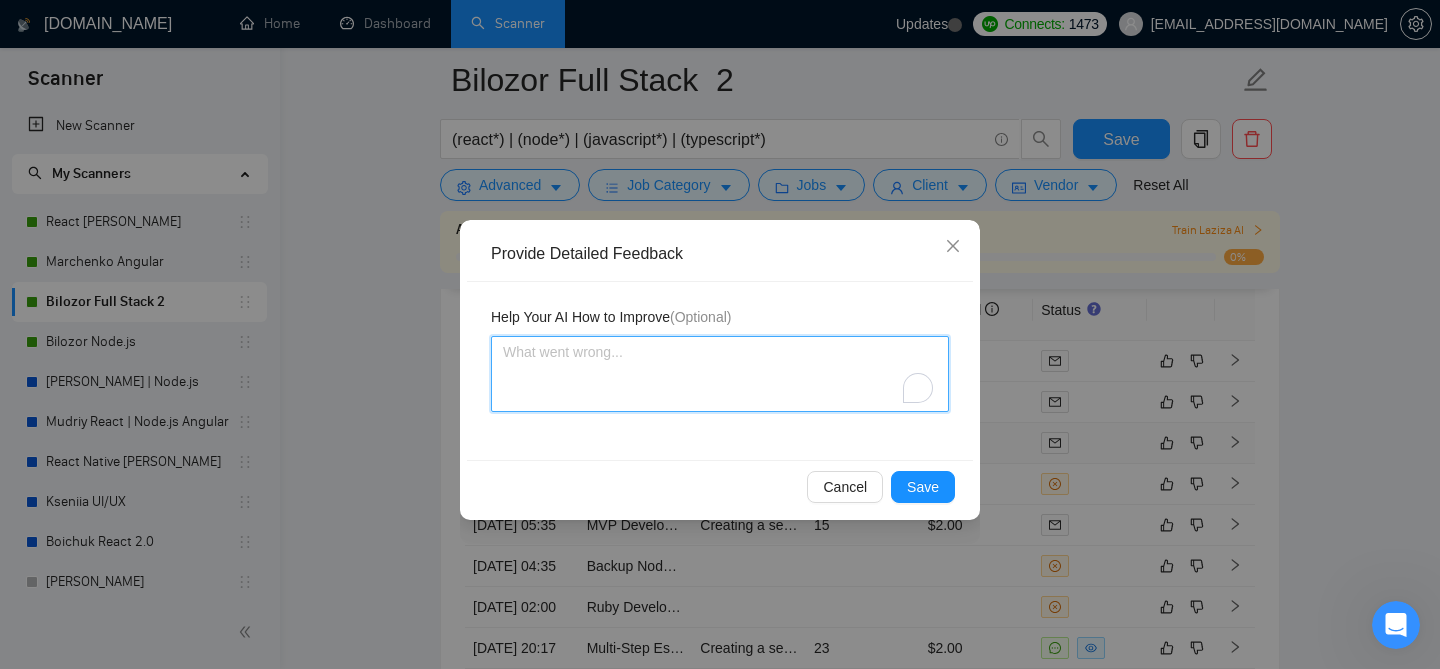click at bounding box center (720, 374) 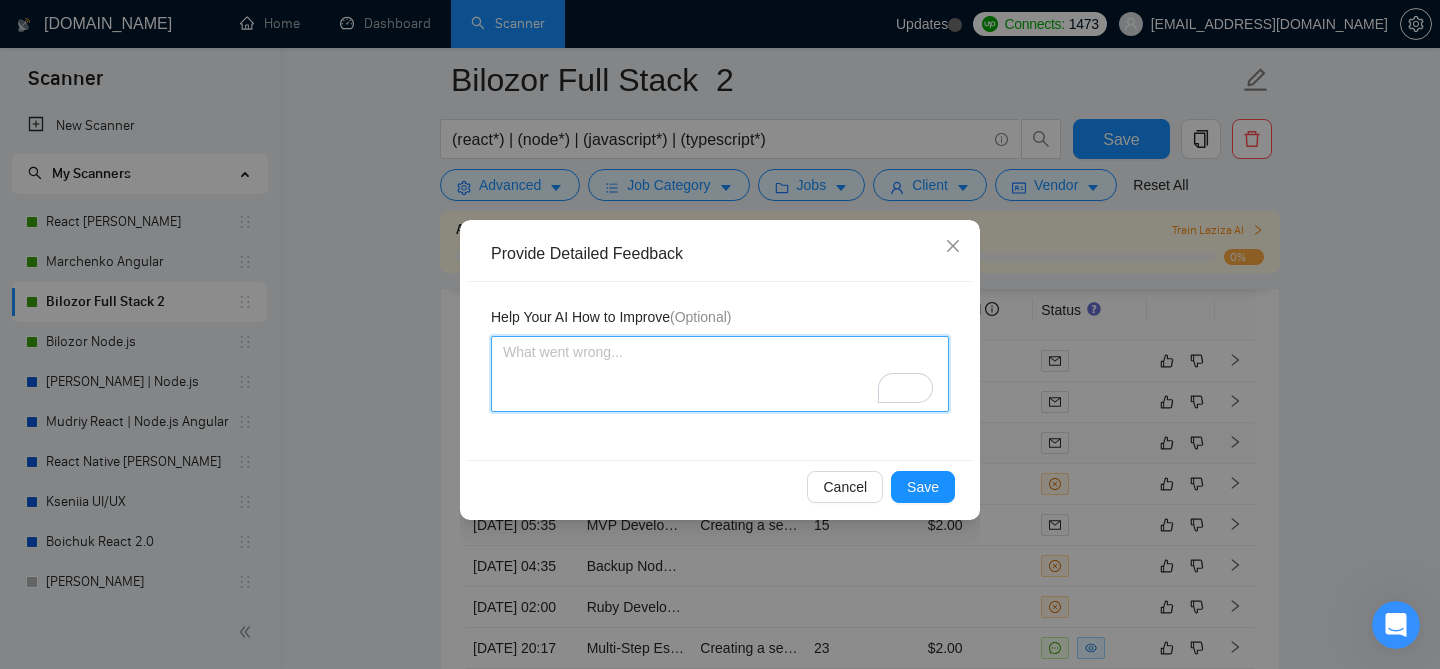 type on "Ш" 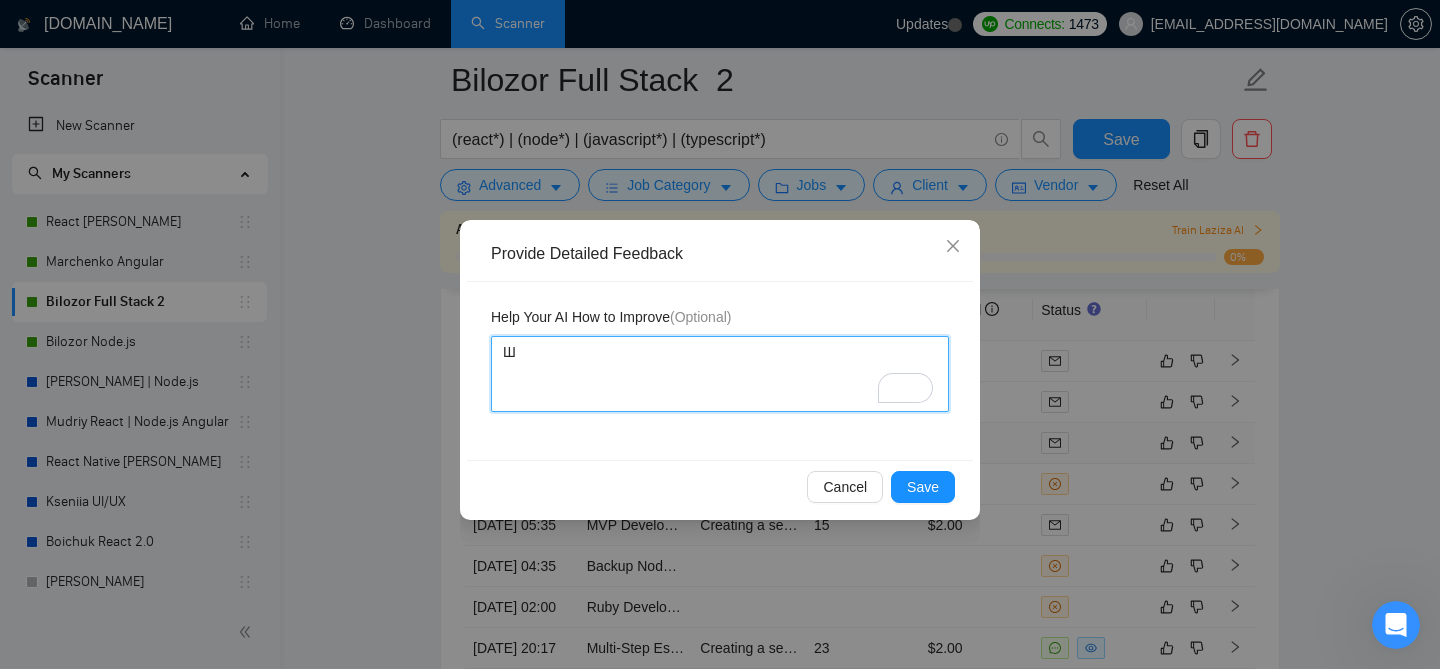 type 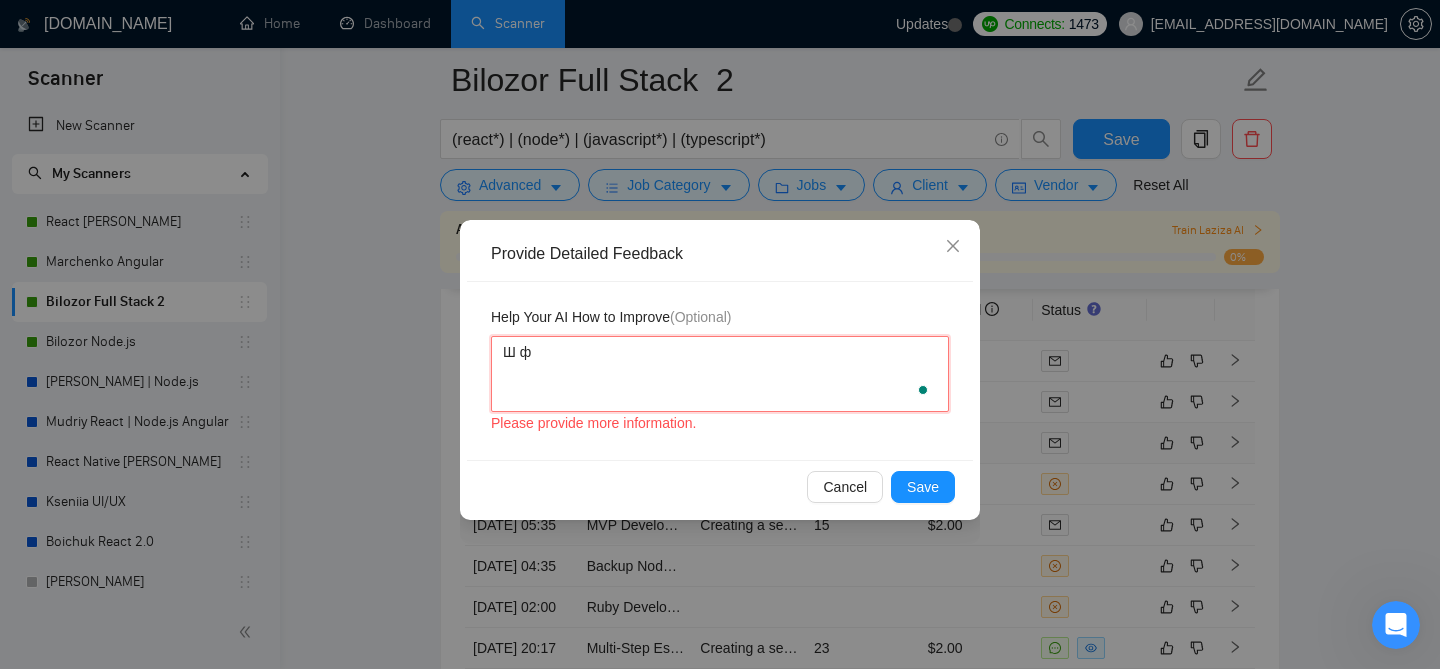 type 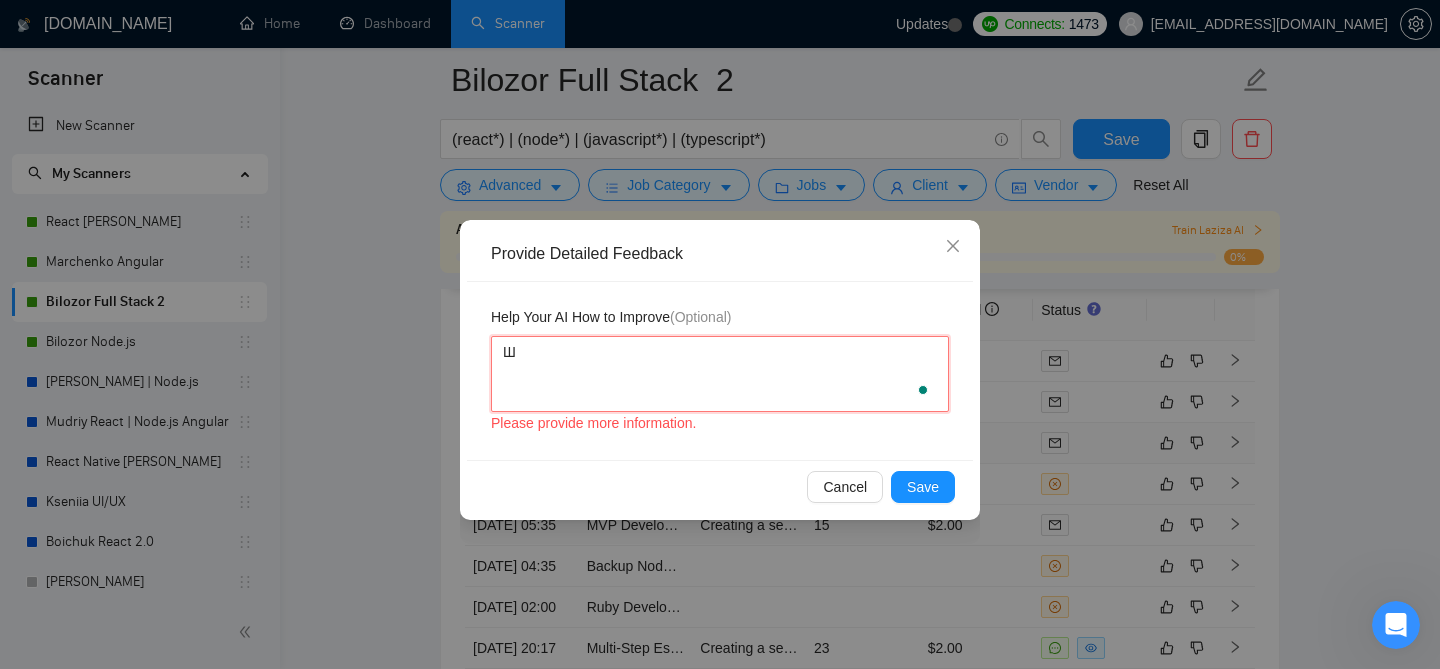 type 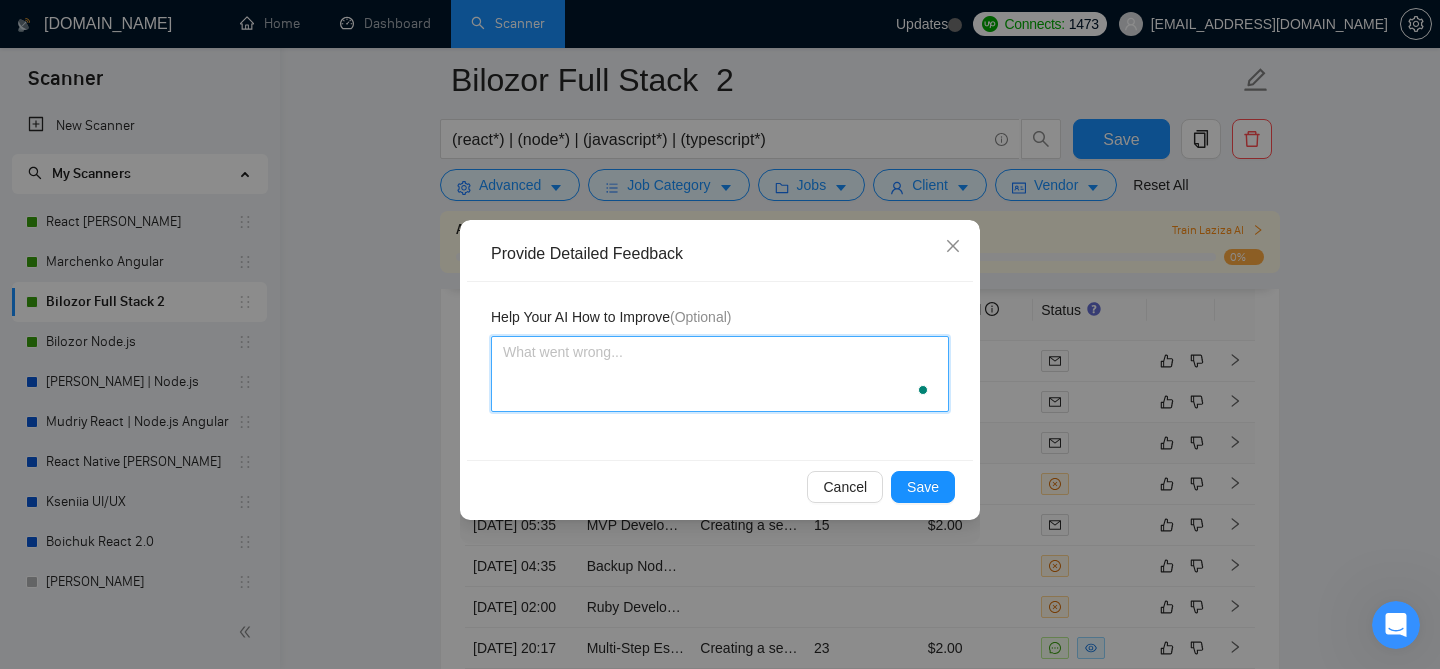 type 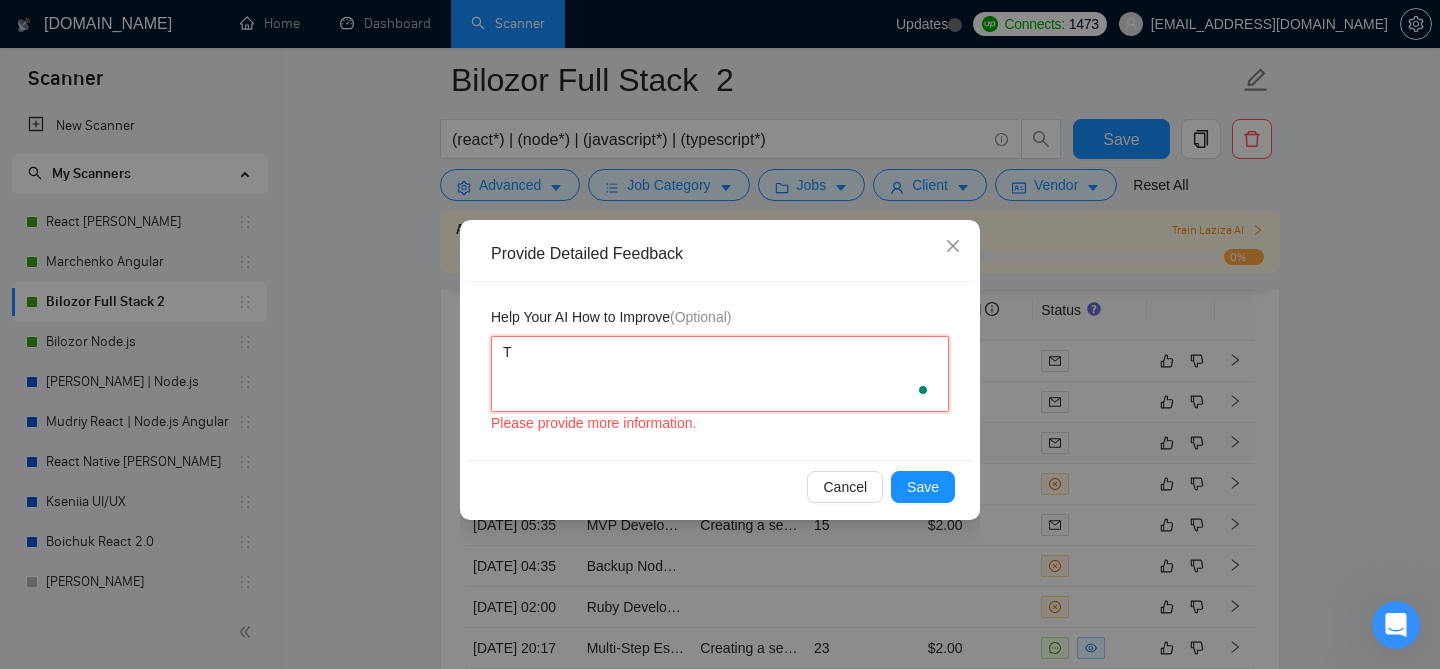 type 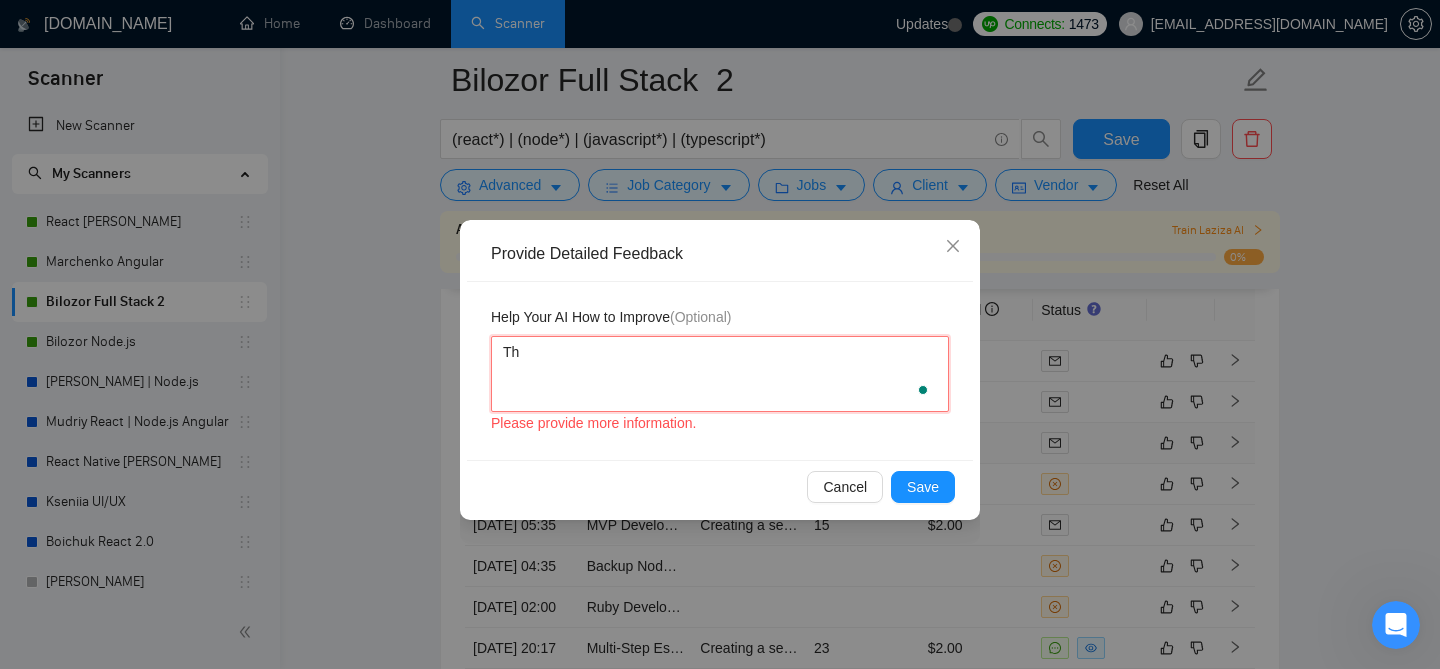 type 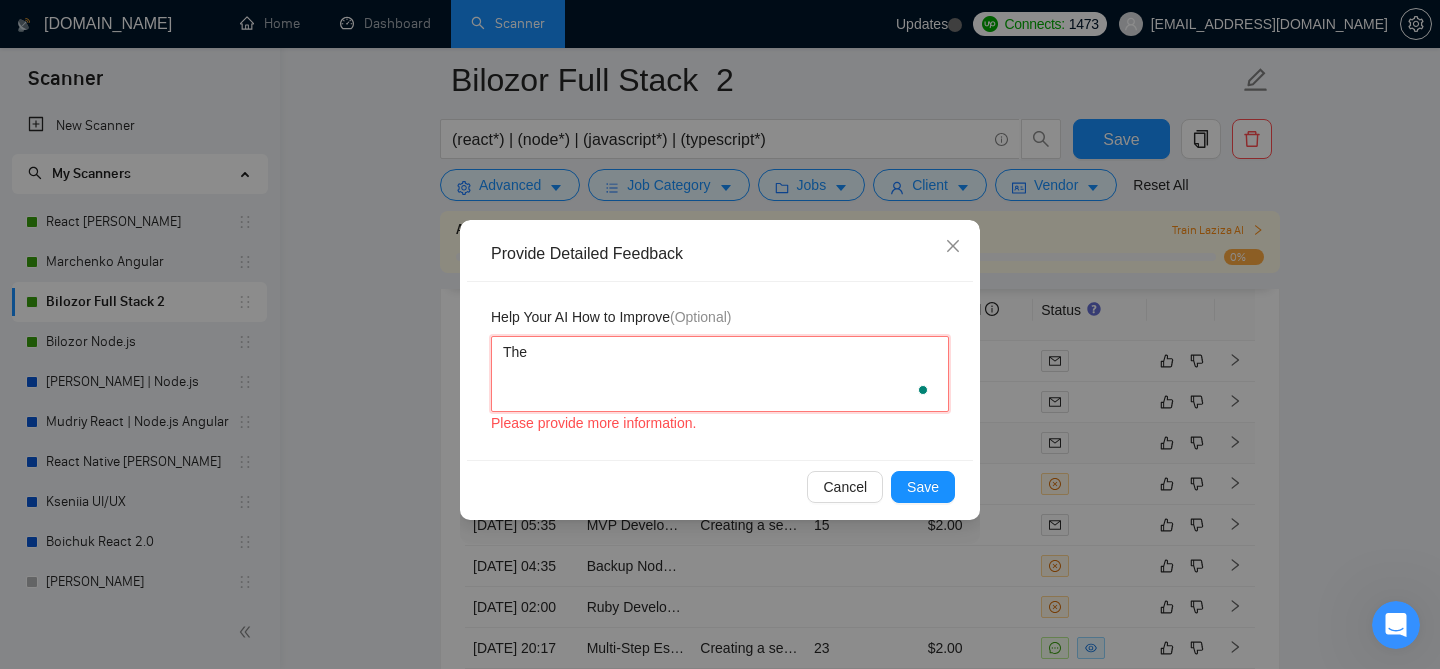 type 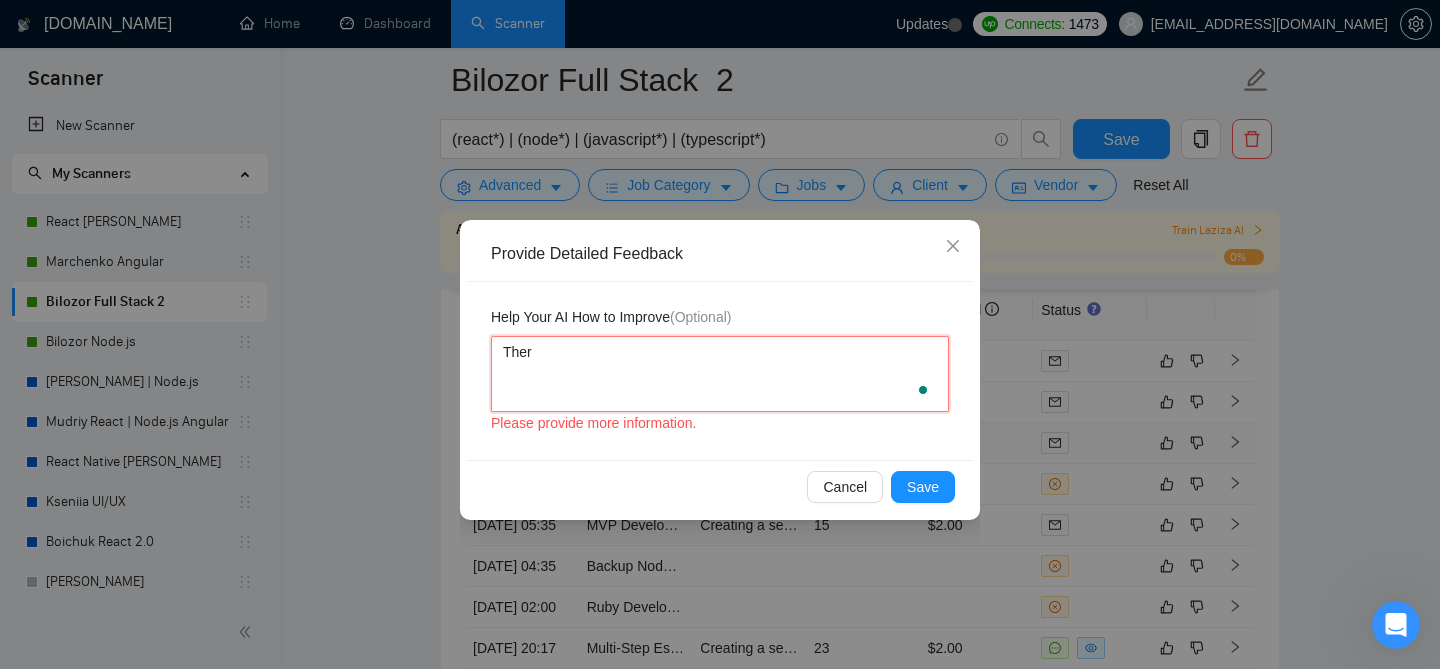 type on "There" 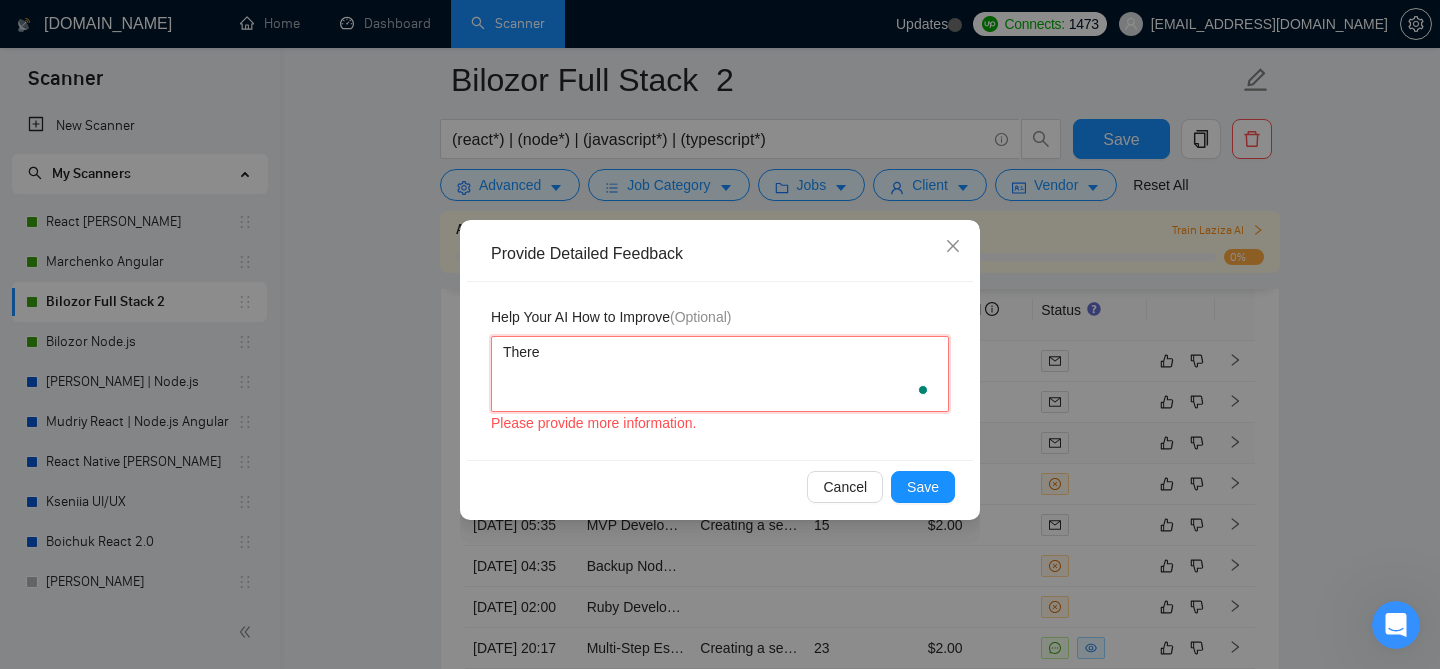 type 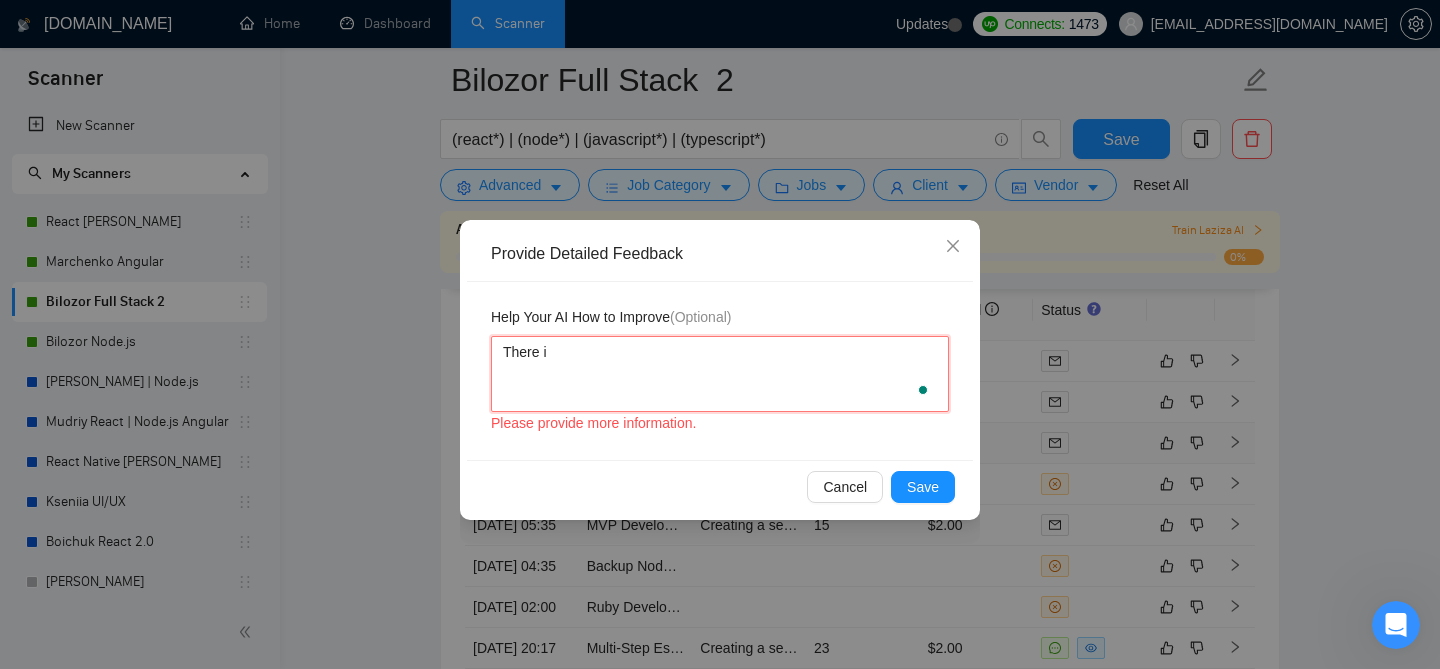 type 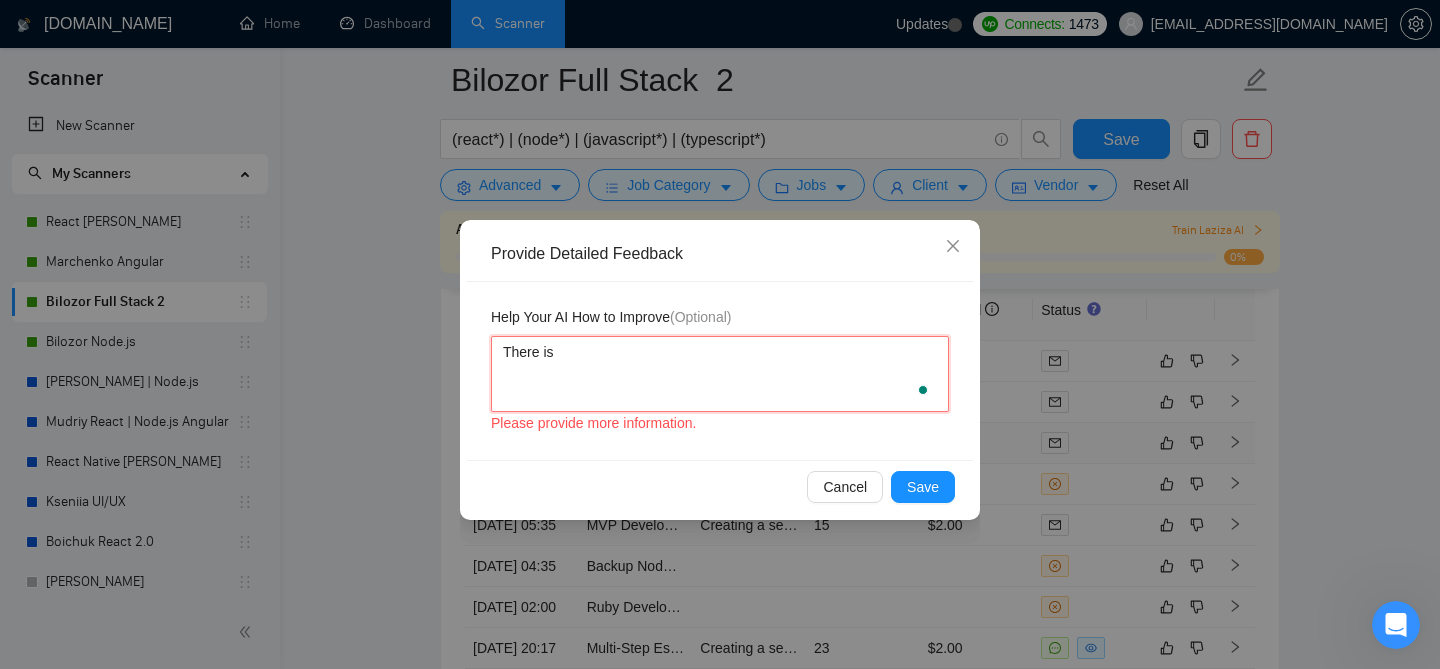 type on "There is" 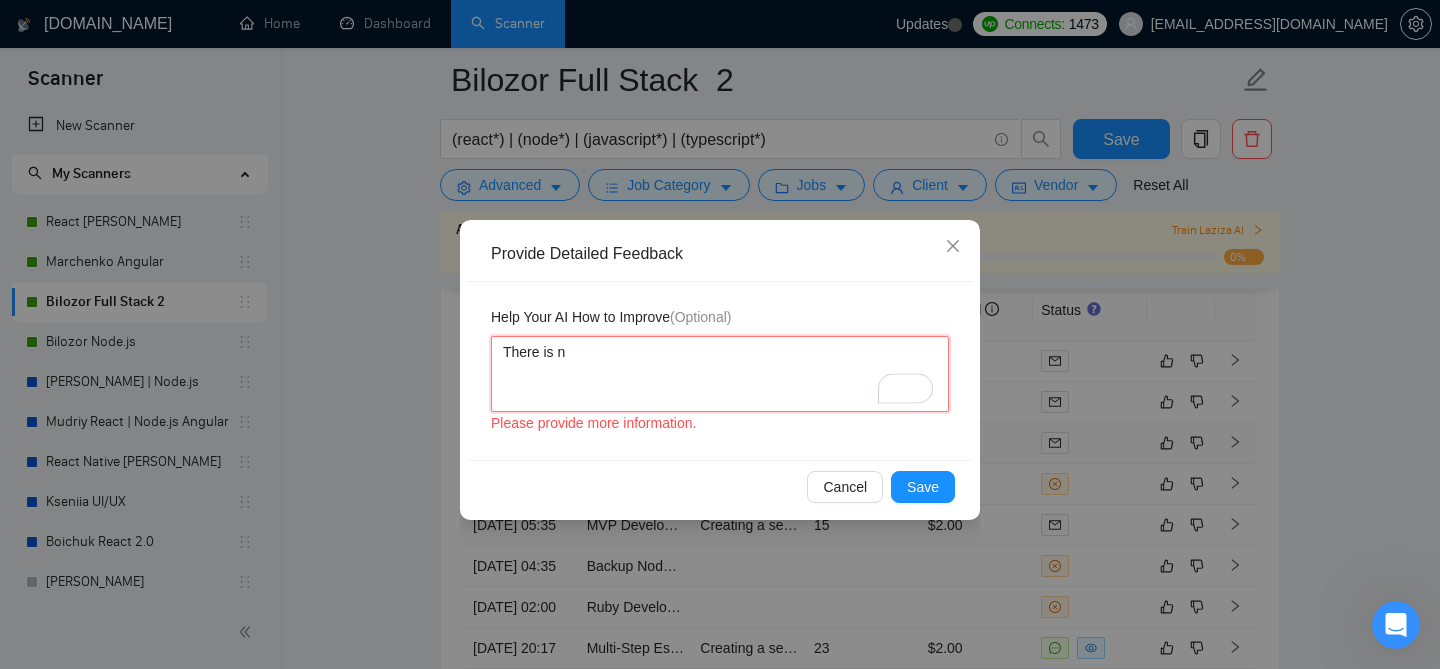 type 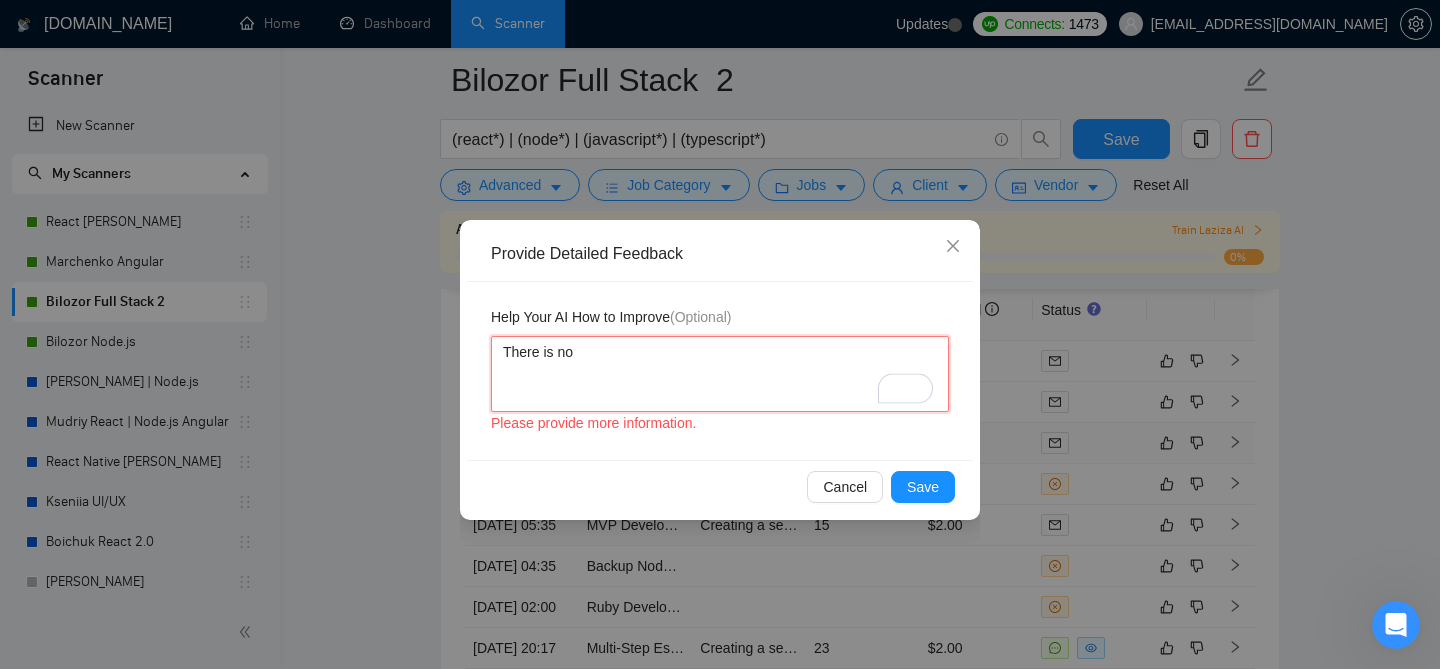 type 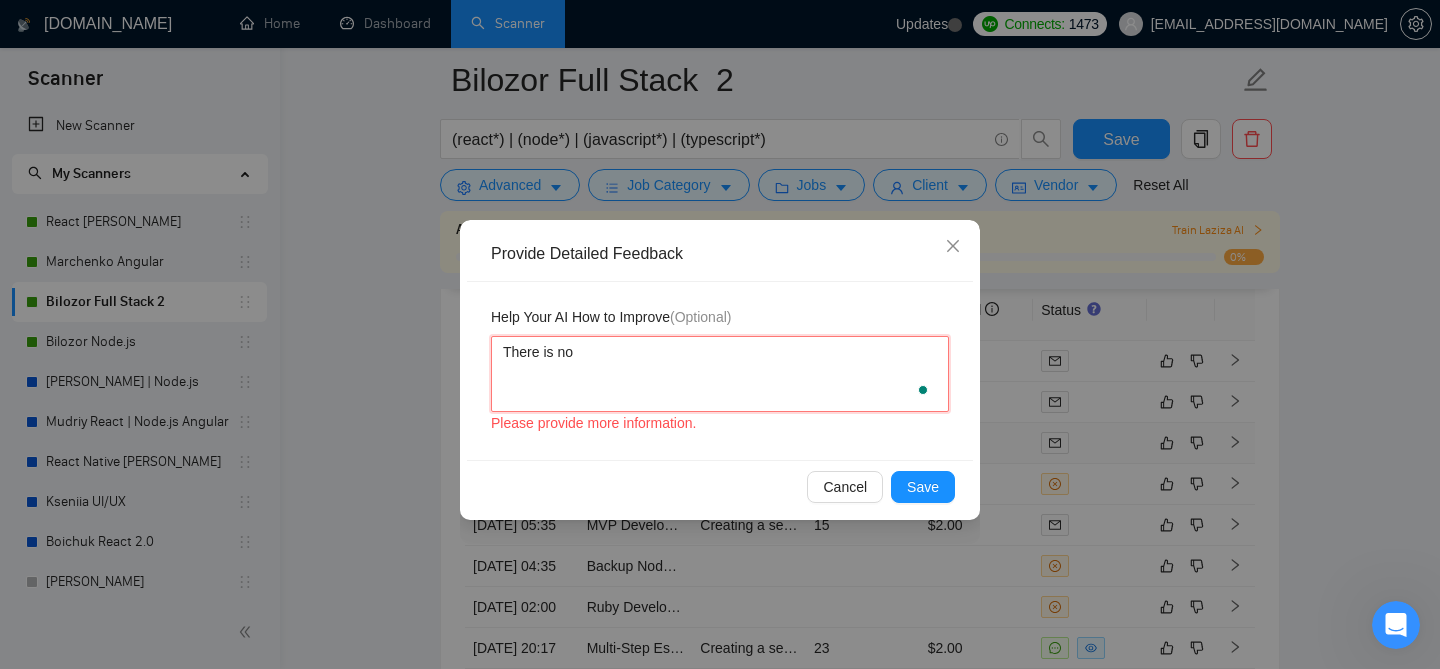 type 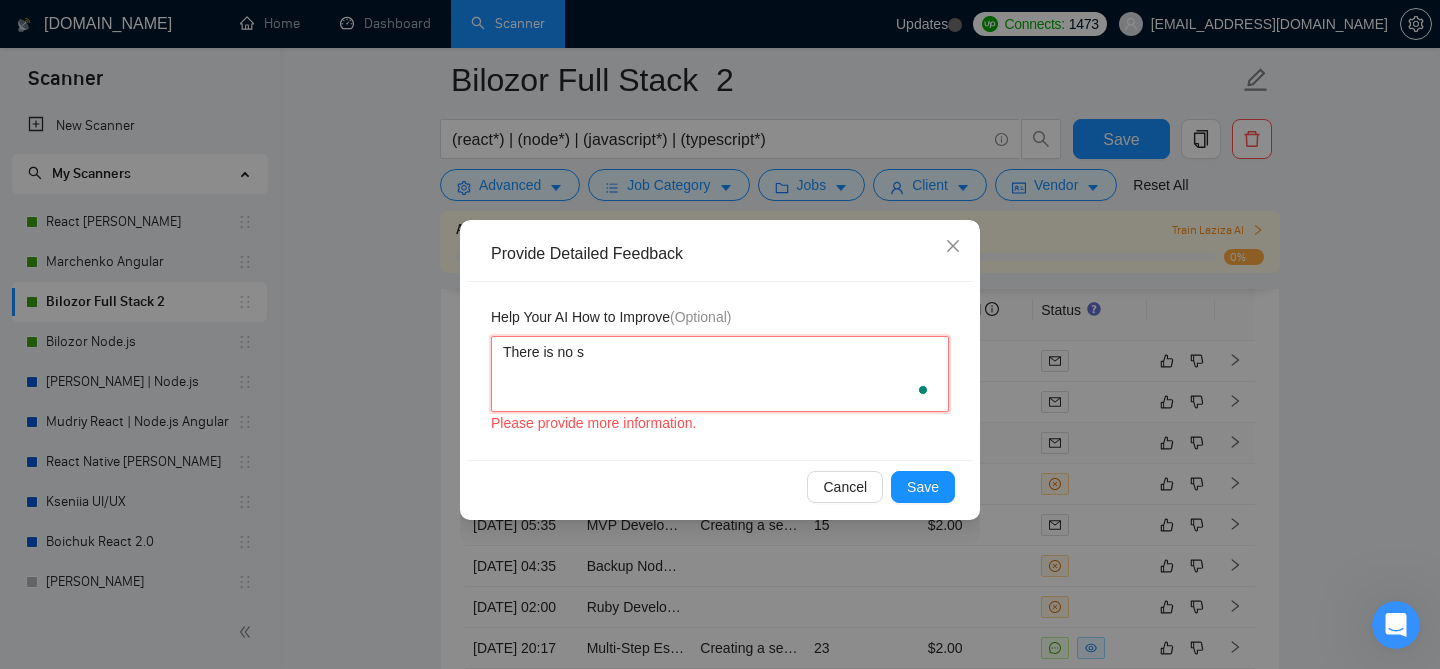 type 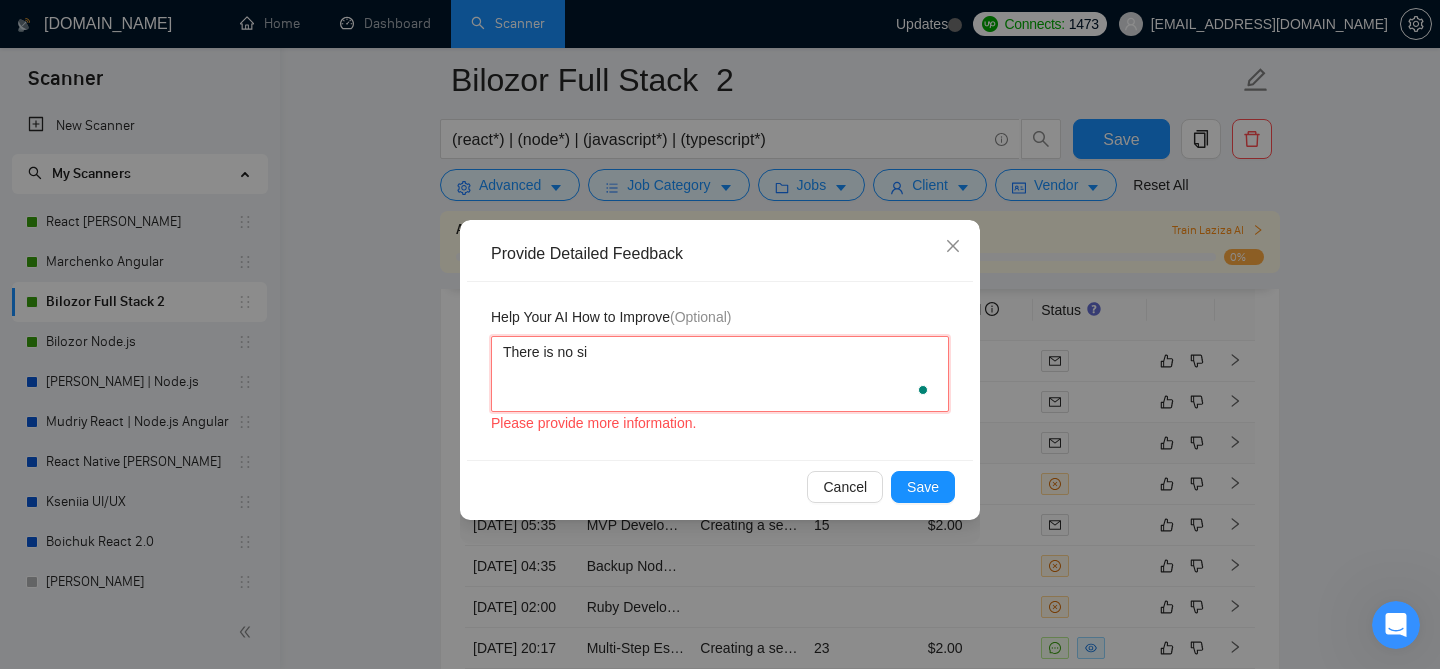 type 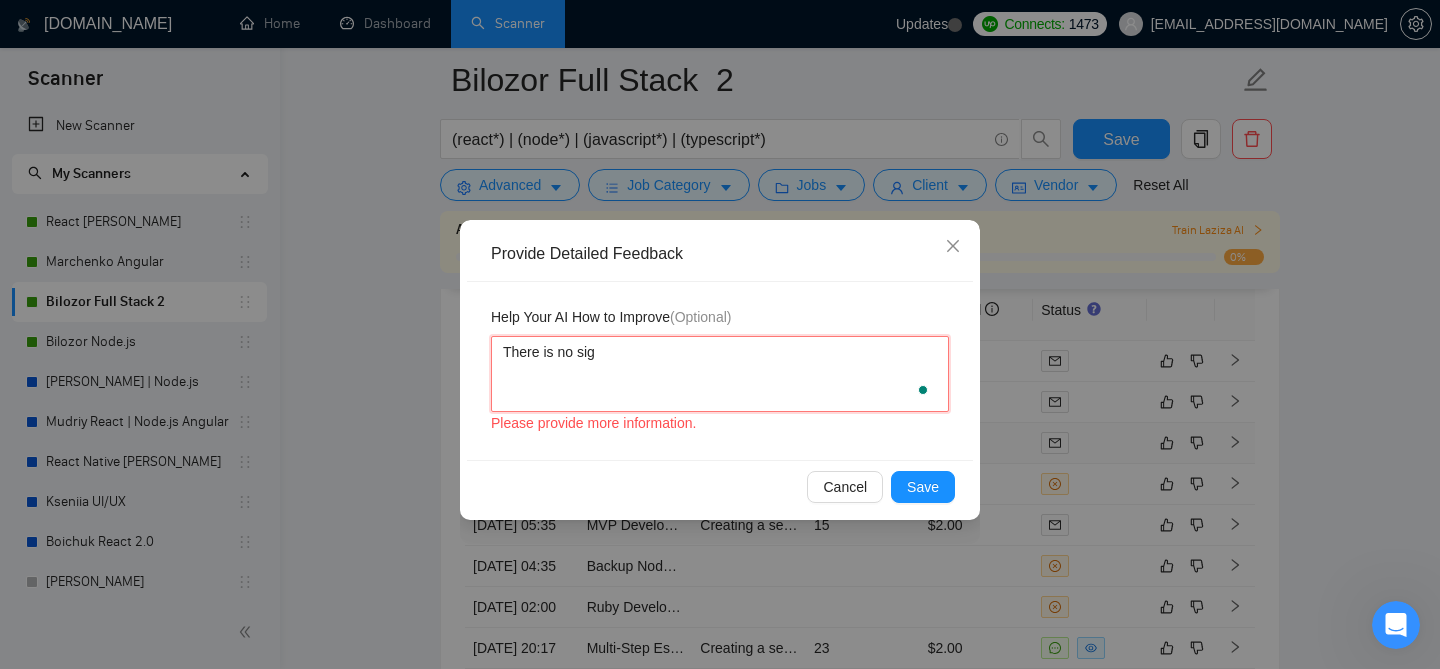 type 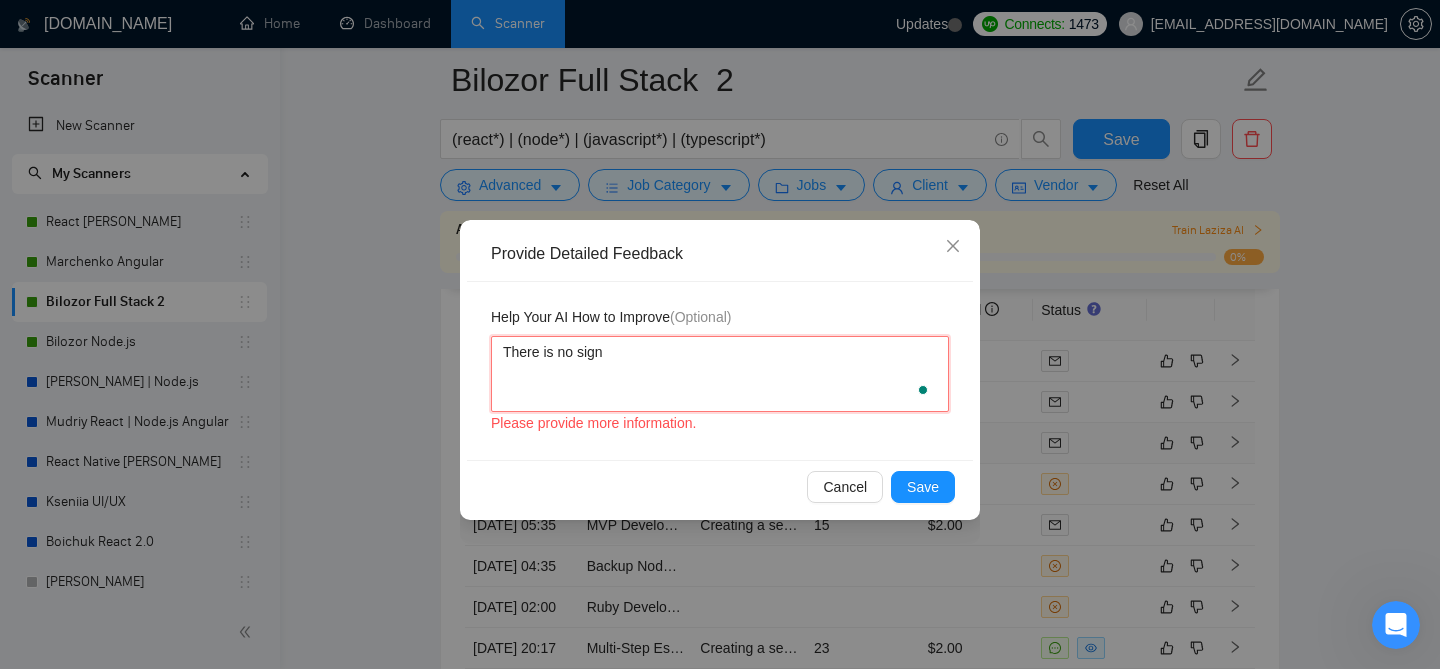 type on "There is no sign" 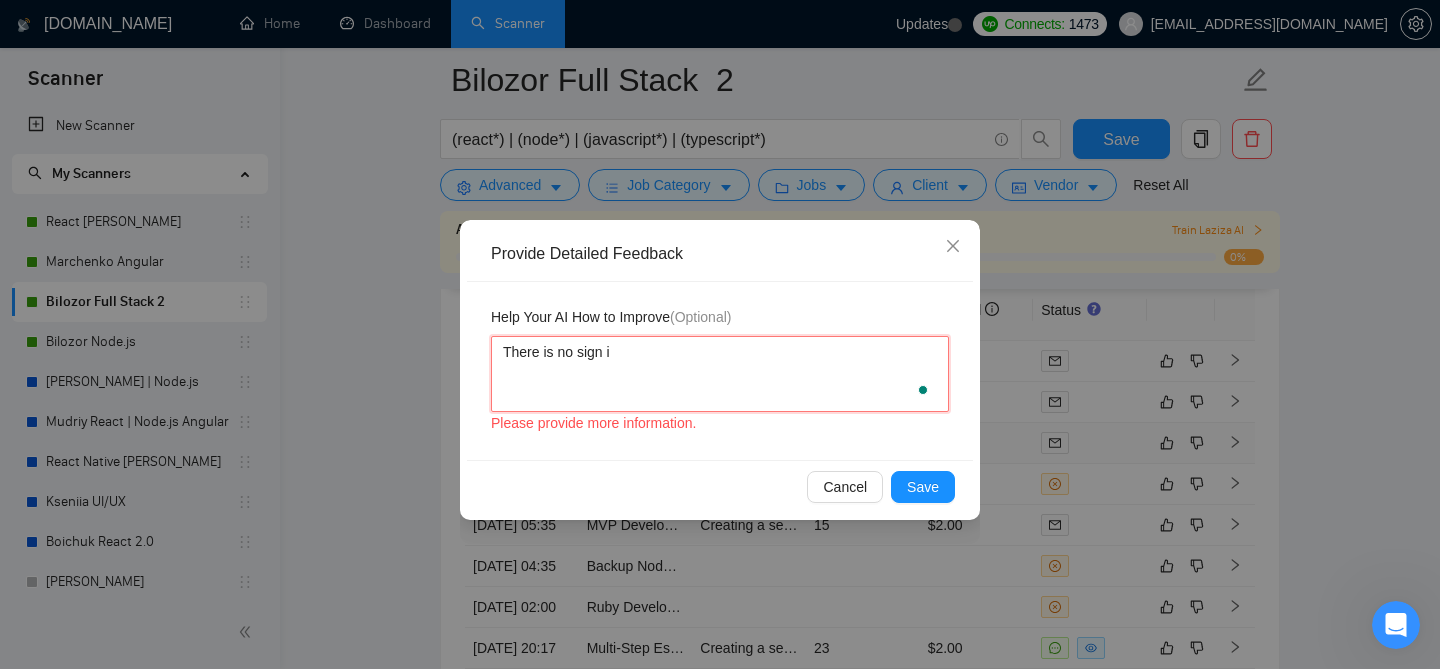 type 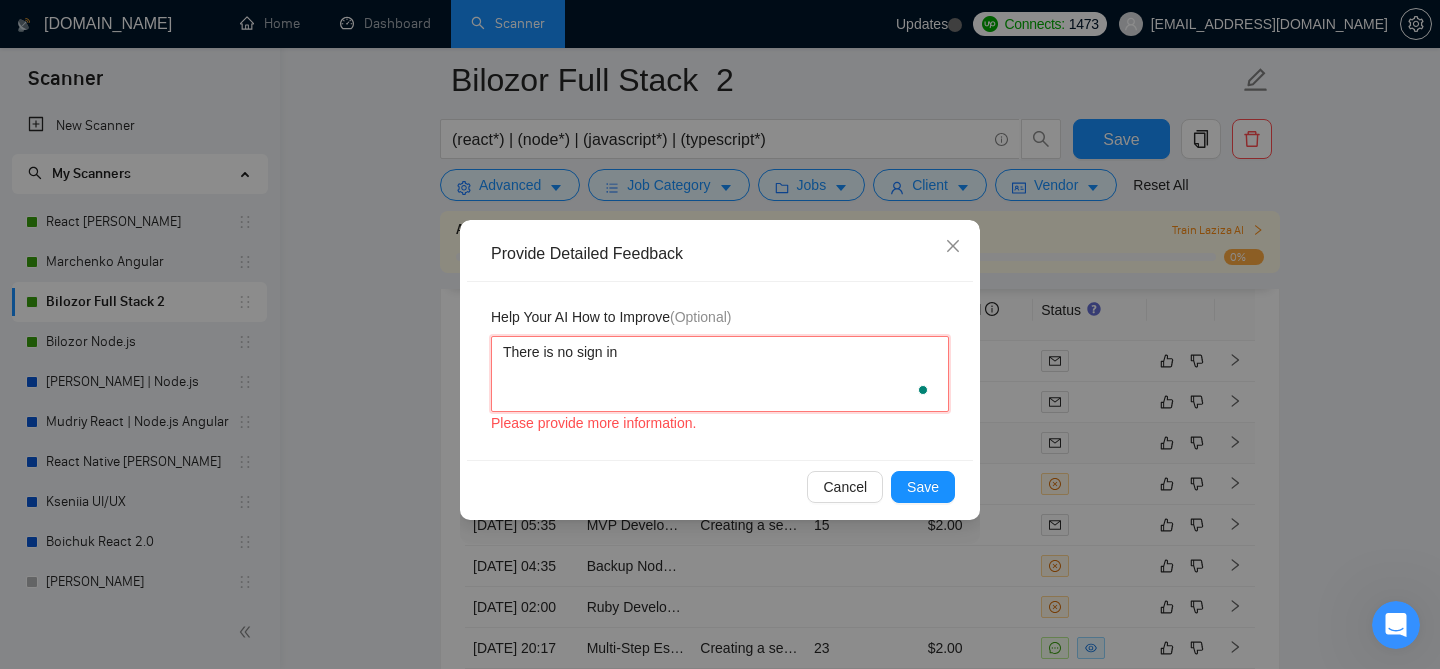 type 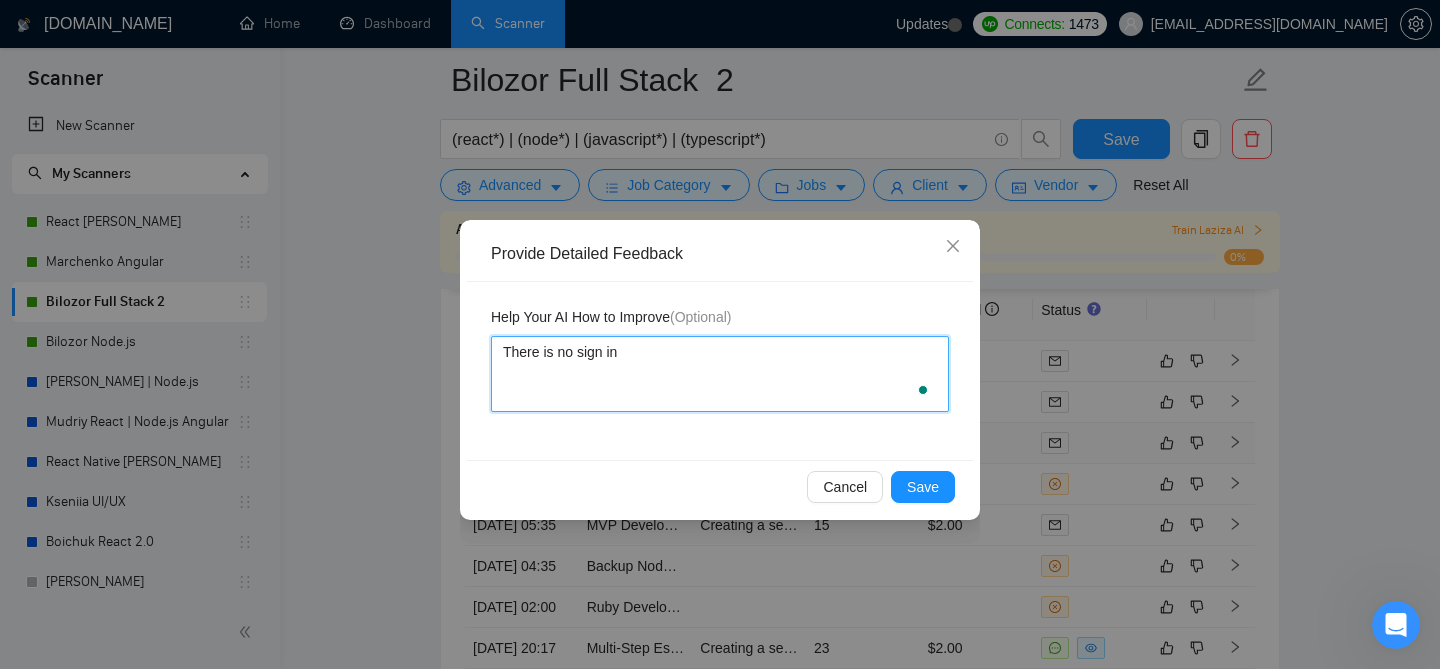 type 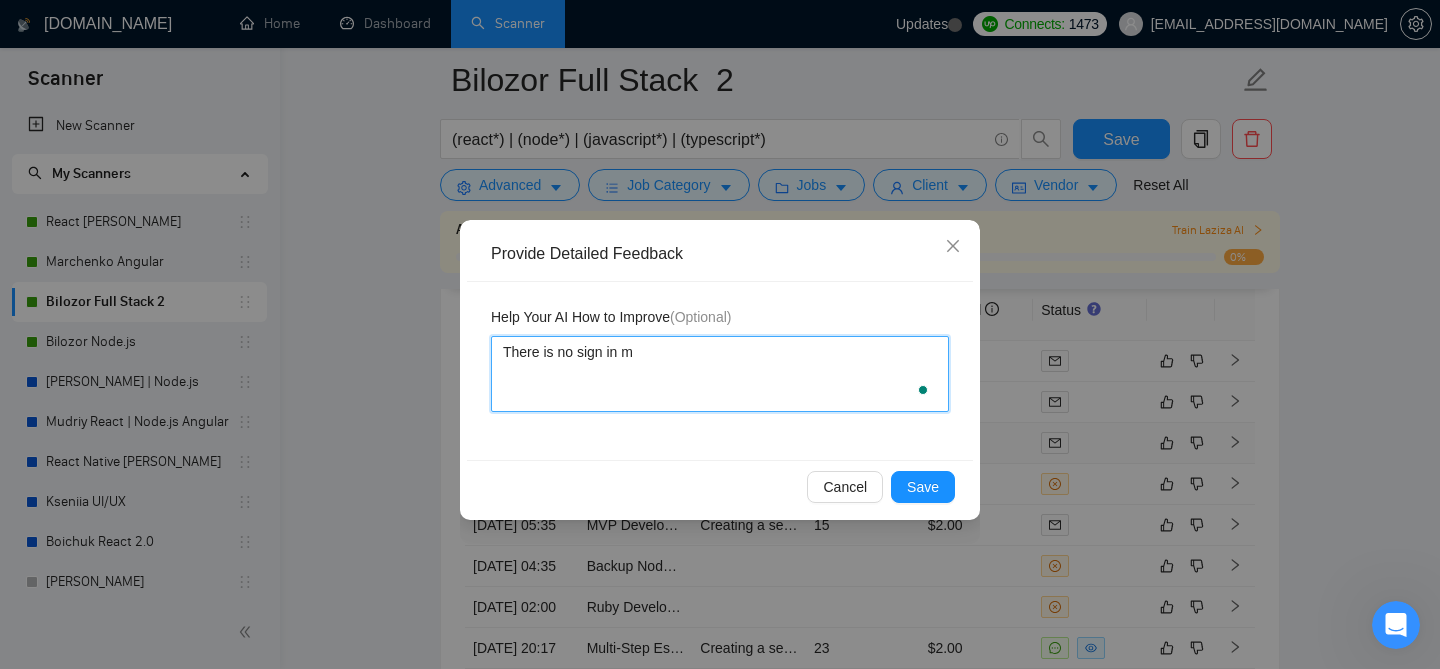 type 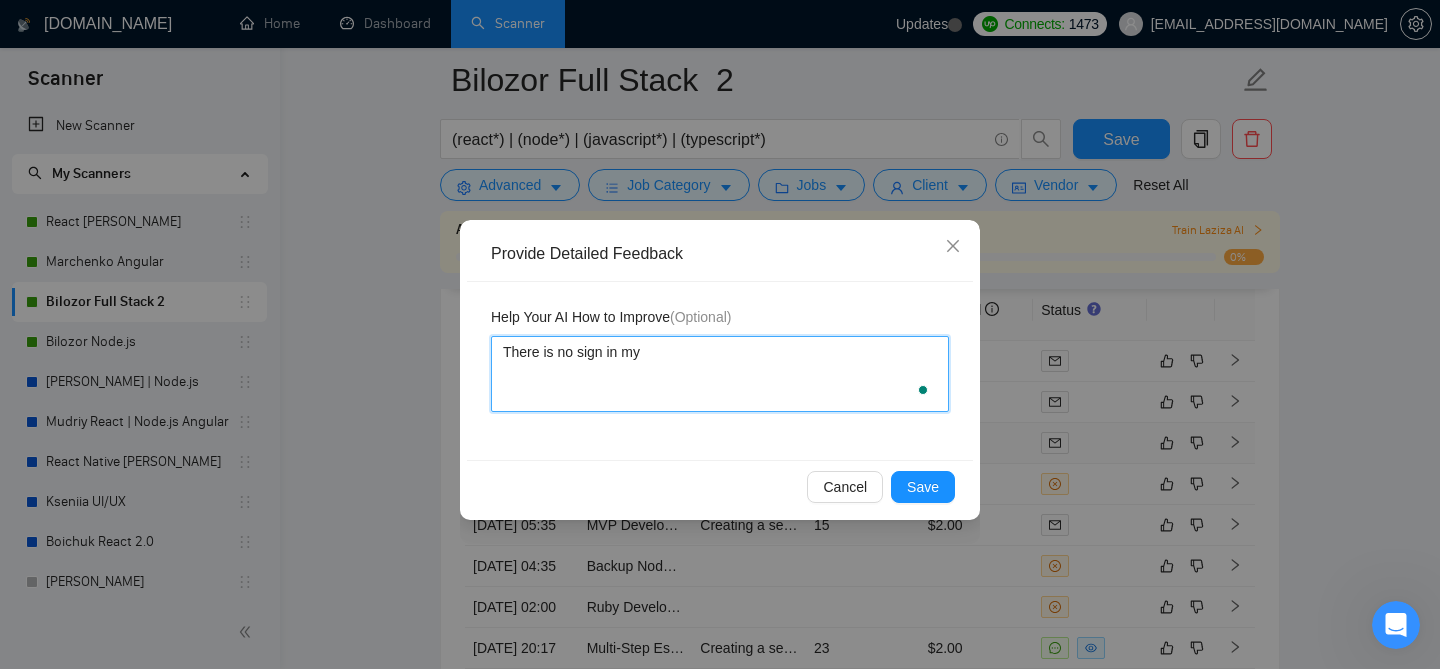 type on "There is no sign in my" 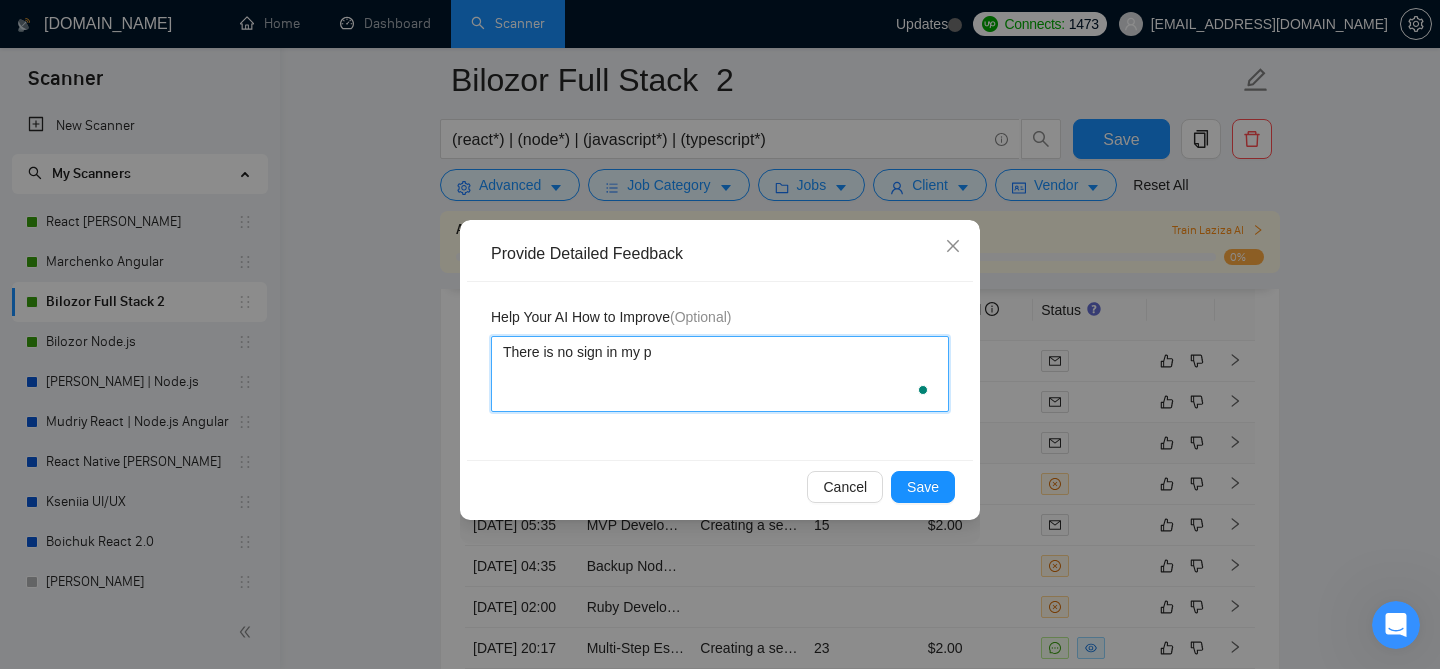 type 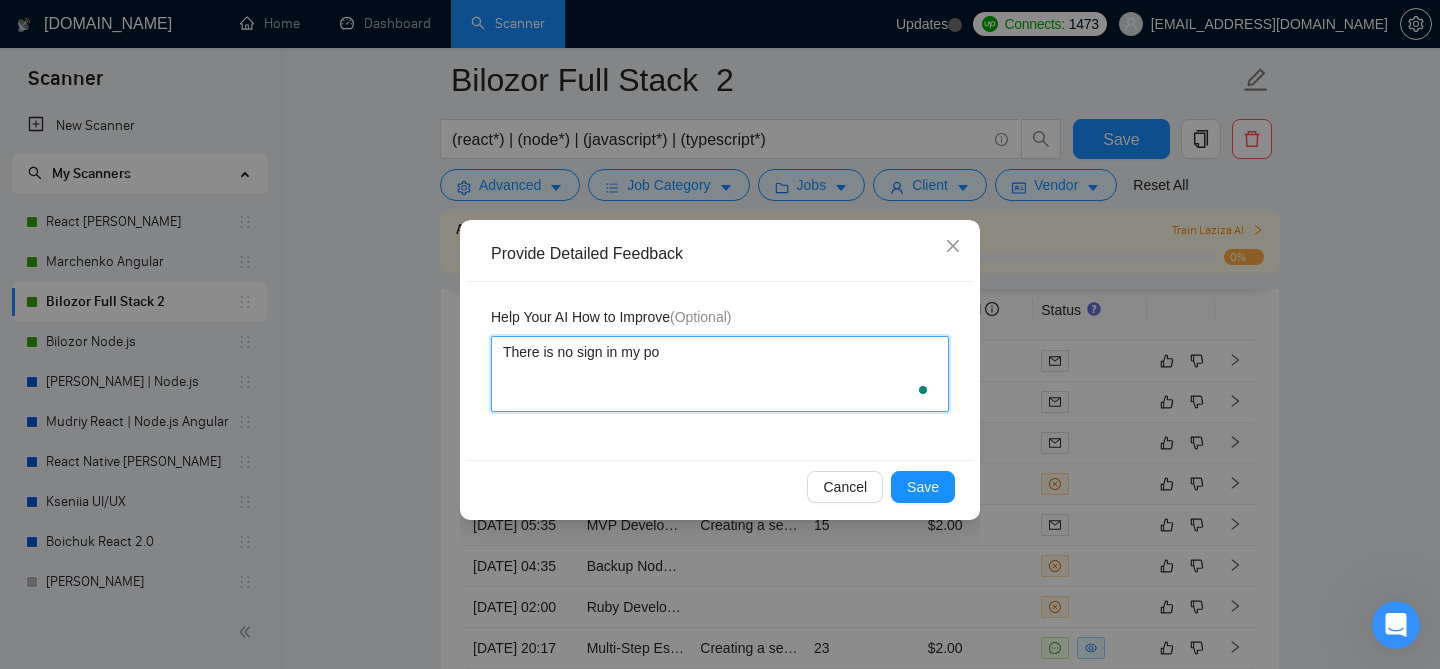 type 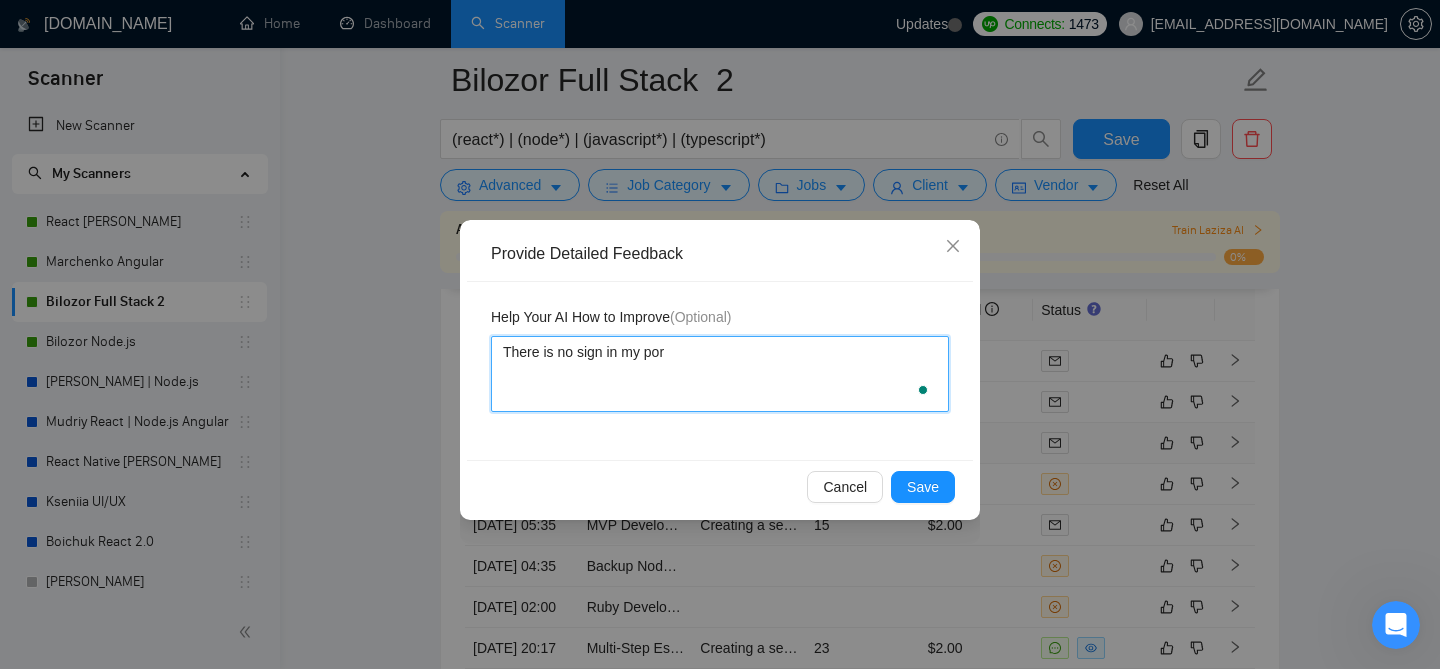 type 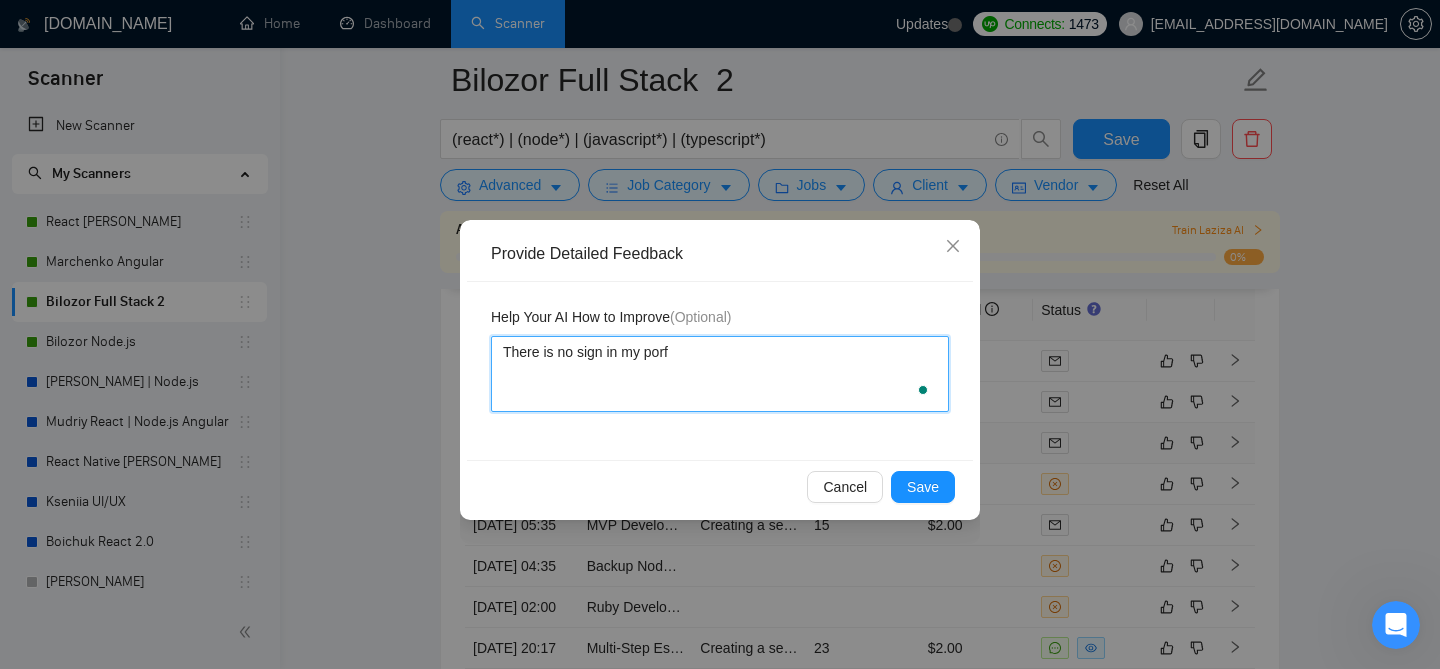 type 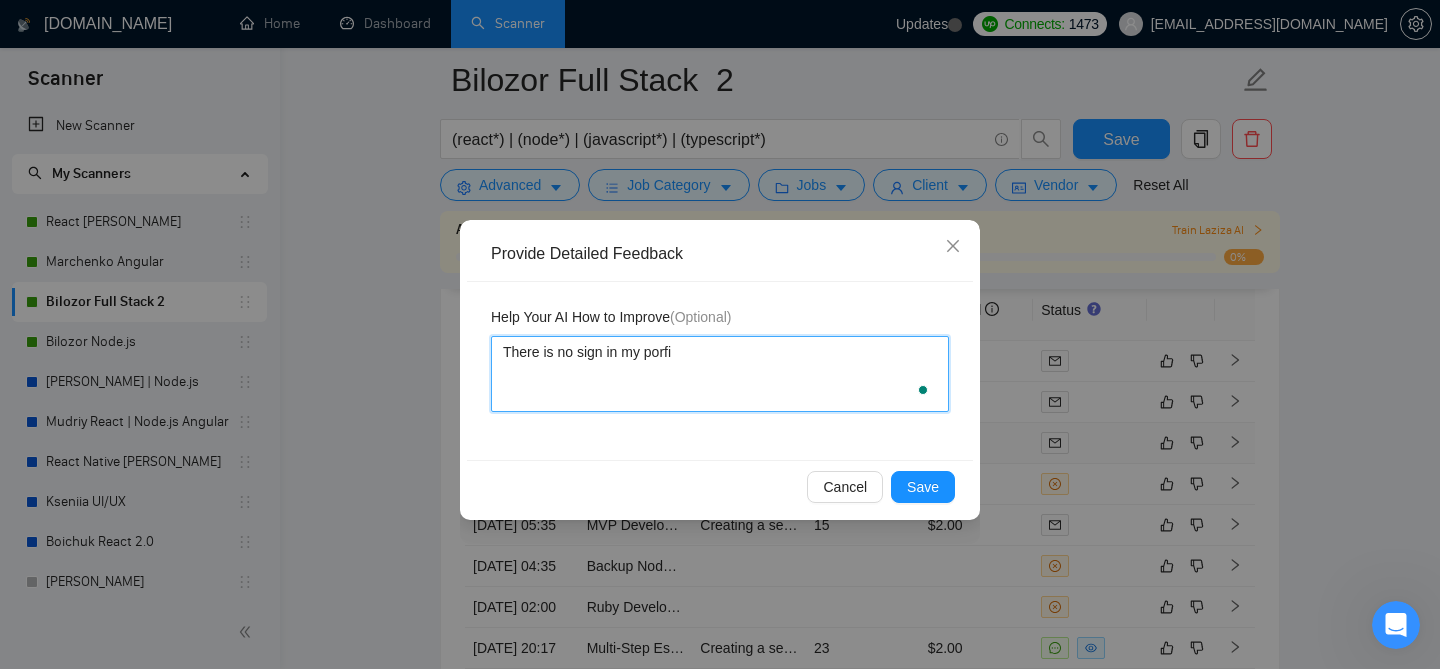 type 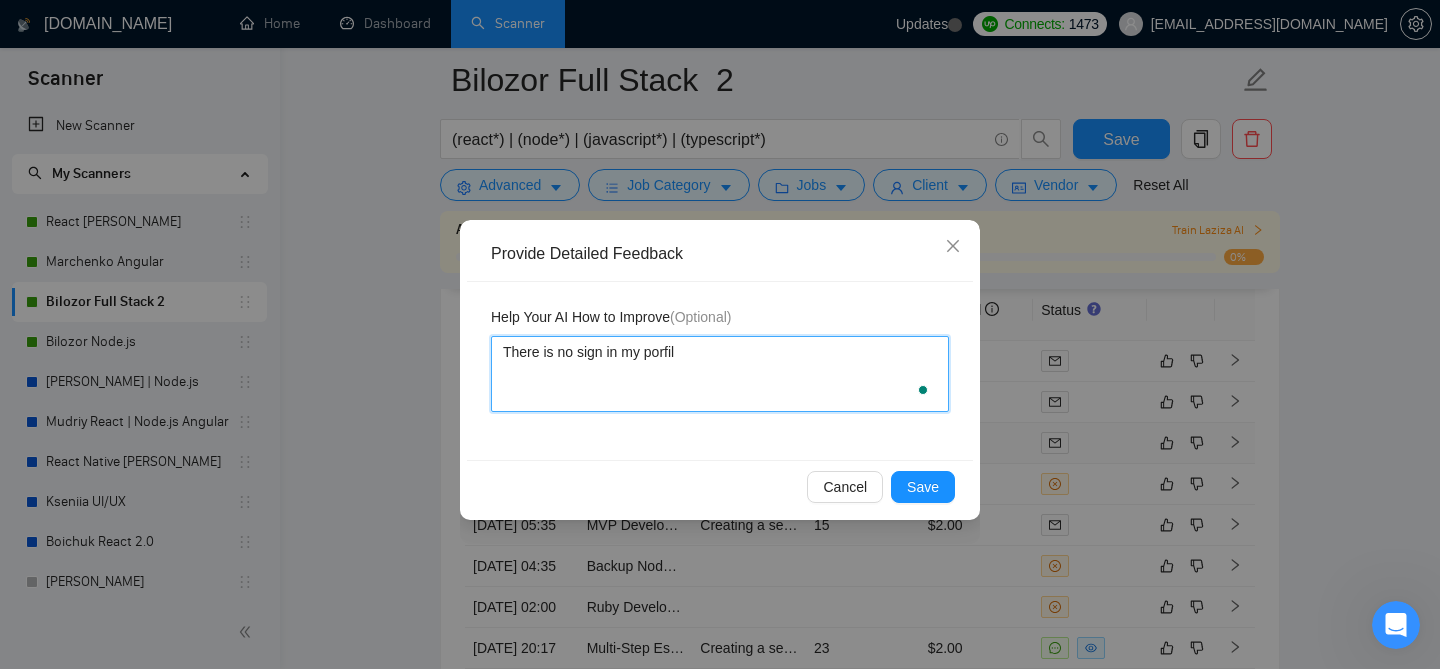 type on "There is no sign in my porfile" 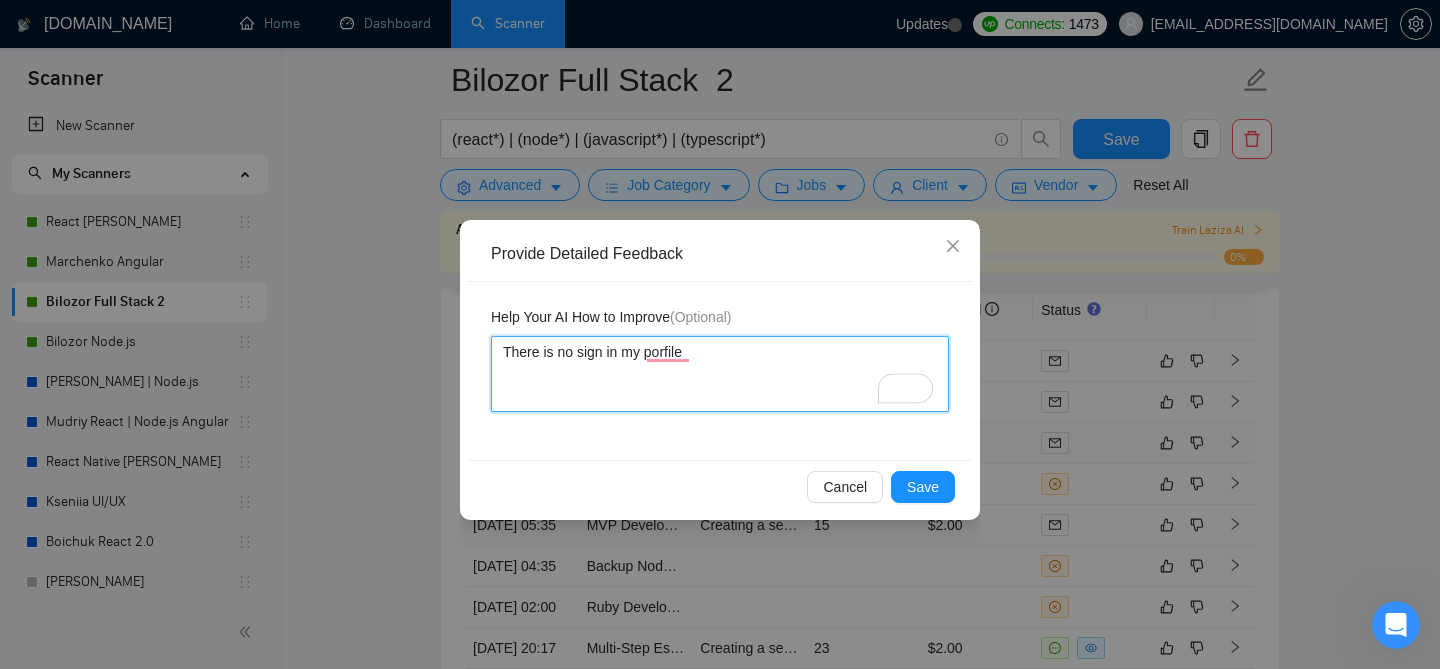 type 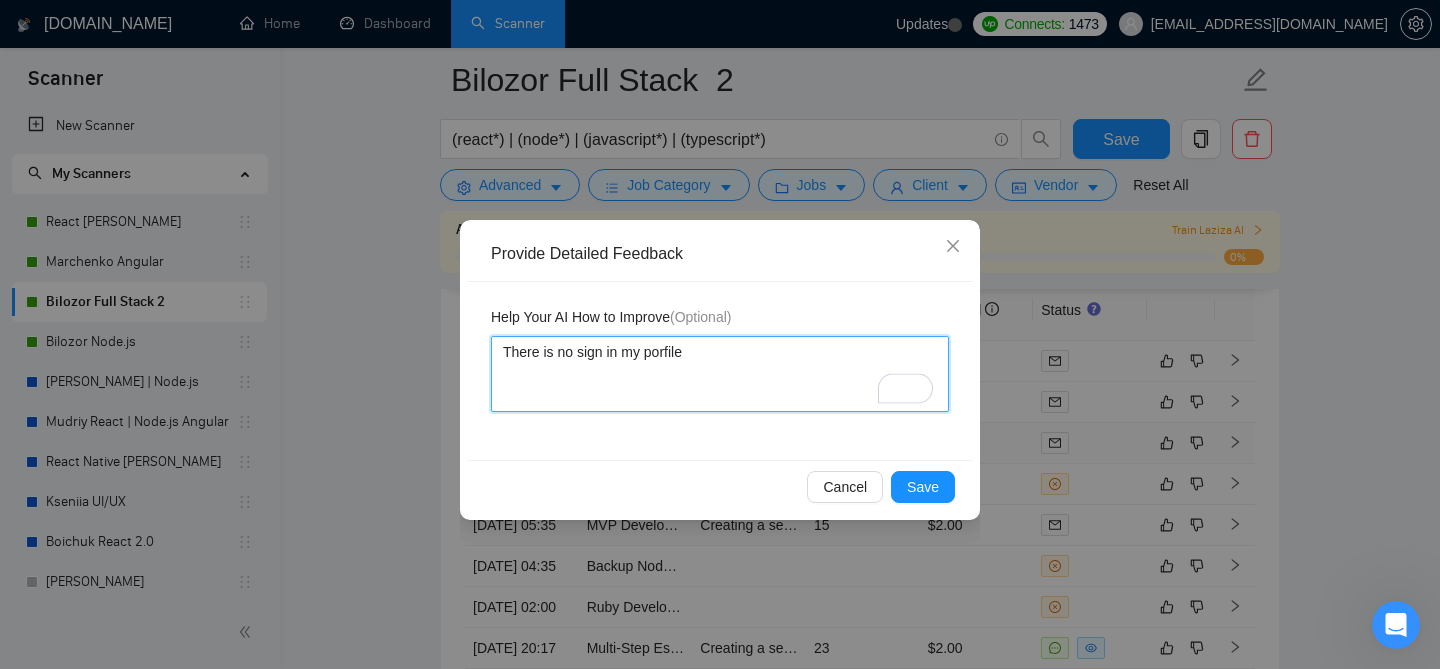 type 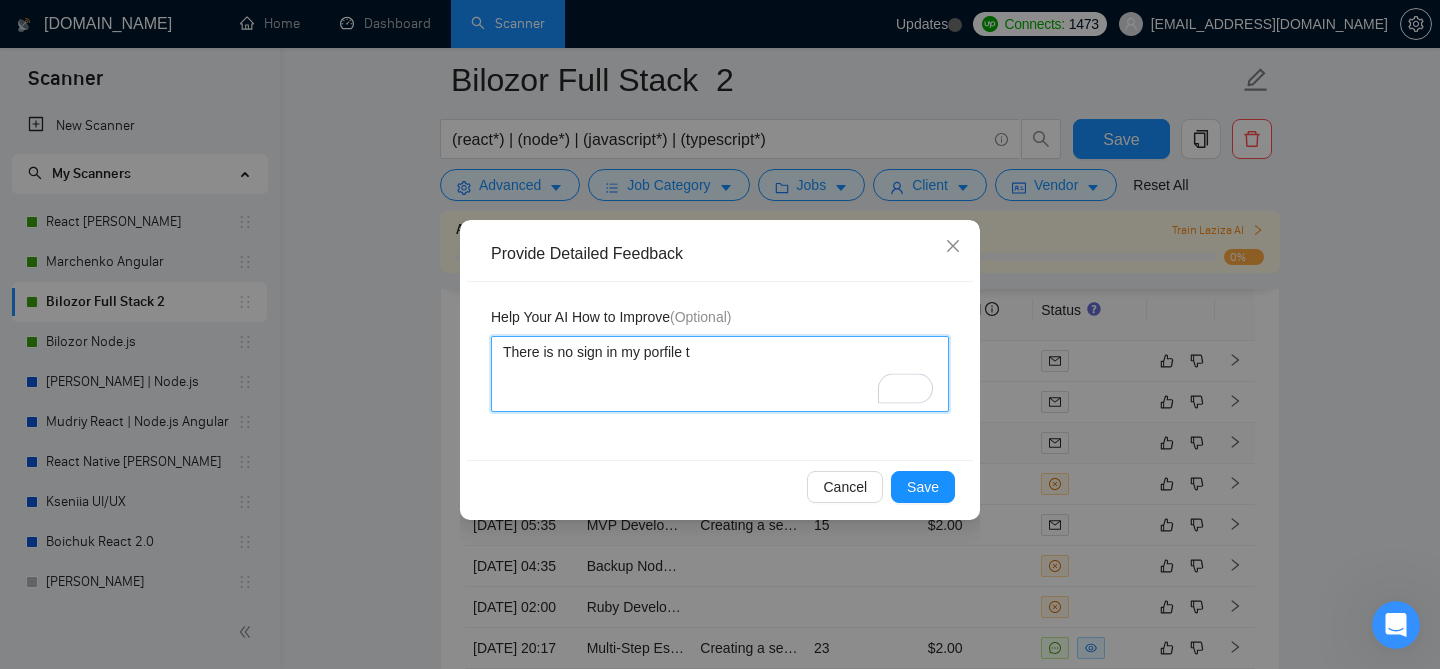 type 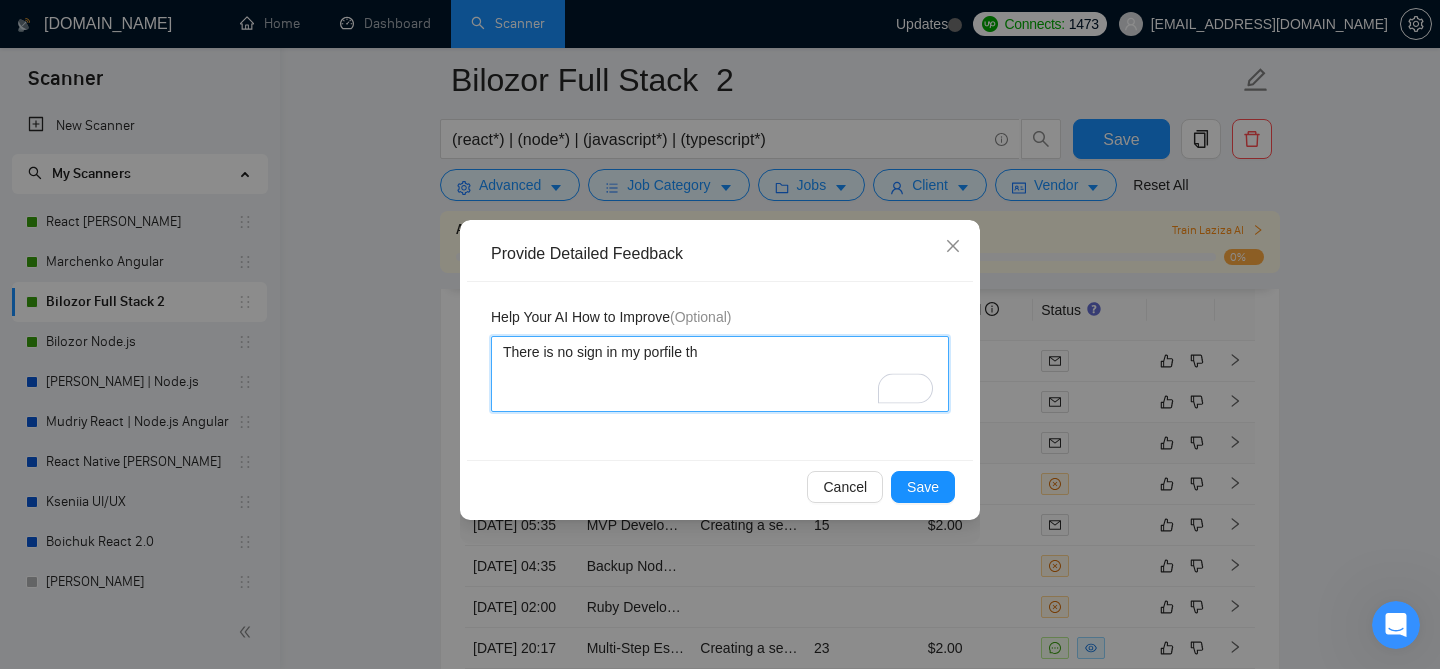 type 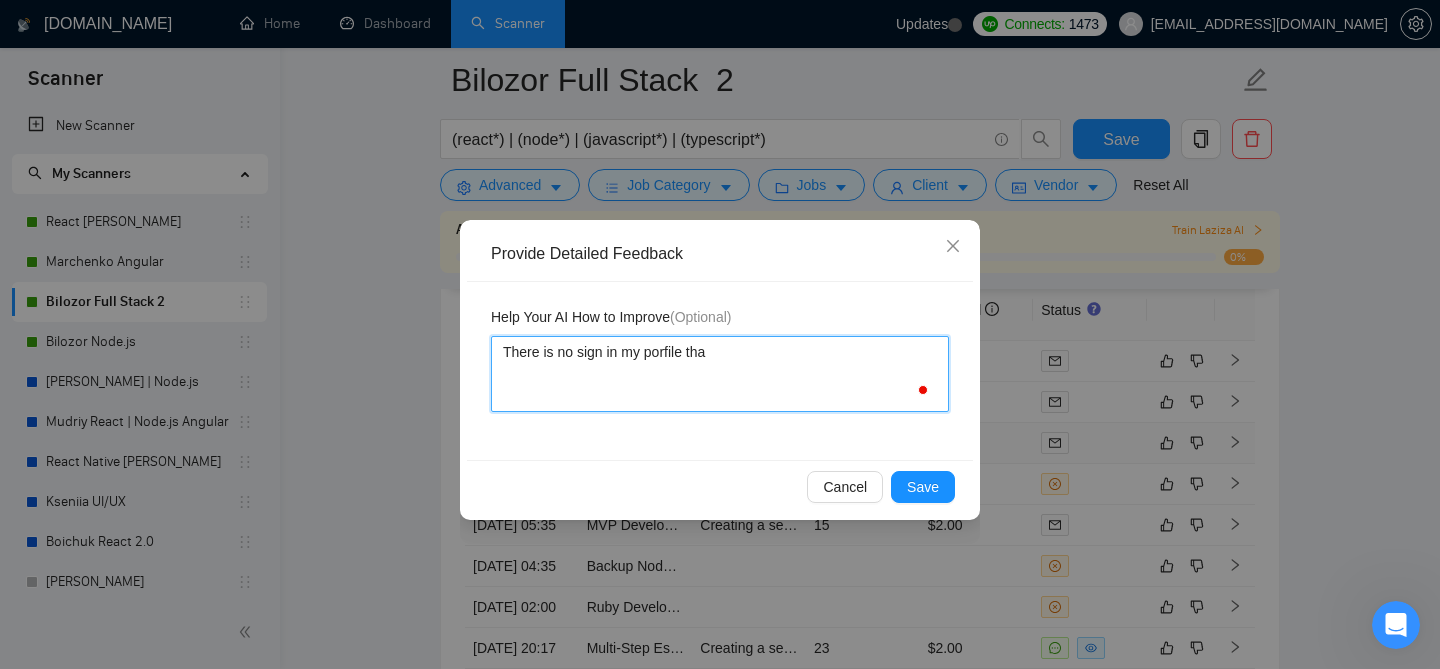 type 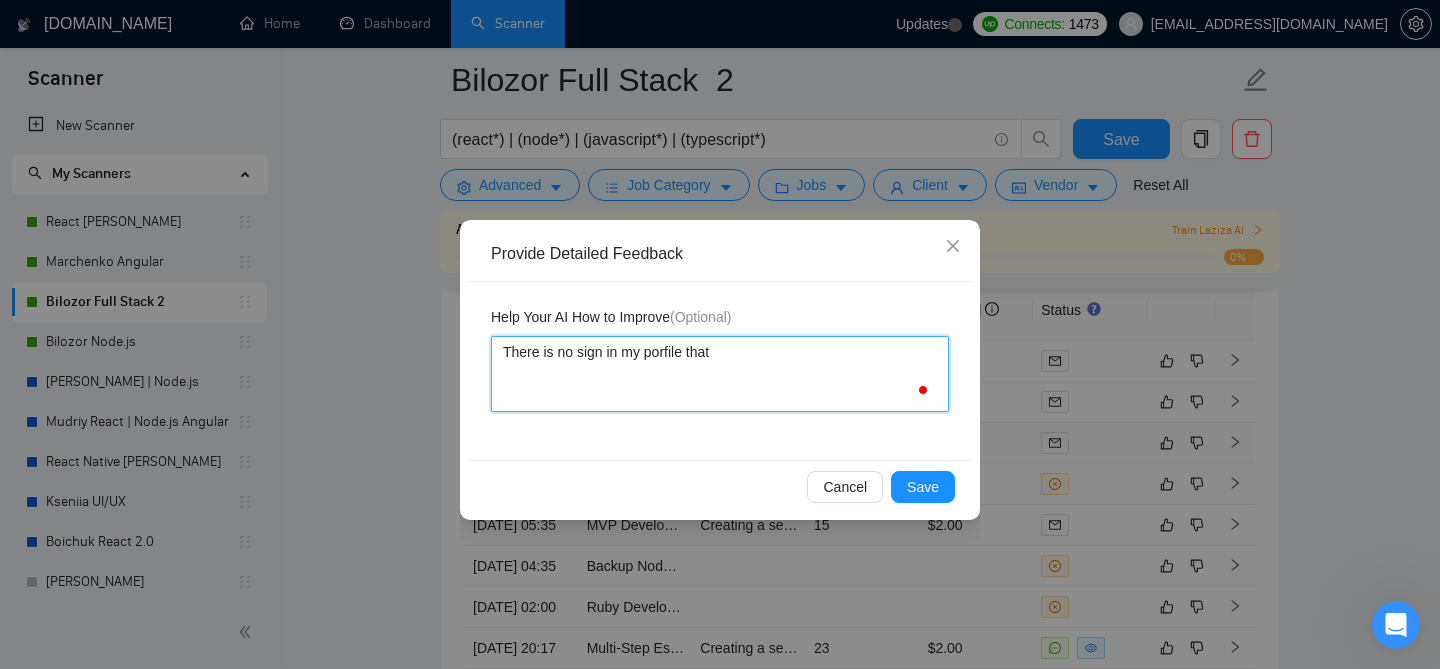 type 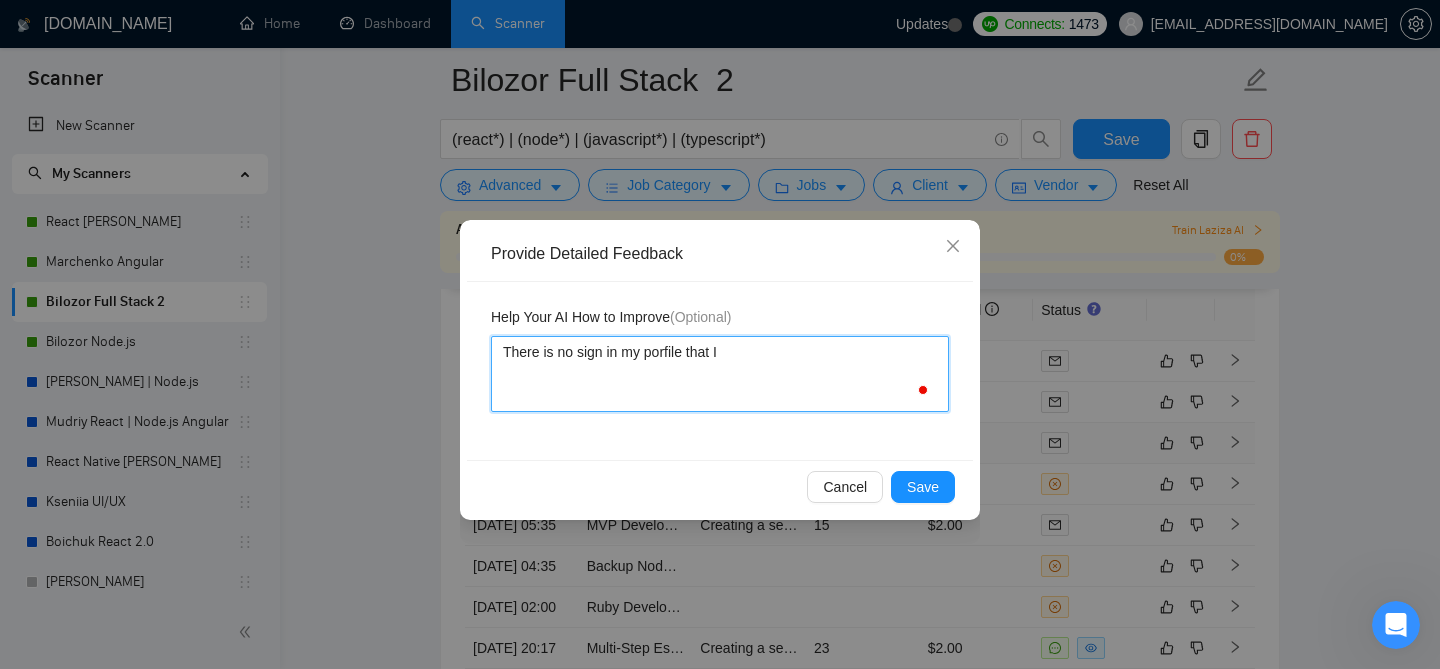 type 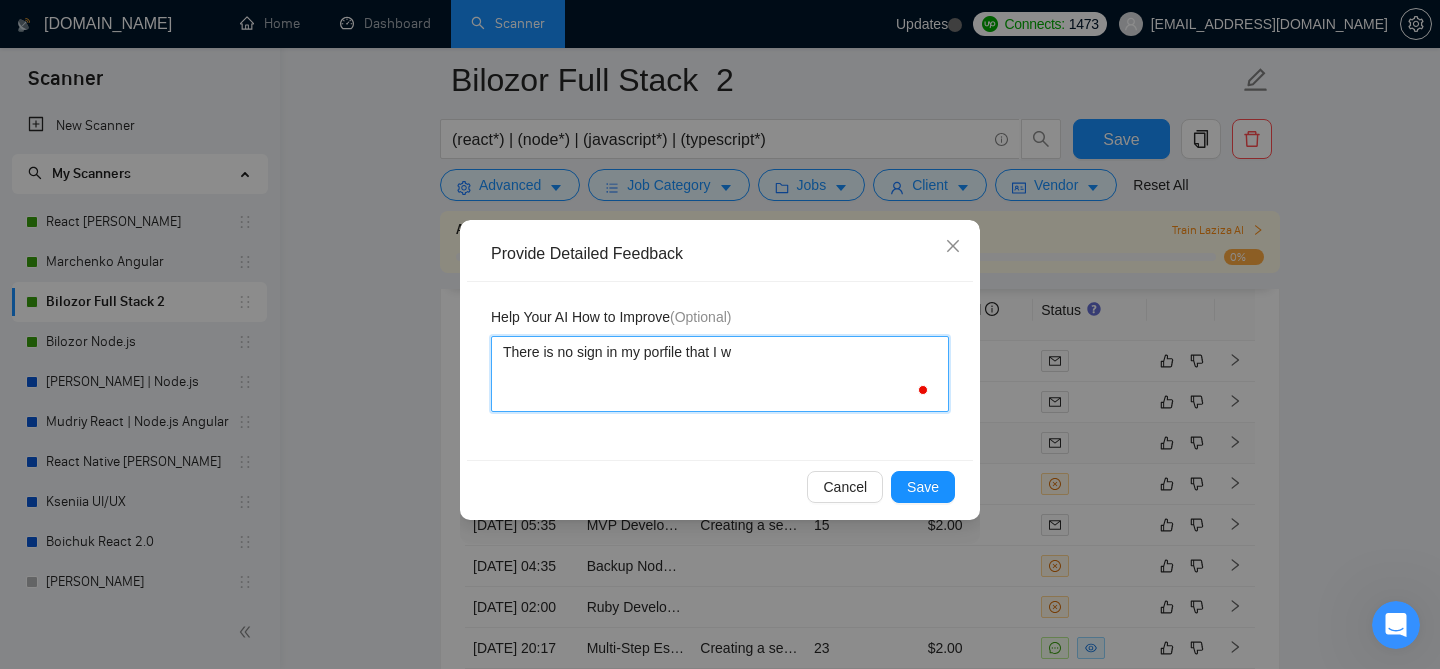 type 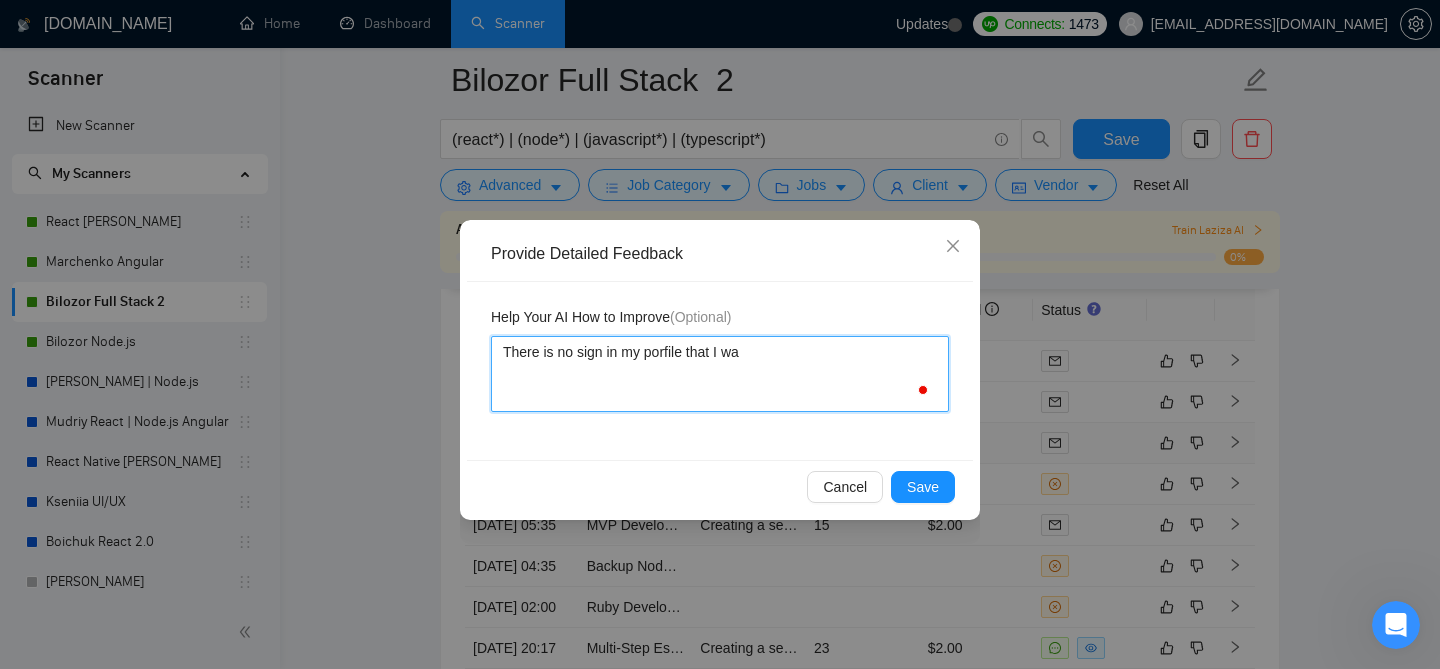 type 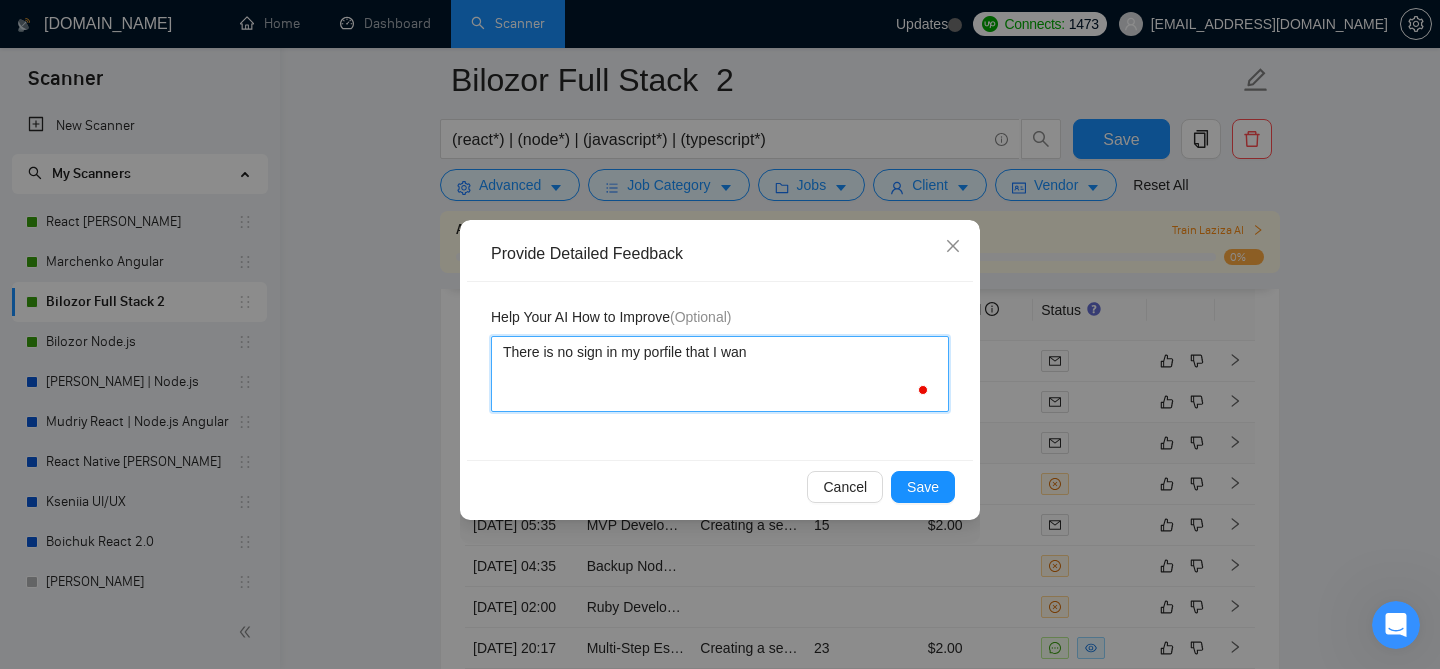 type 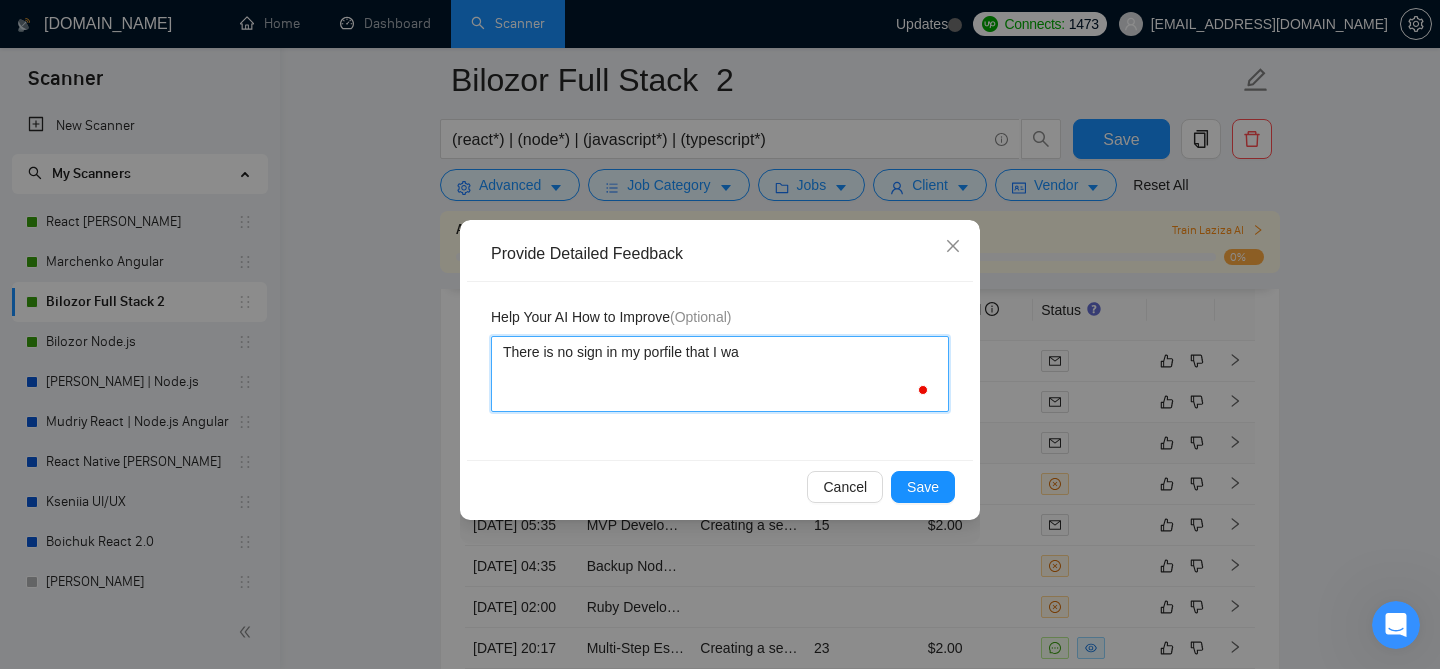 type 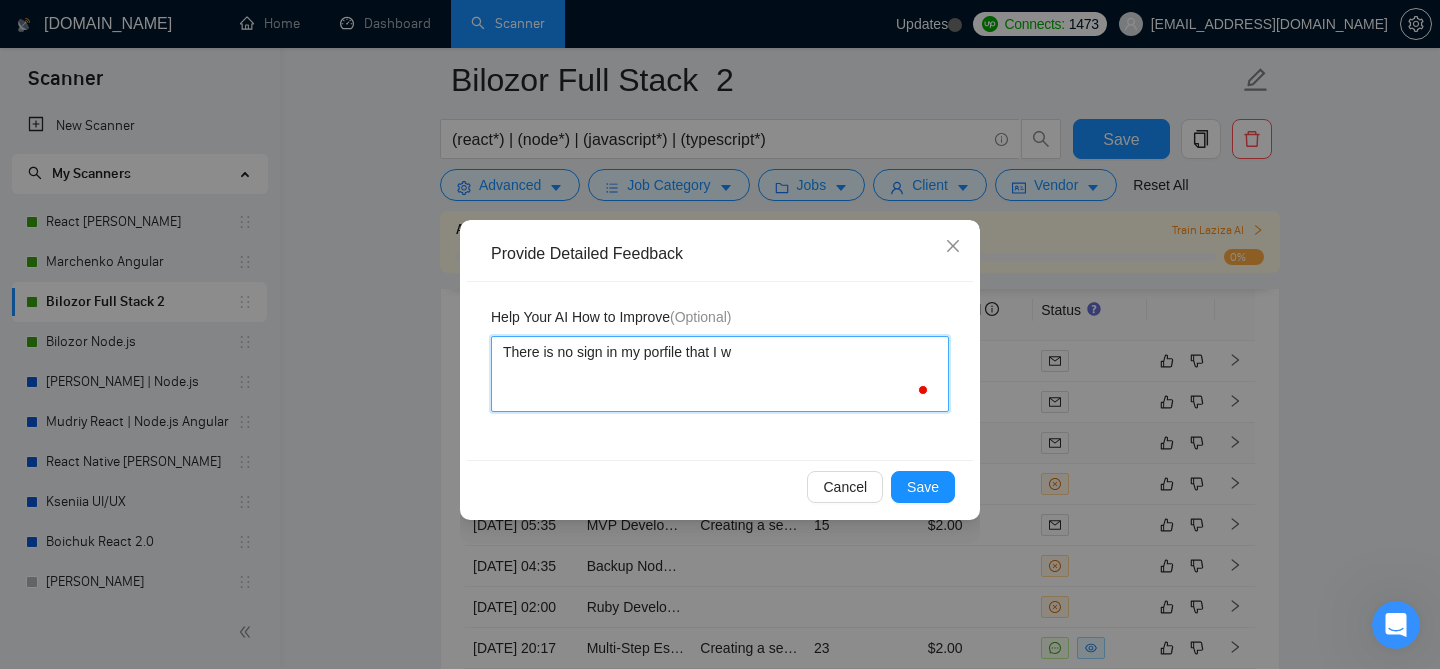 type 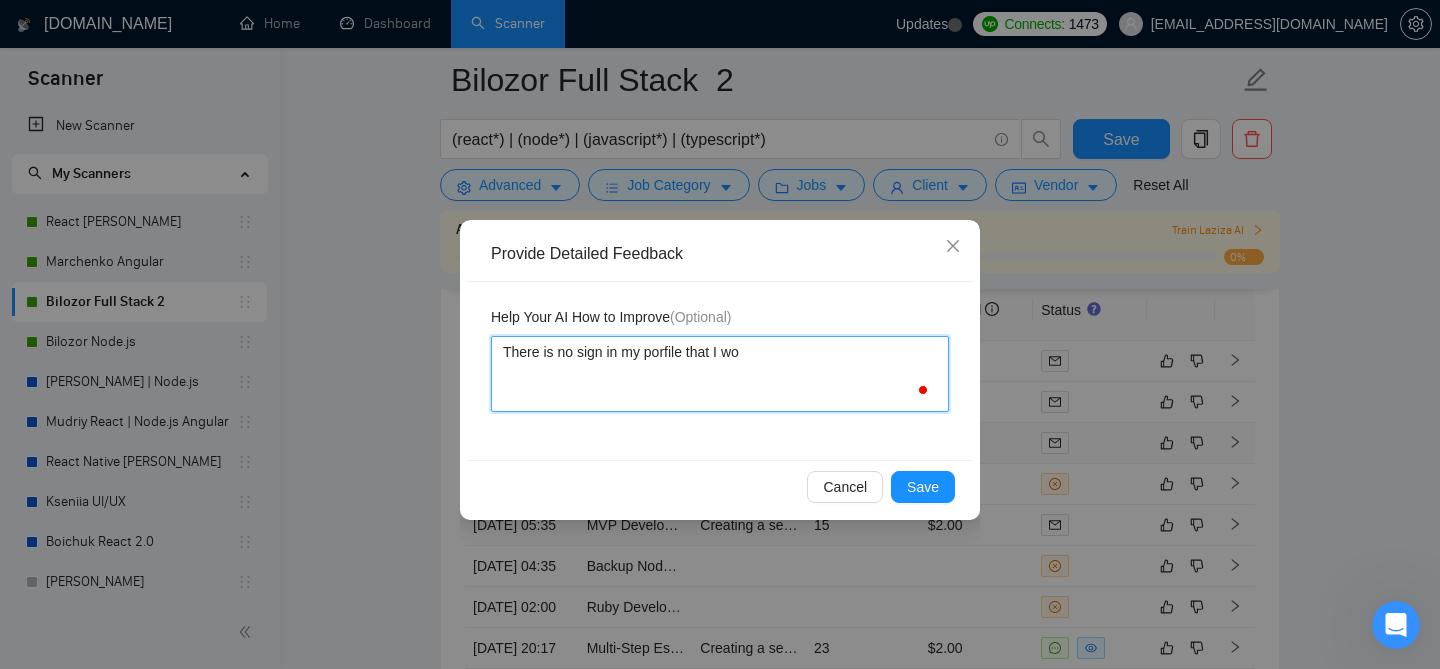 type 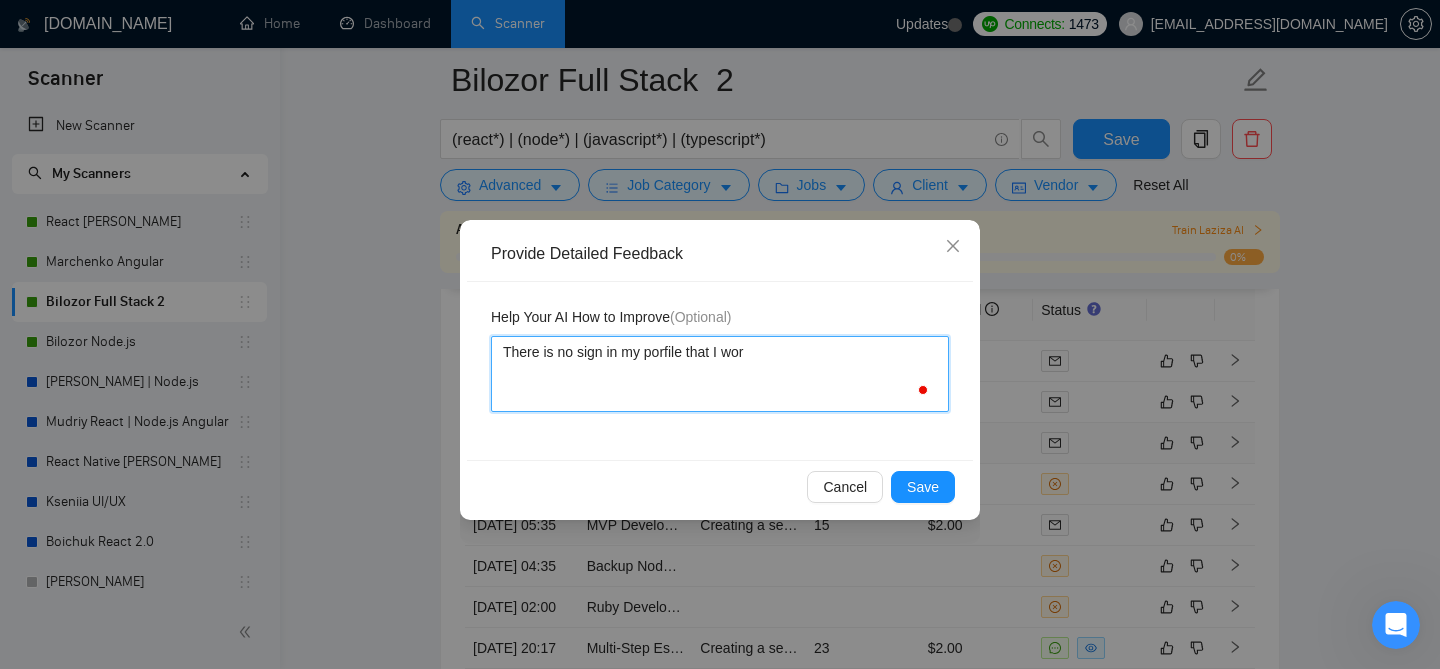 type 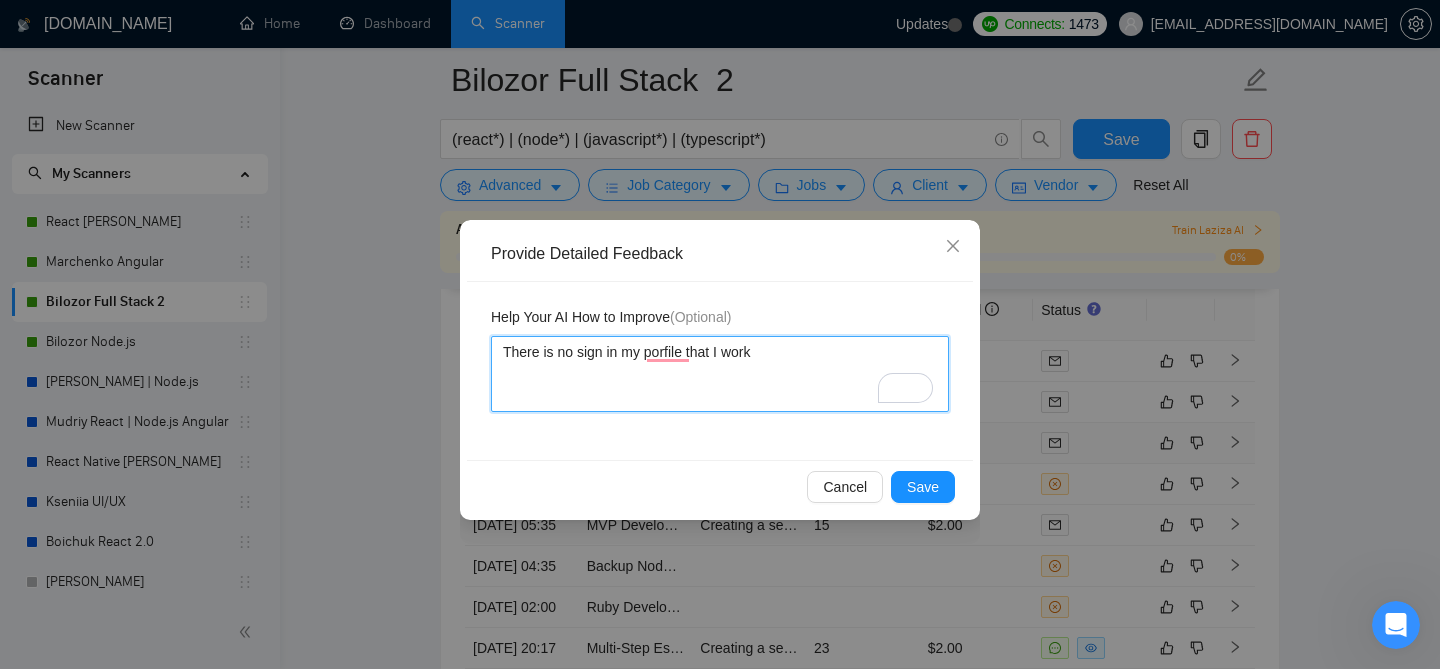 type 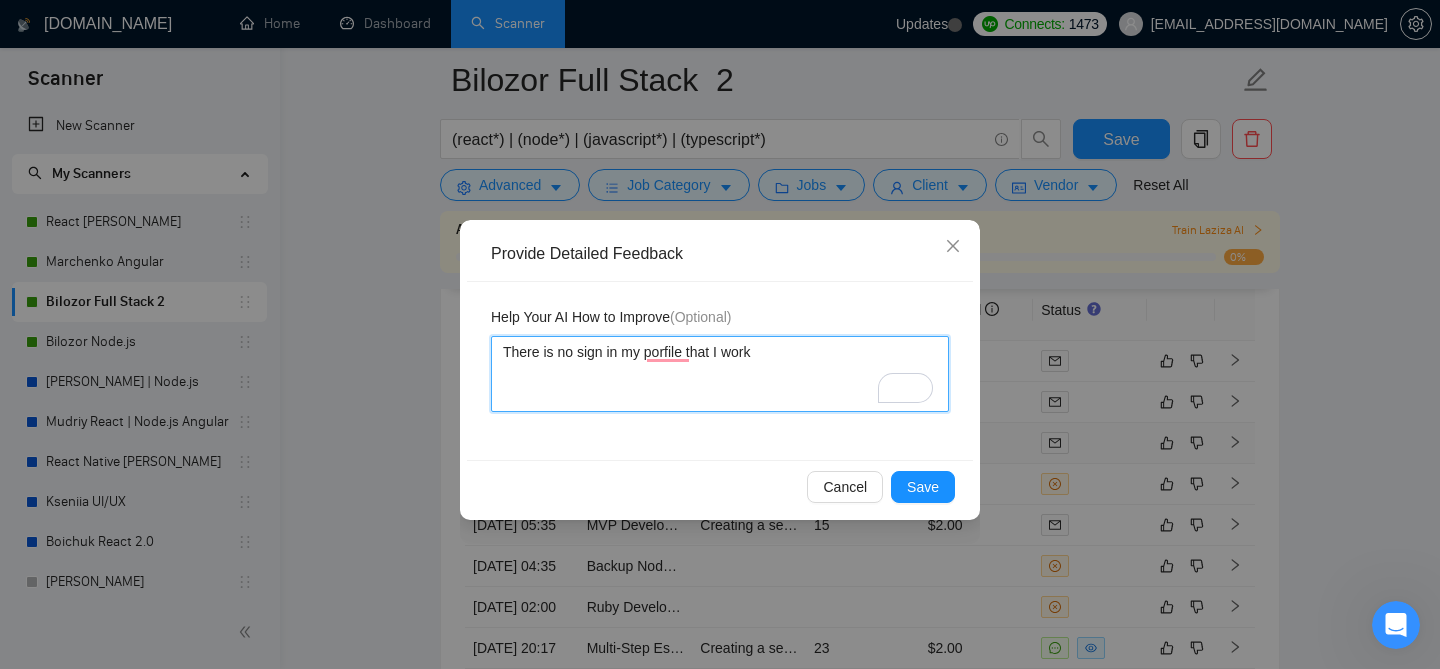 type 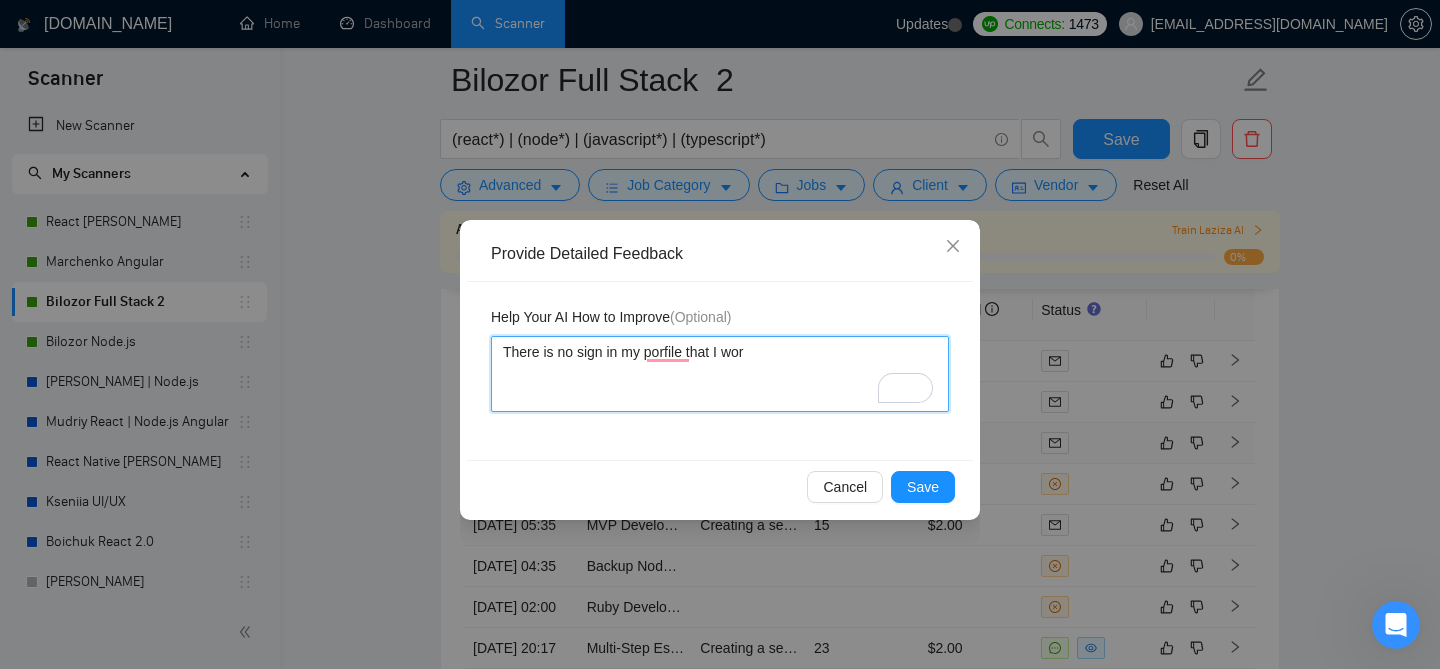 type 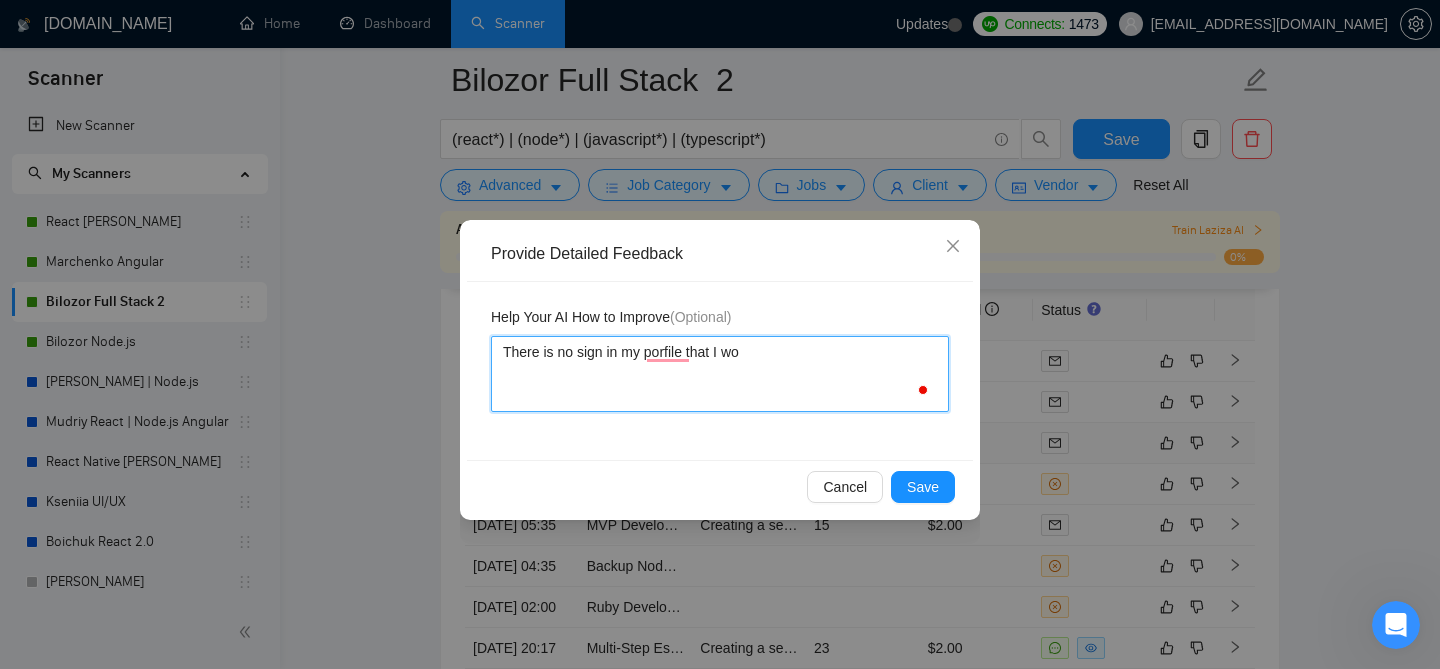 type 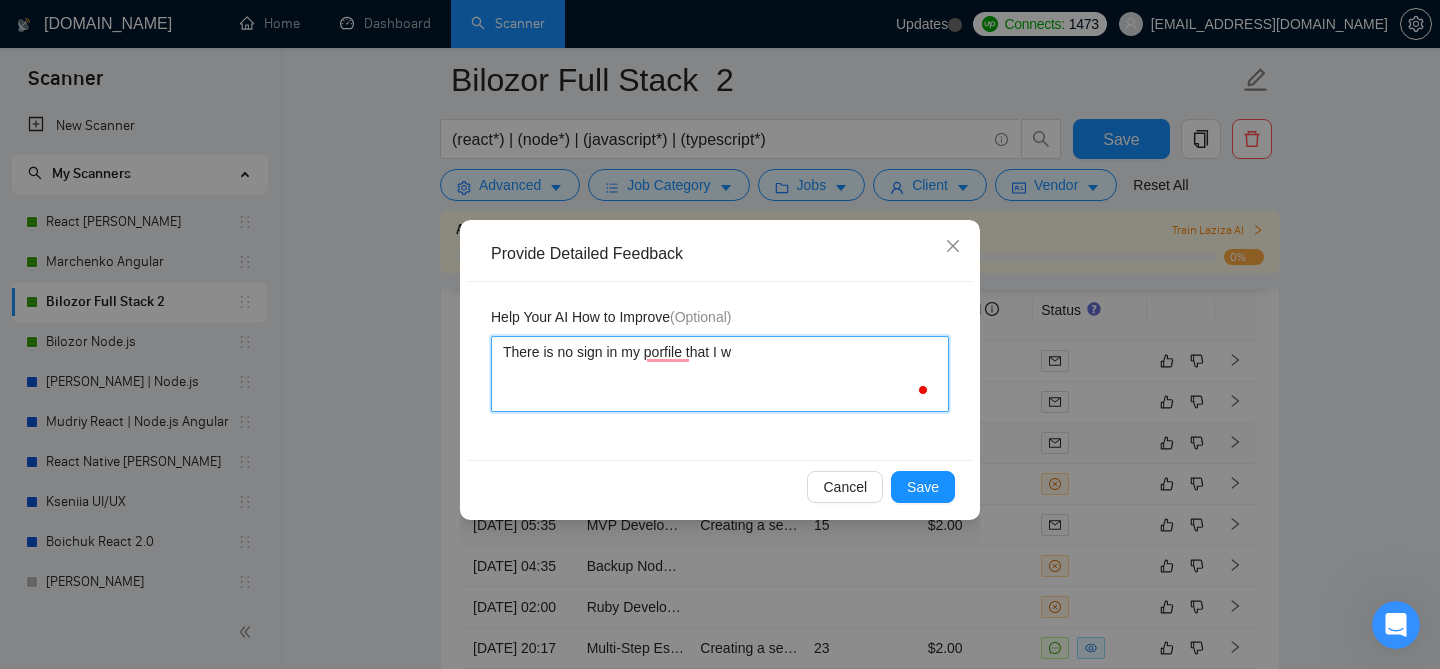 type 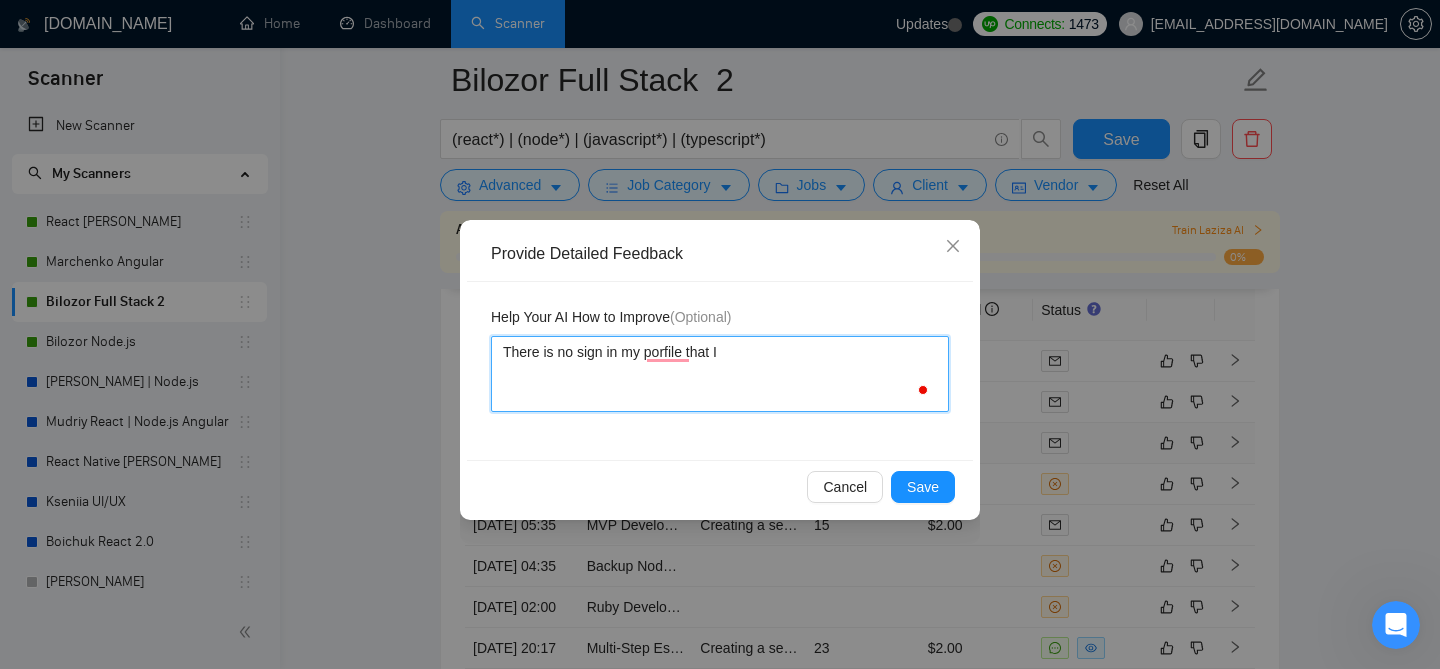 type 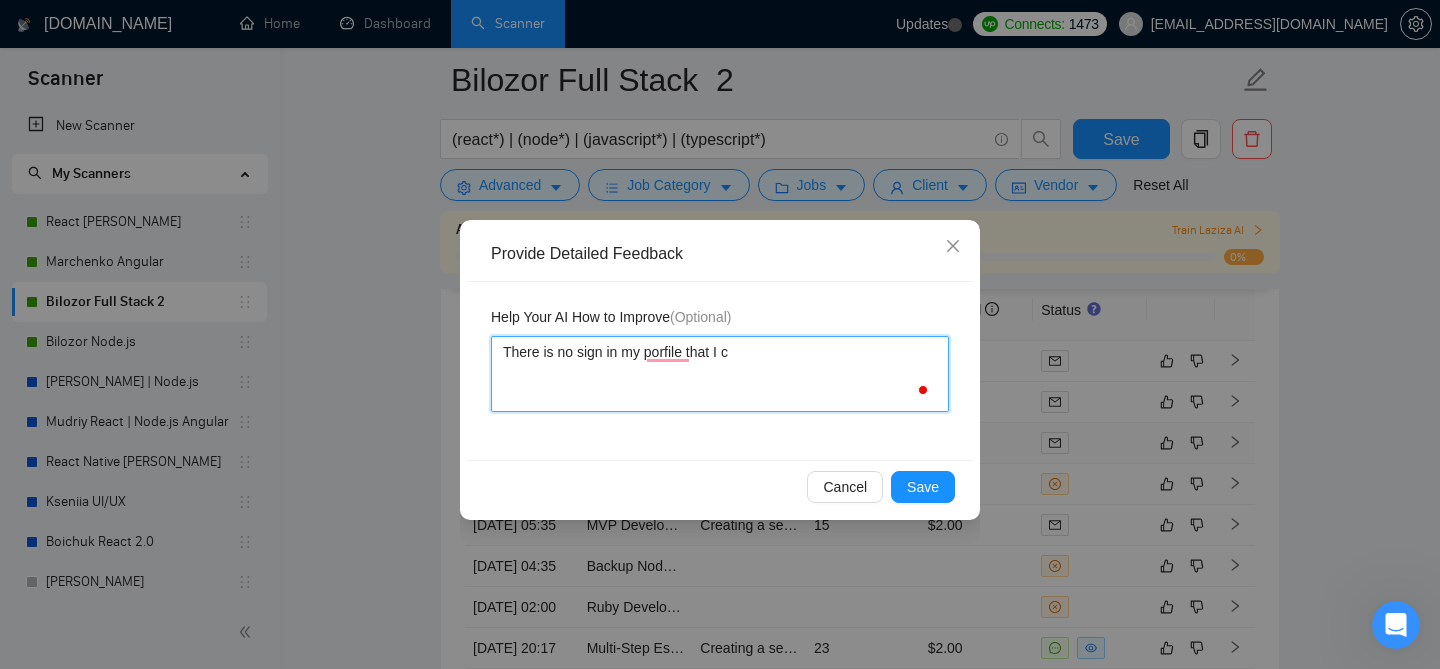 type 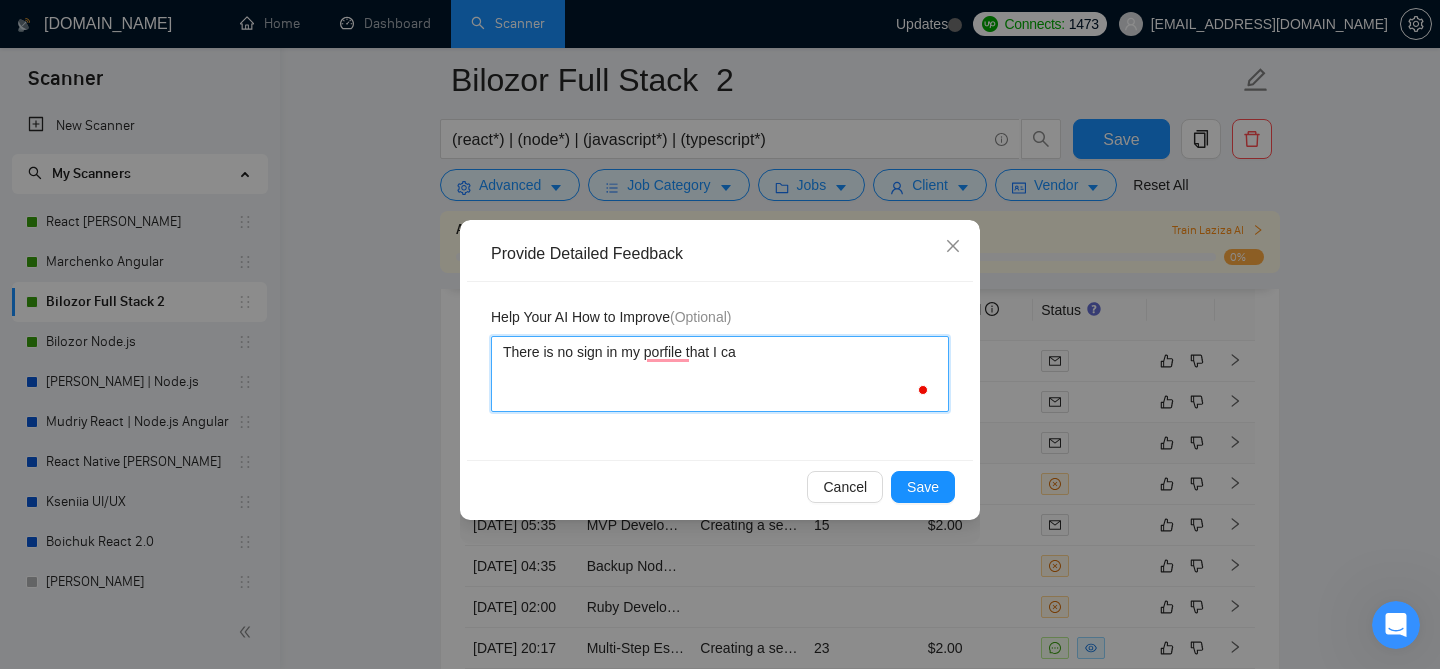 type on "There is no sign in my porfile that I can" 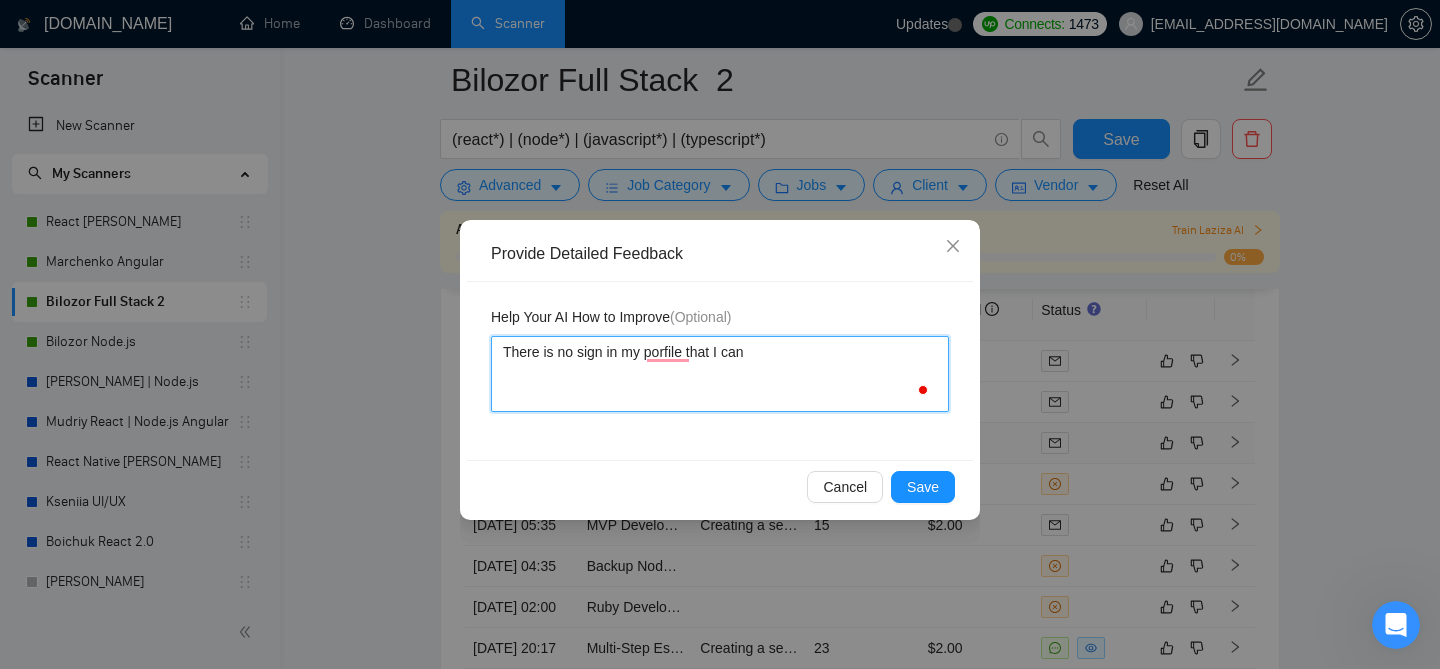 type 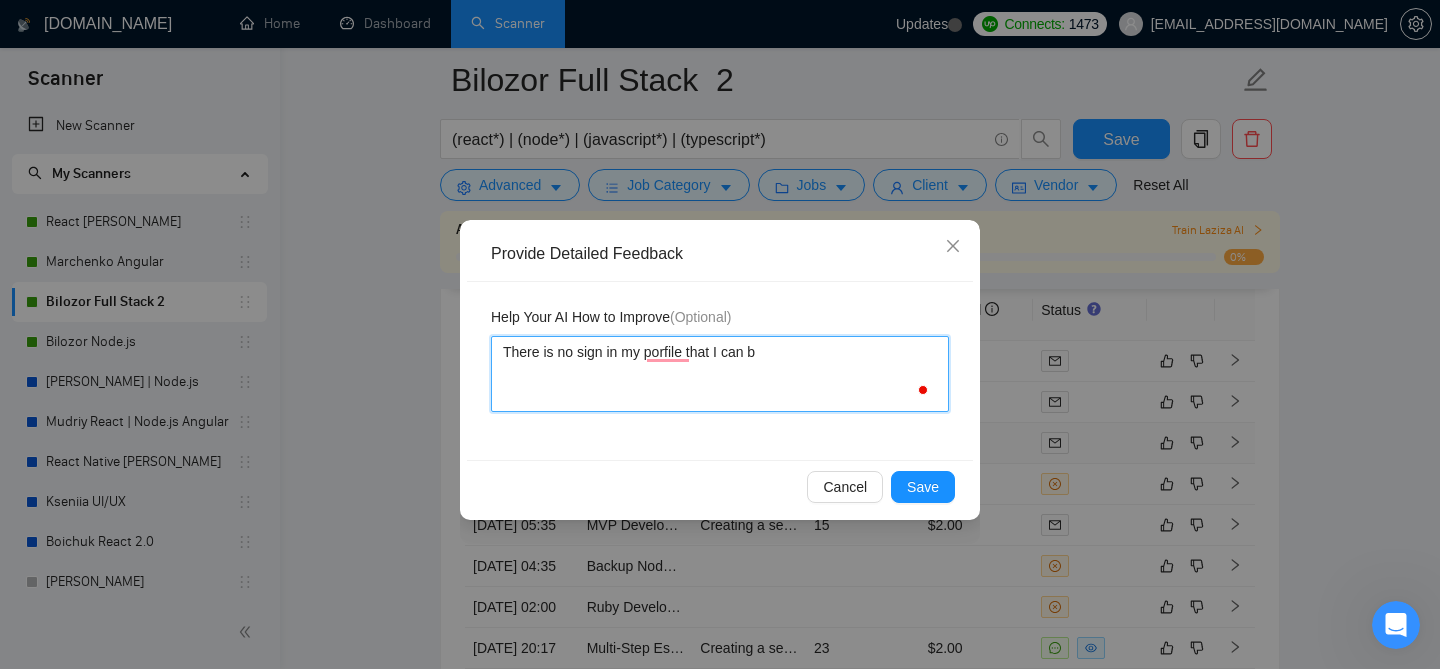 type 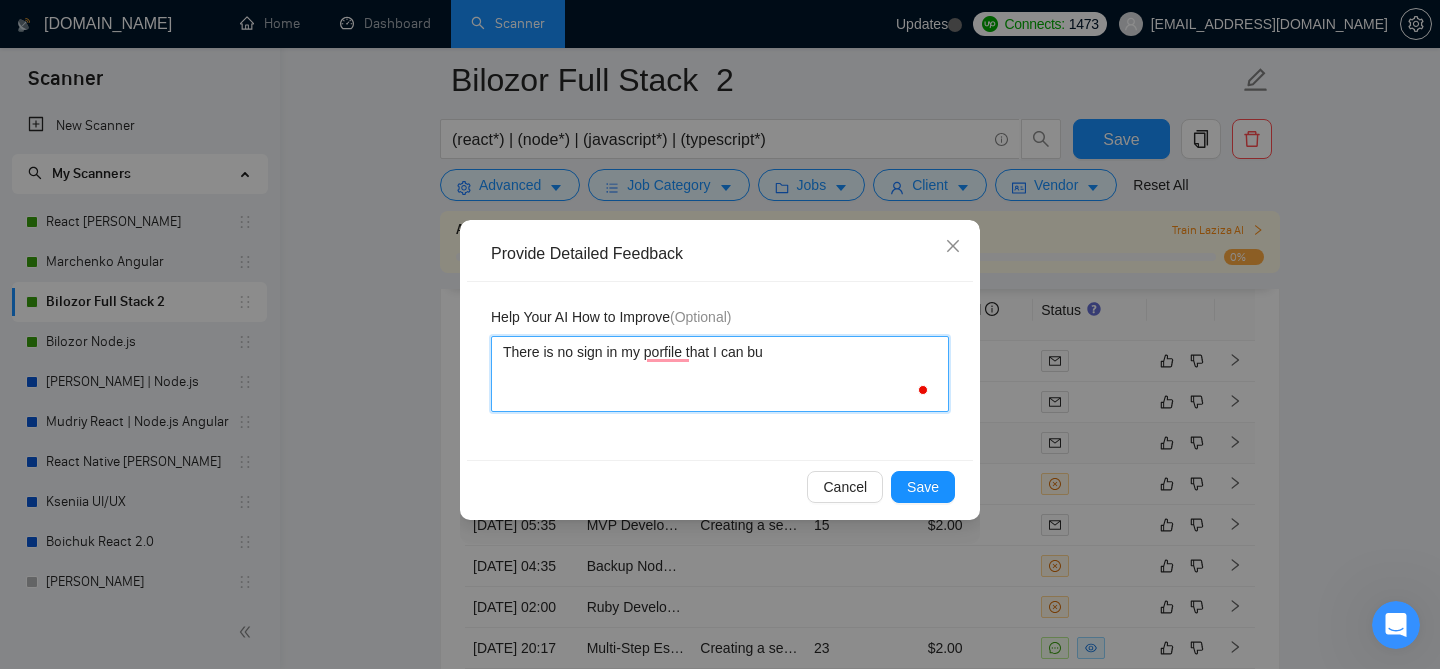 type 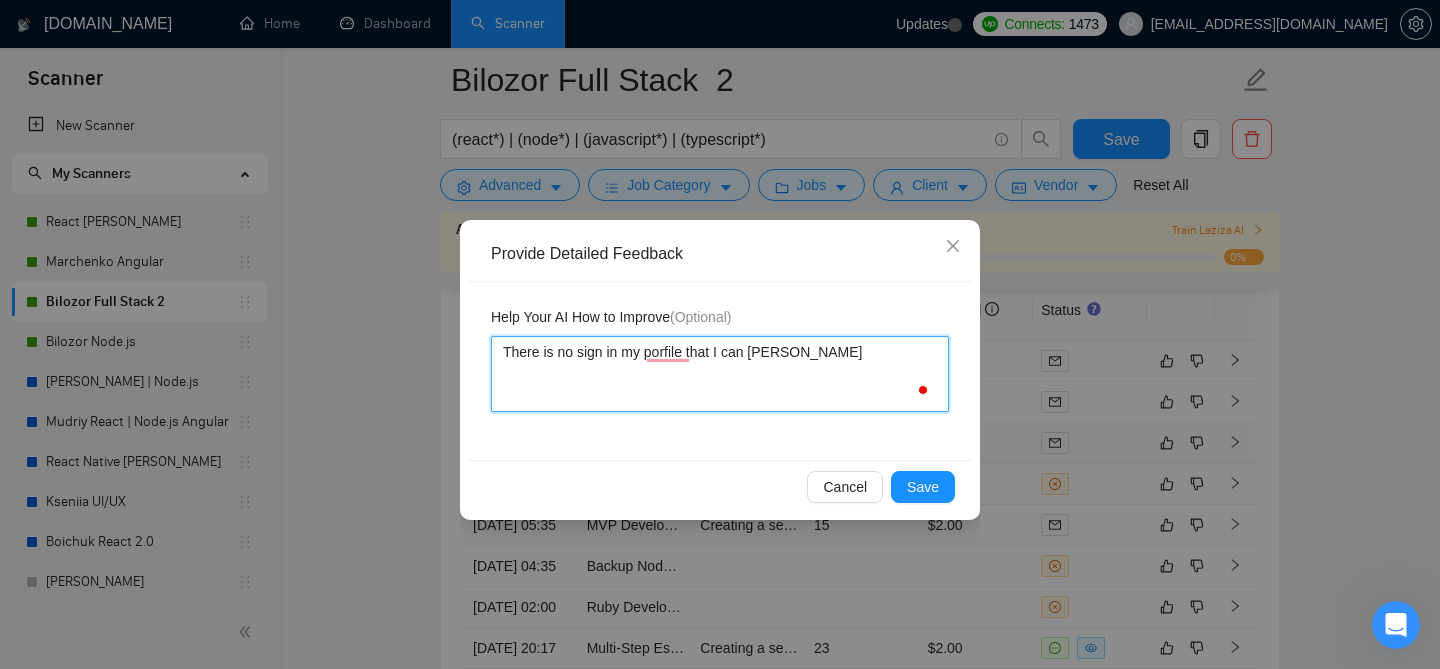 type 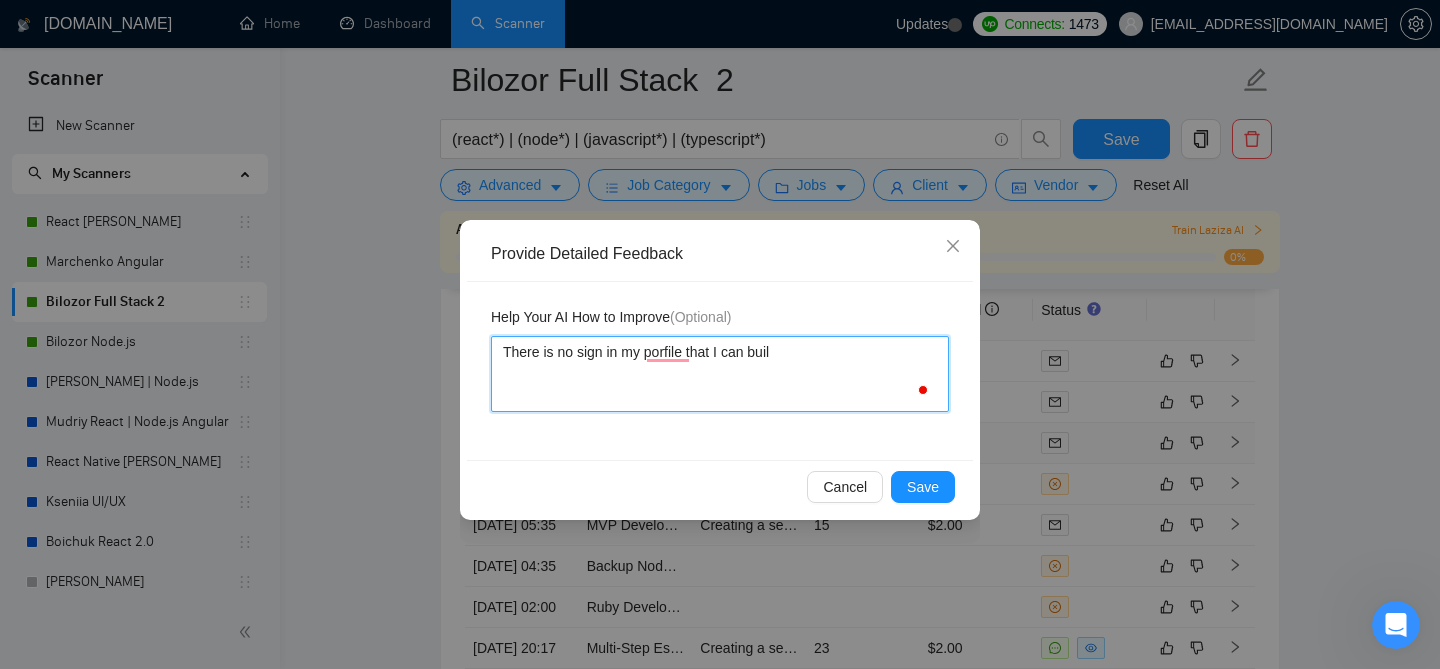 type 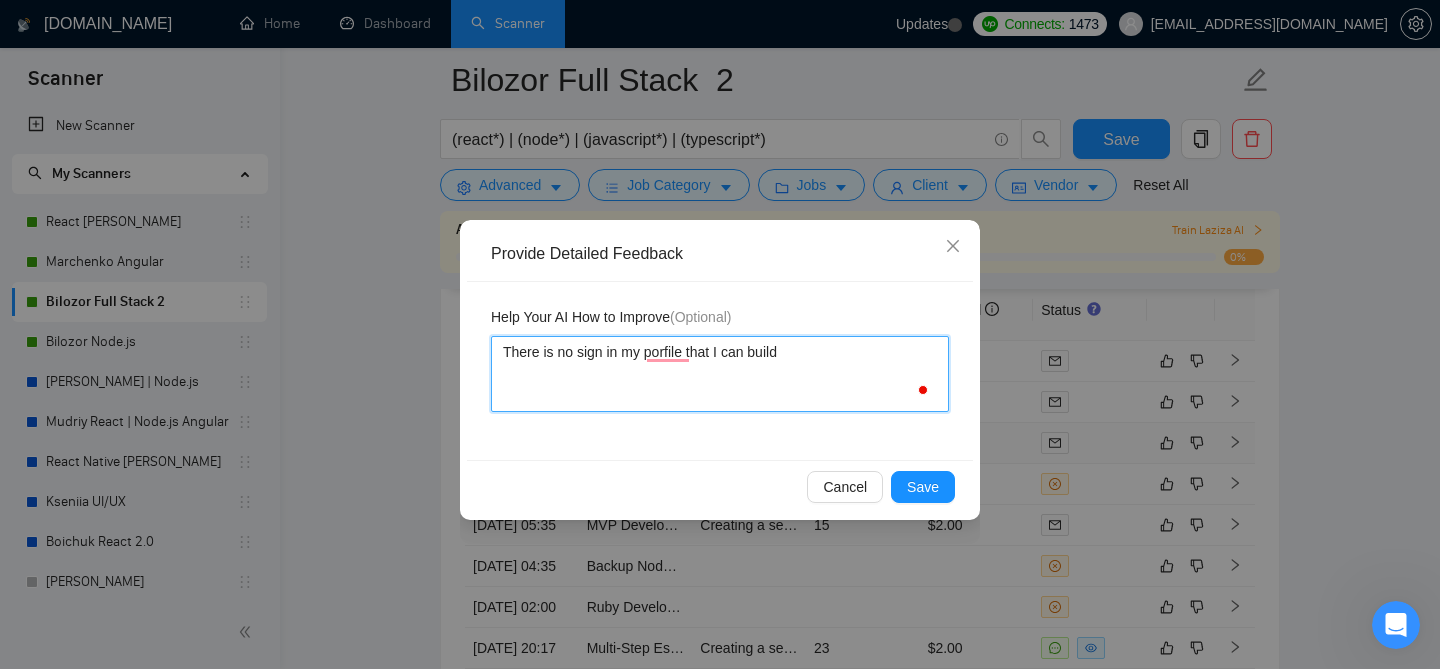 type on "There is no sign in my porfile that I can build" 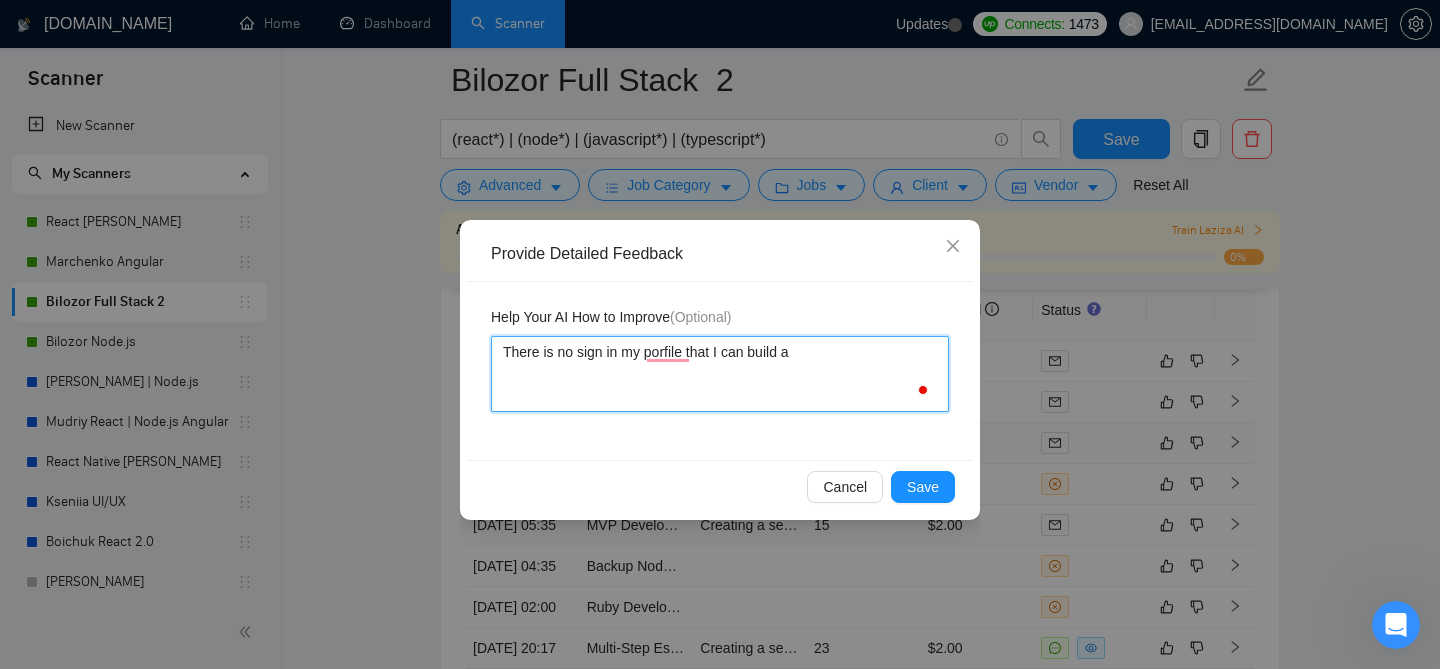 type 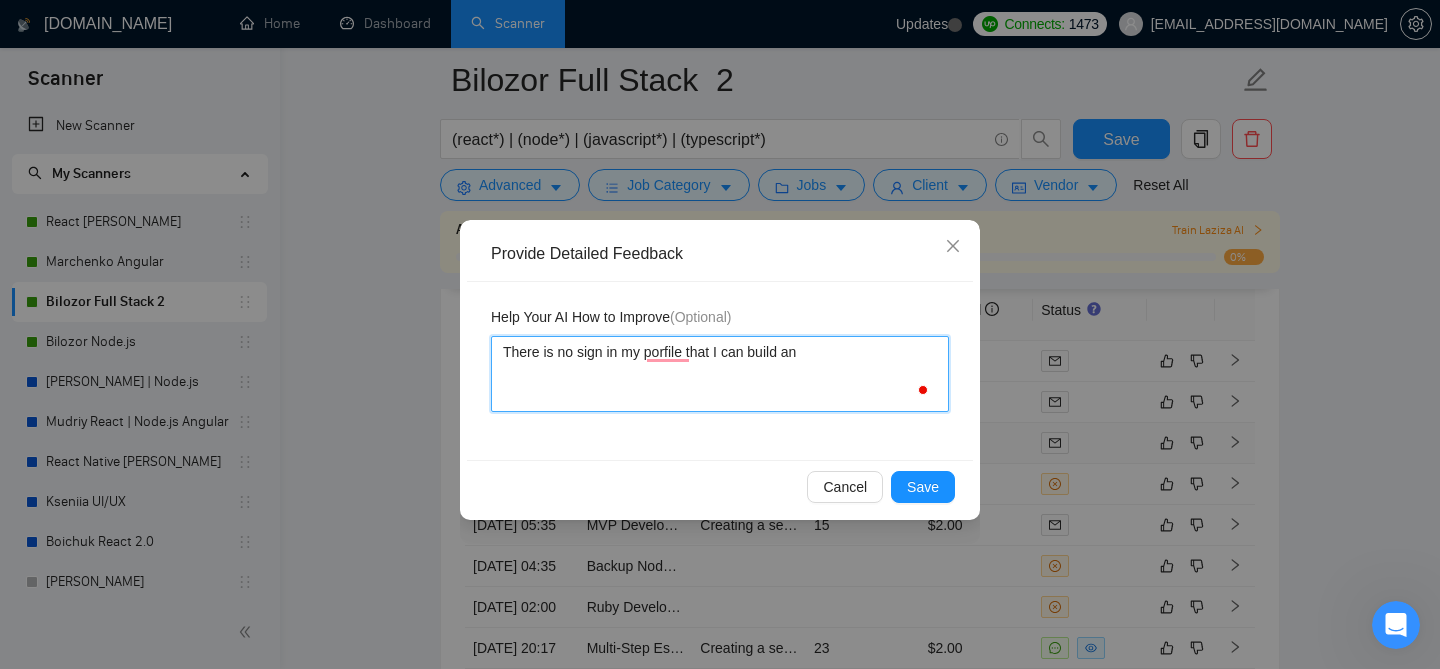 type 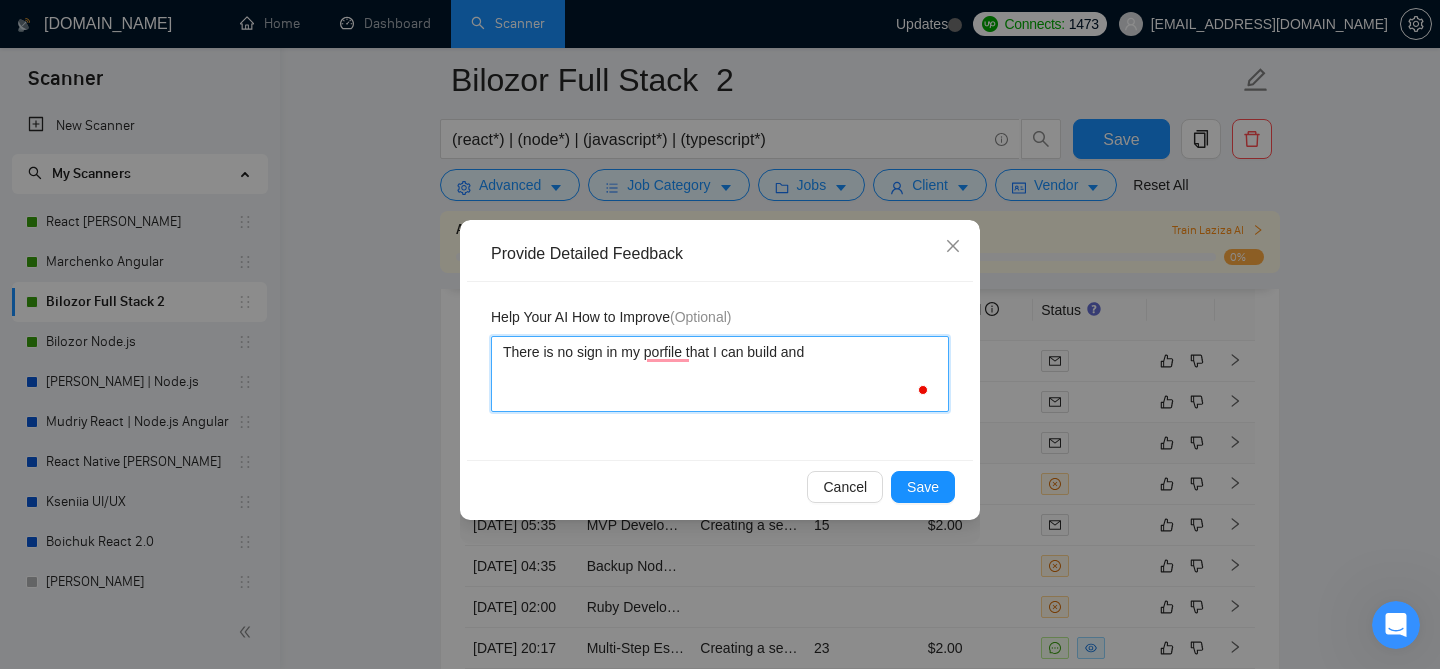 type 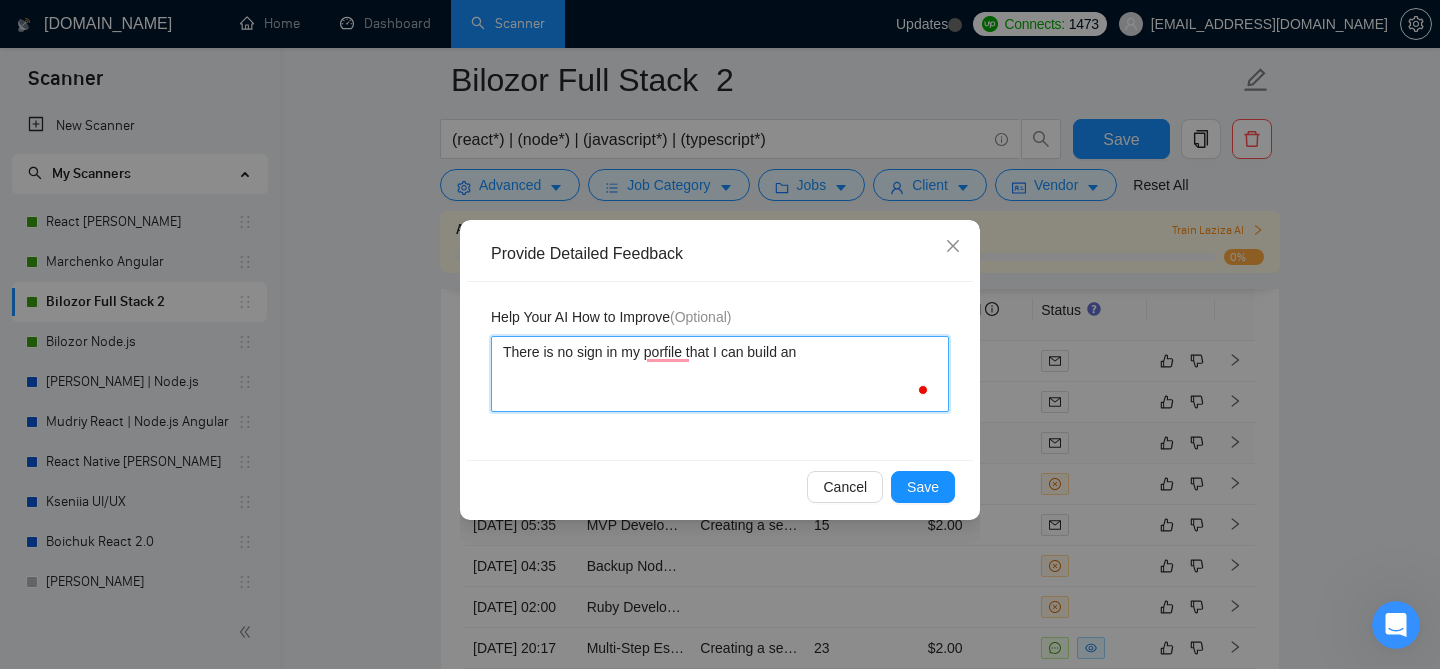 type 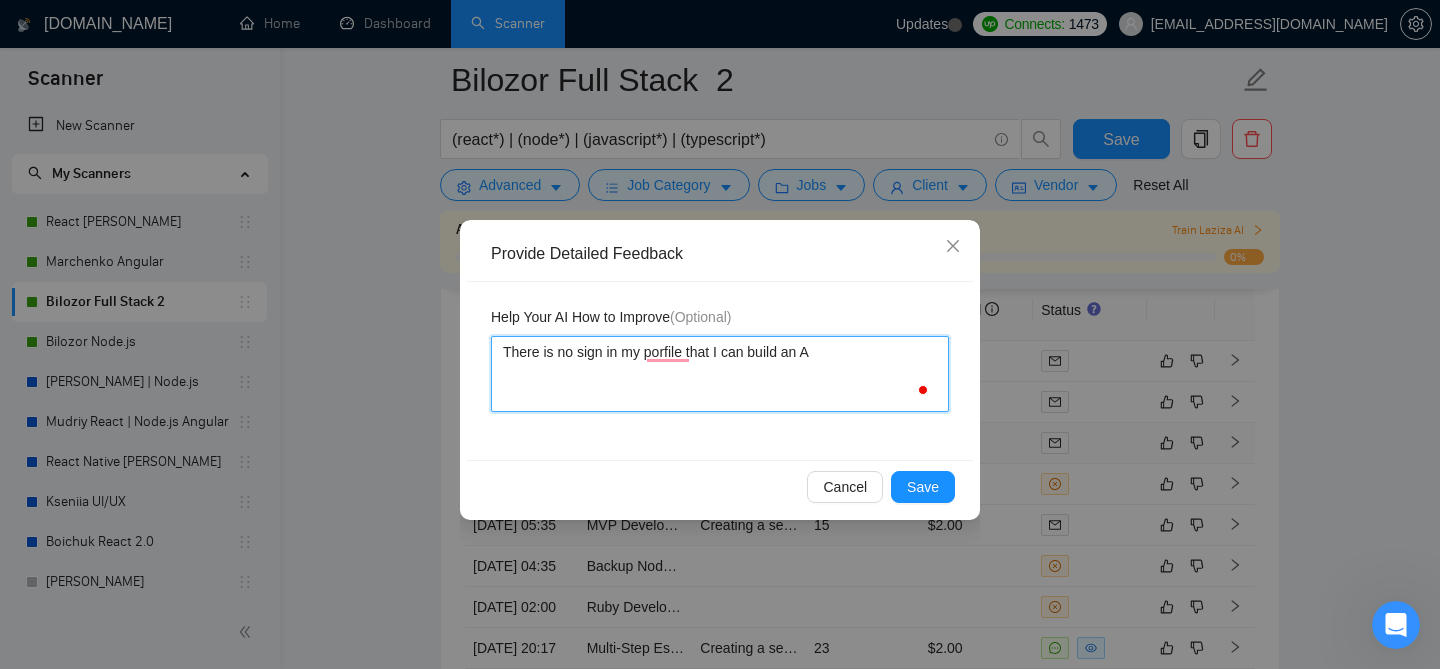 type 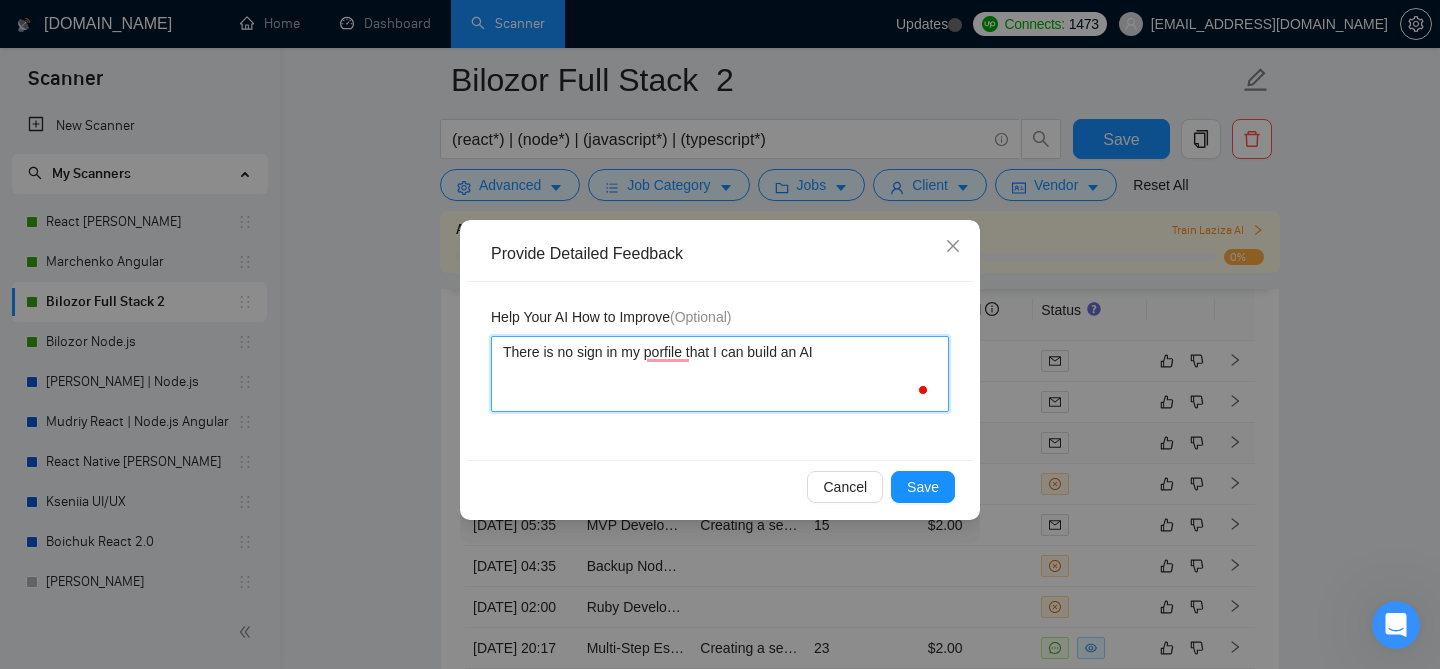 type 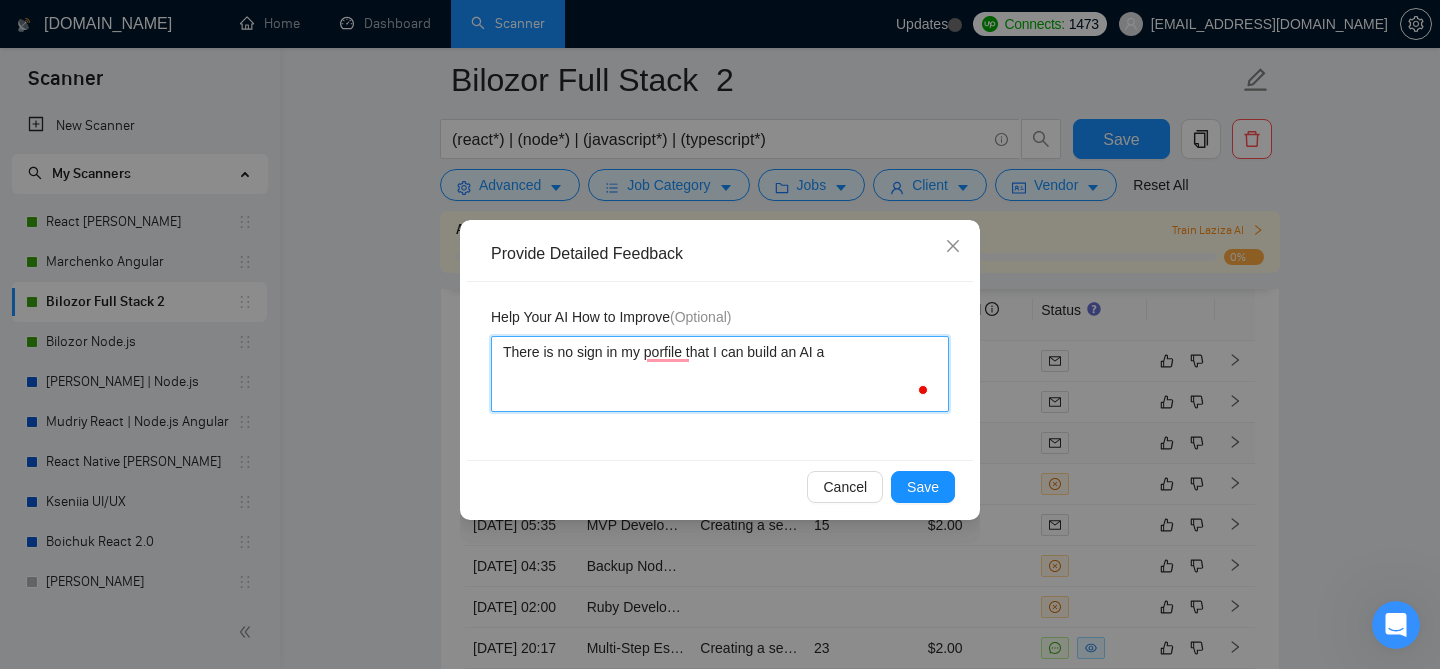 type 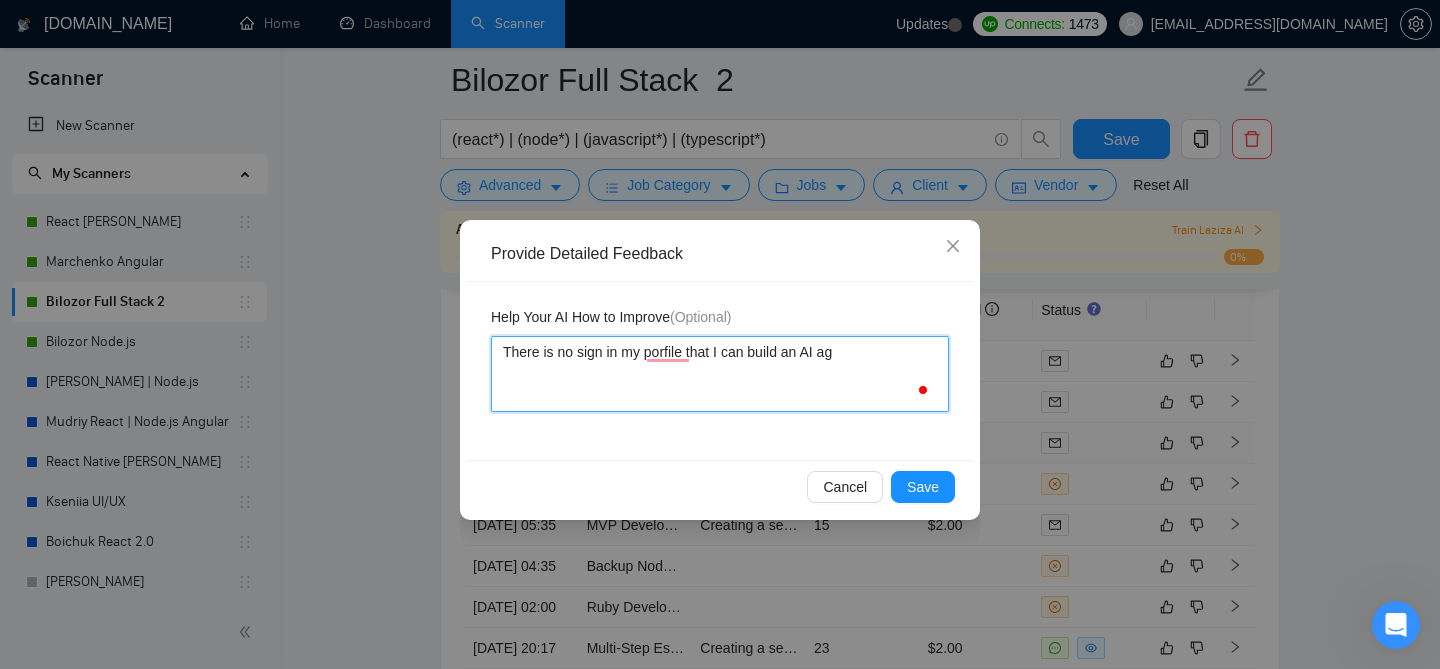 type 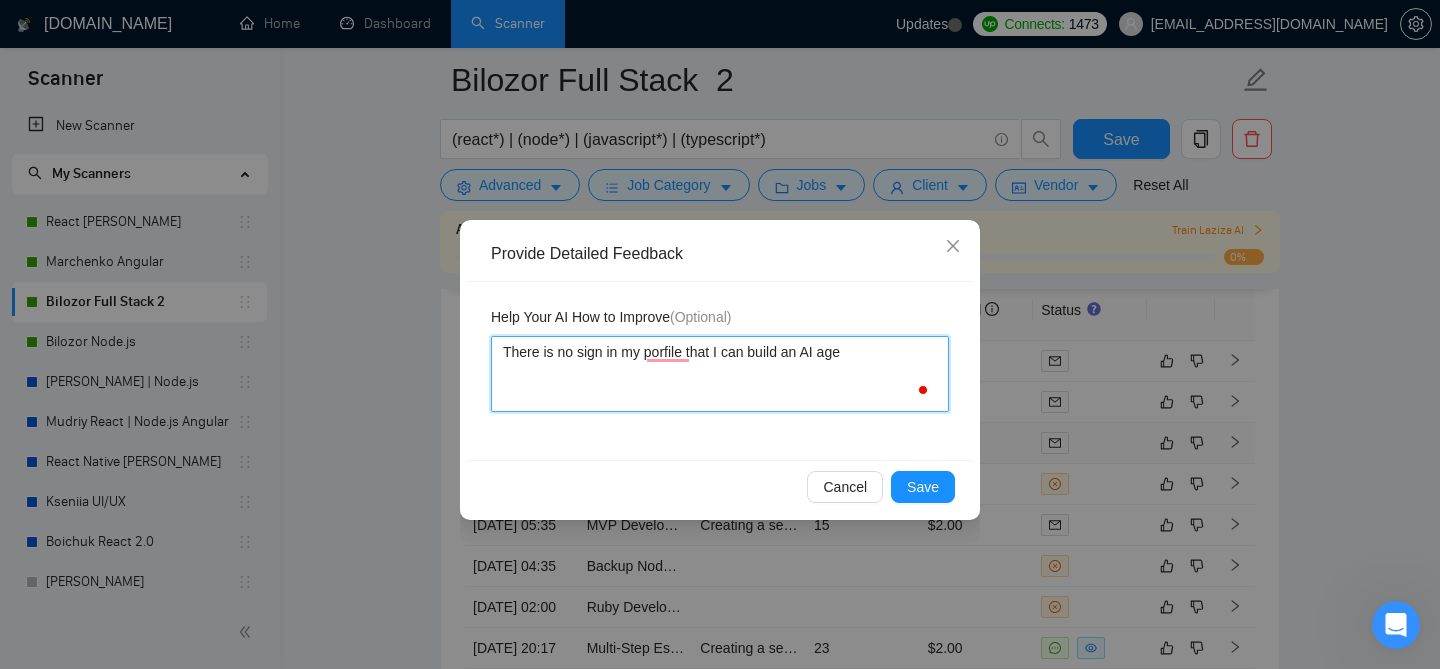 type 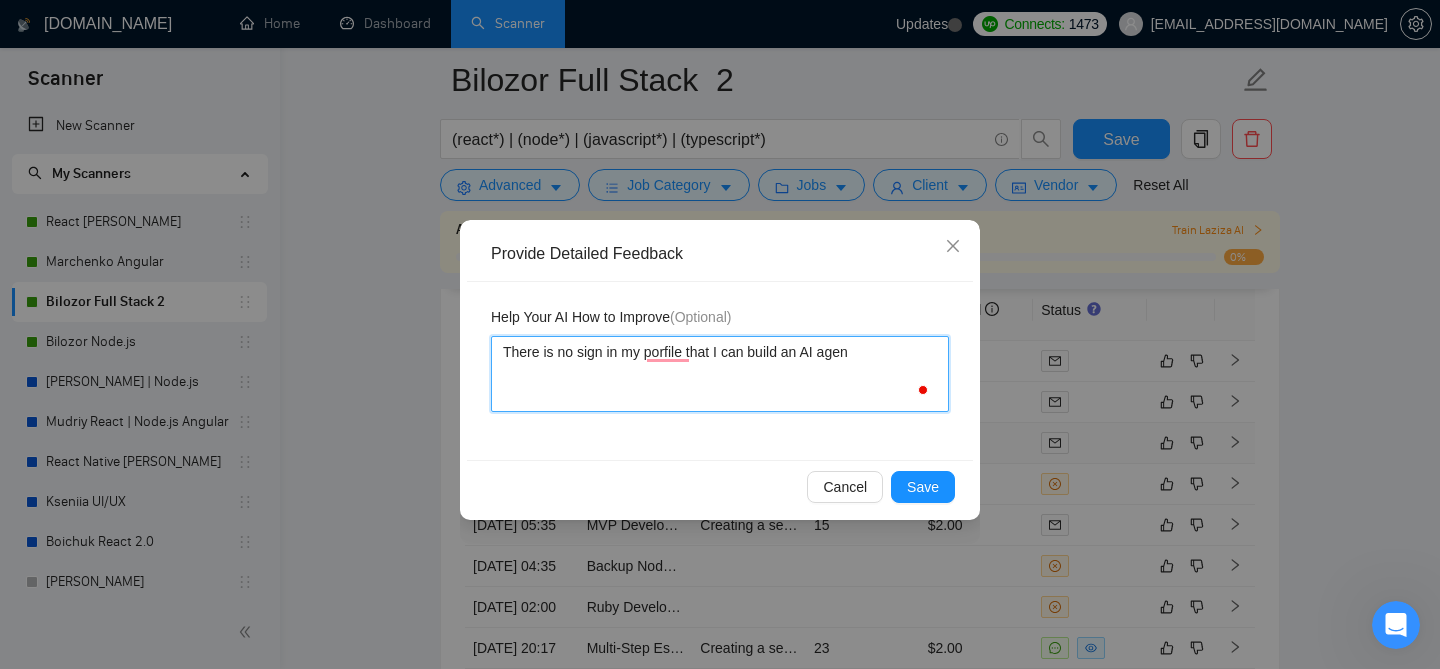 type 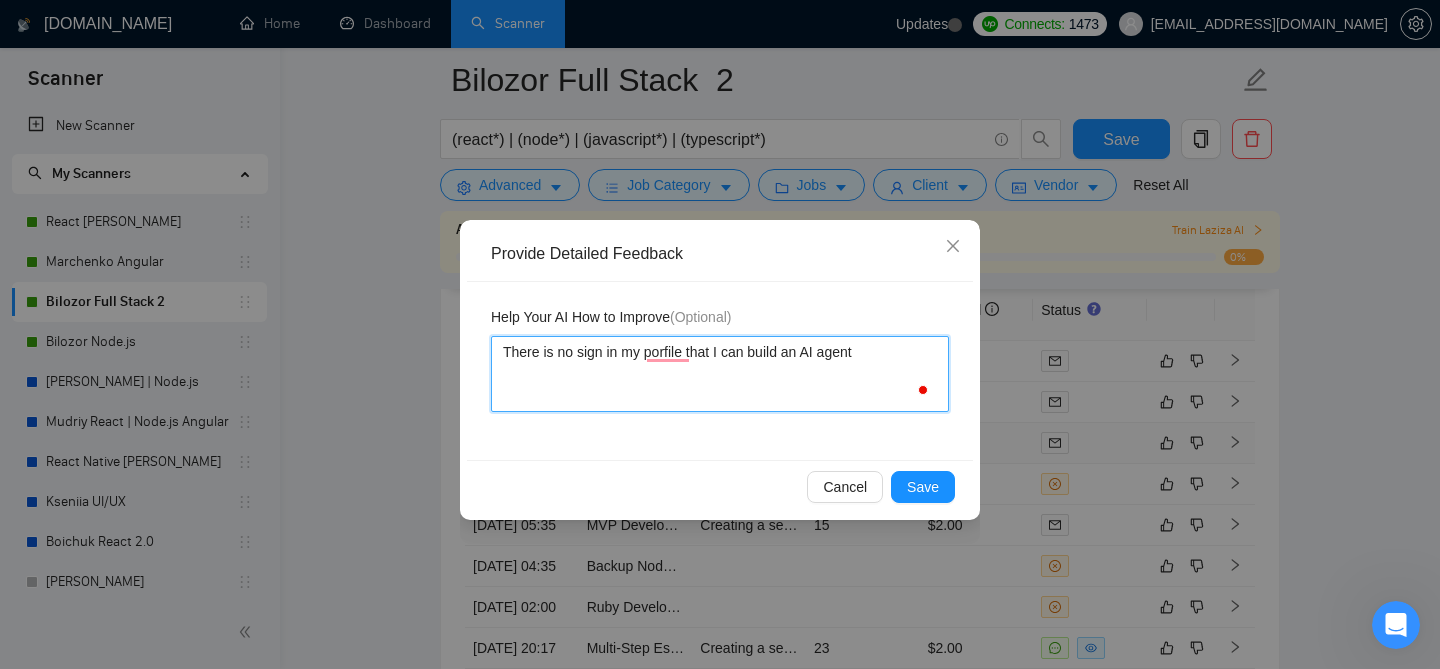 type 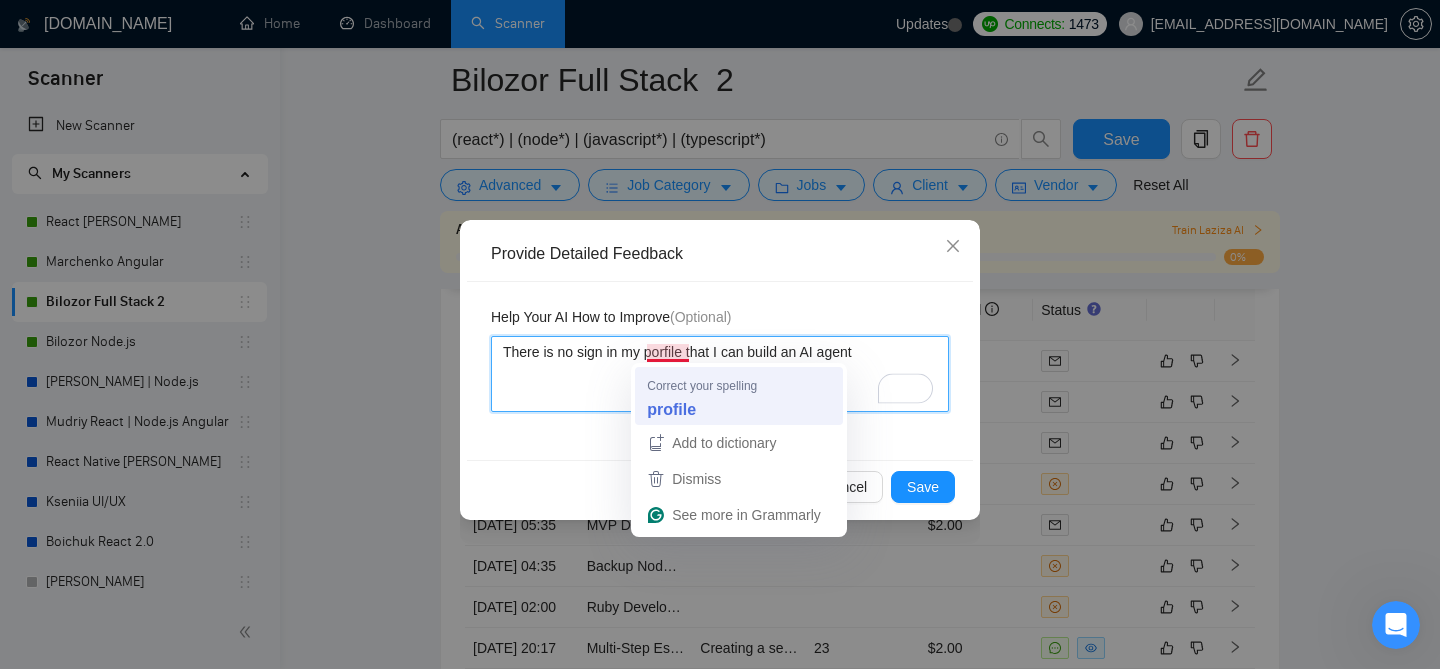 type on "There is no sign in my porfile that I can build an AI agent" 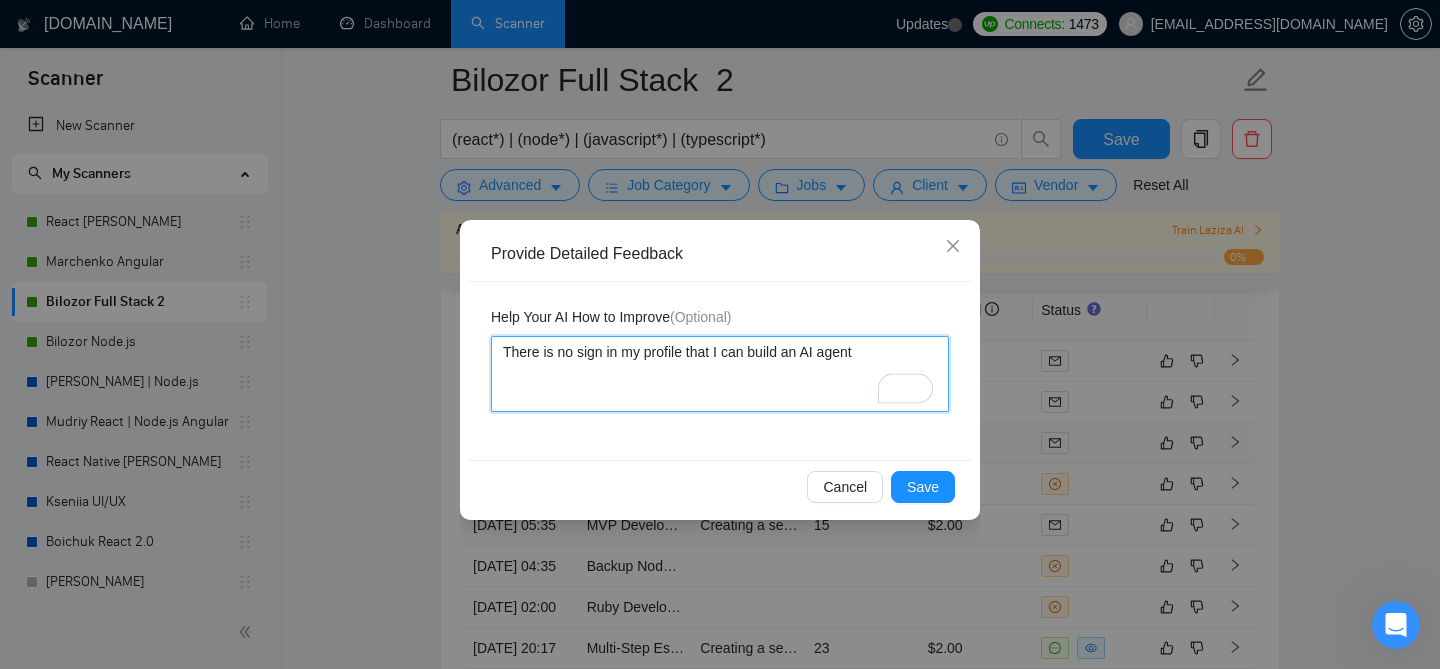 click on "There is no sign in my profile that I can build an AI agent" at bounding box center (720, 374) 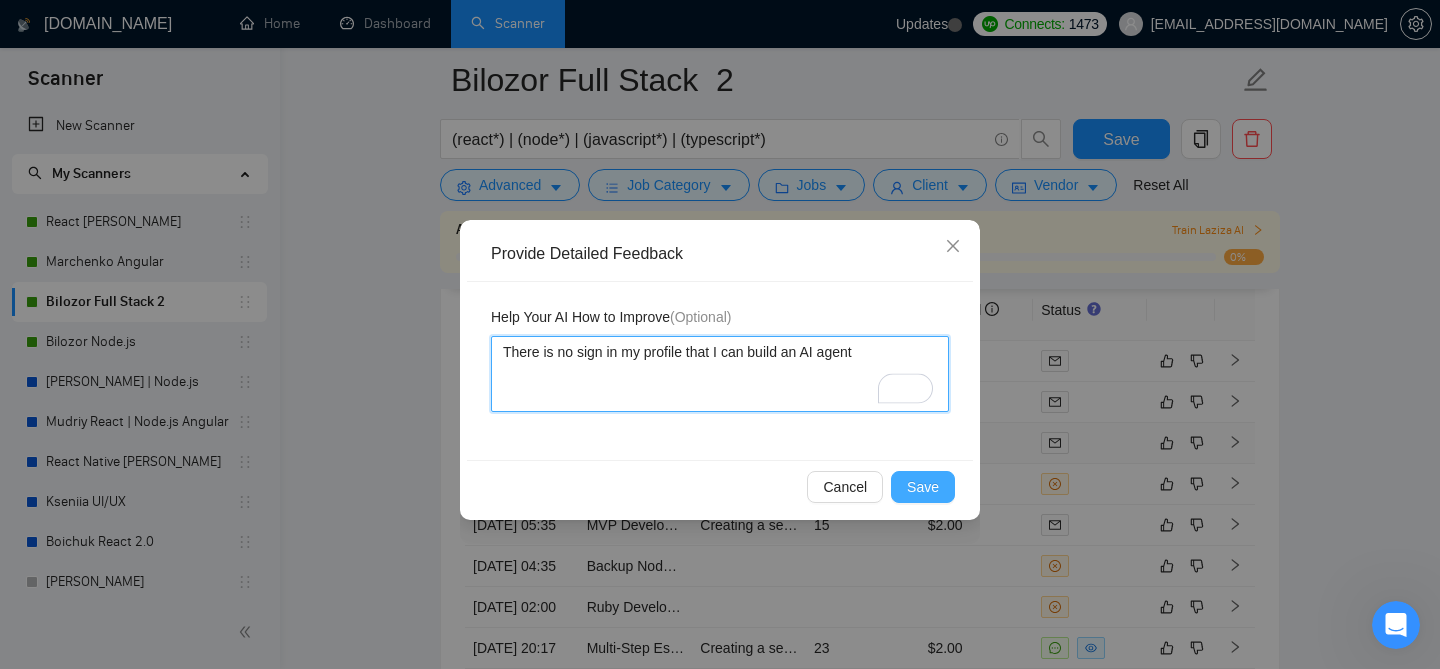 type on "There is no sign in my profile that I can build an AI agent" 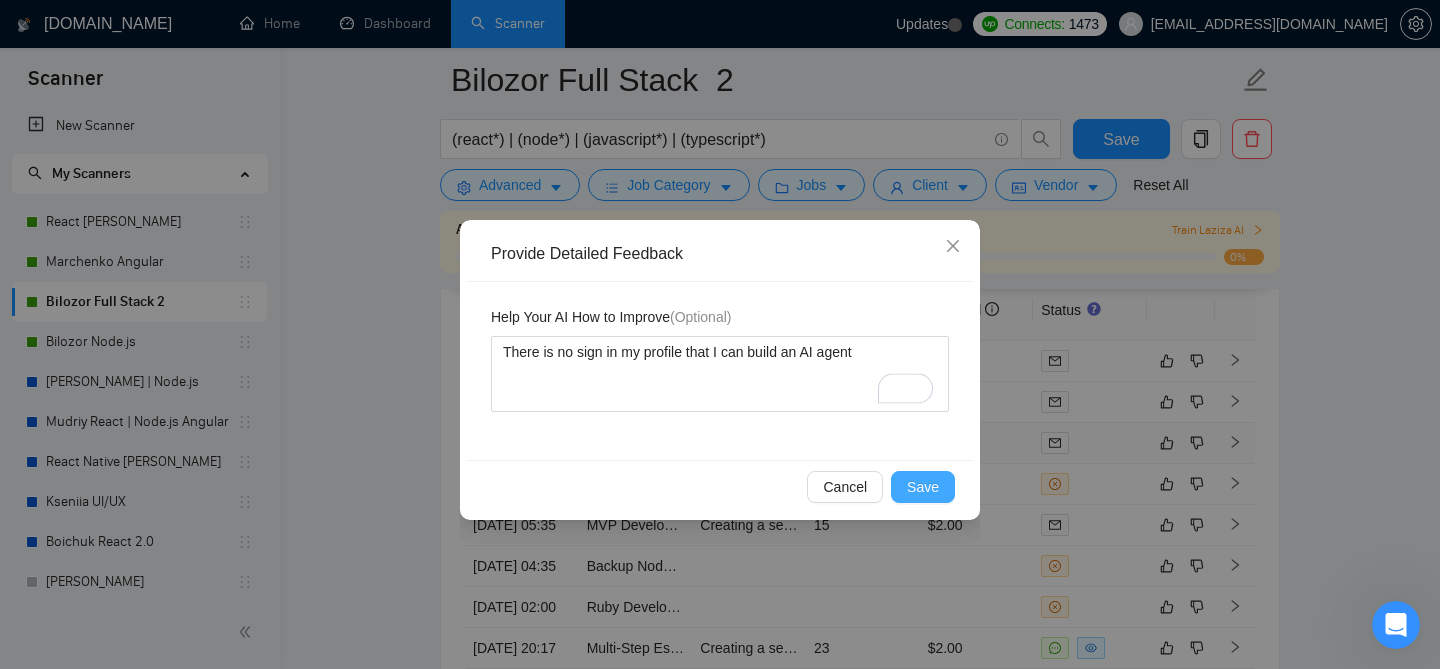 click on "Save" at bounding box center (923, 487) 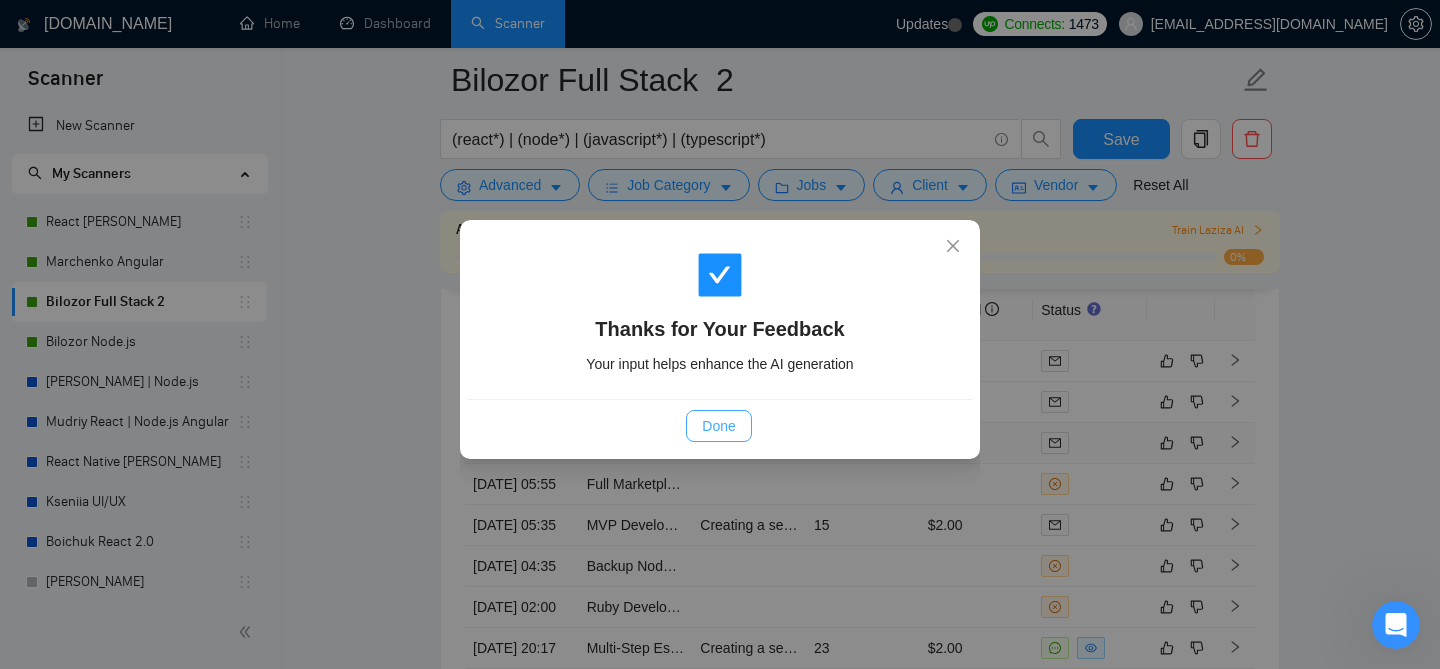 click on "Done" at bounding box center (718, 426) 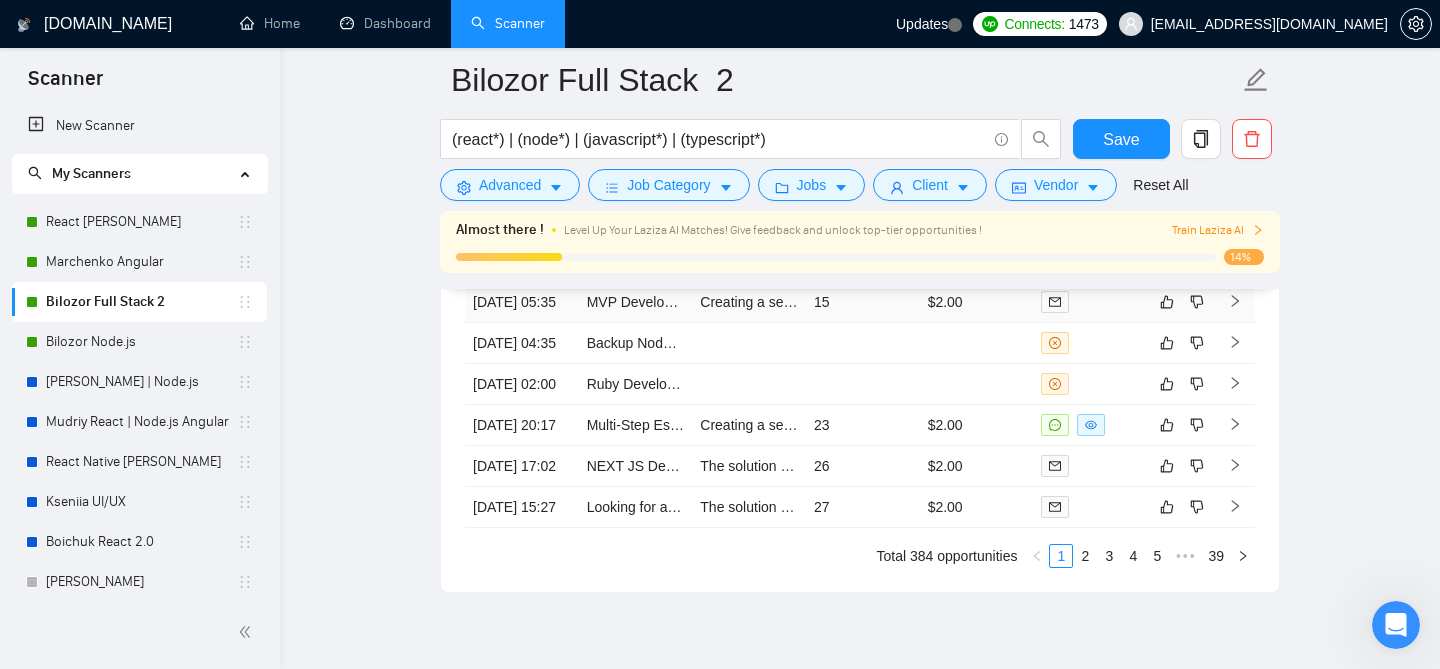 scroll, scrollTop: 4984, scrollLeft: 0, axis: vertical 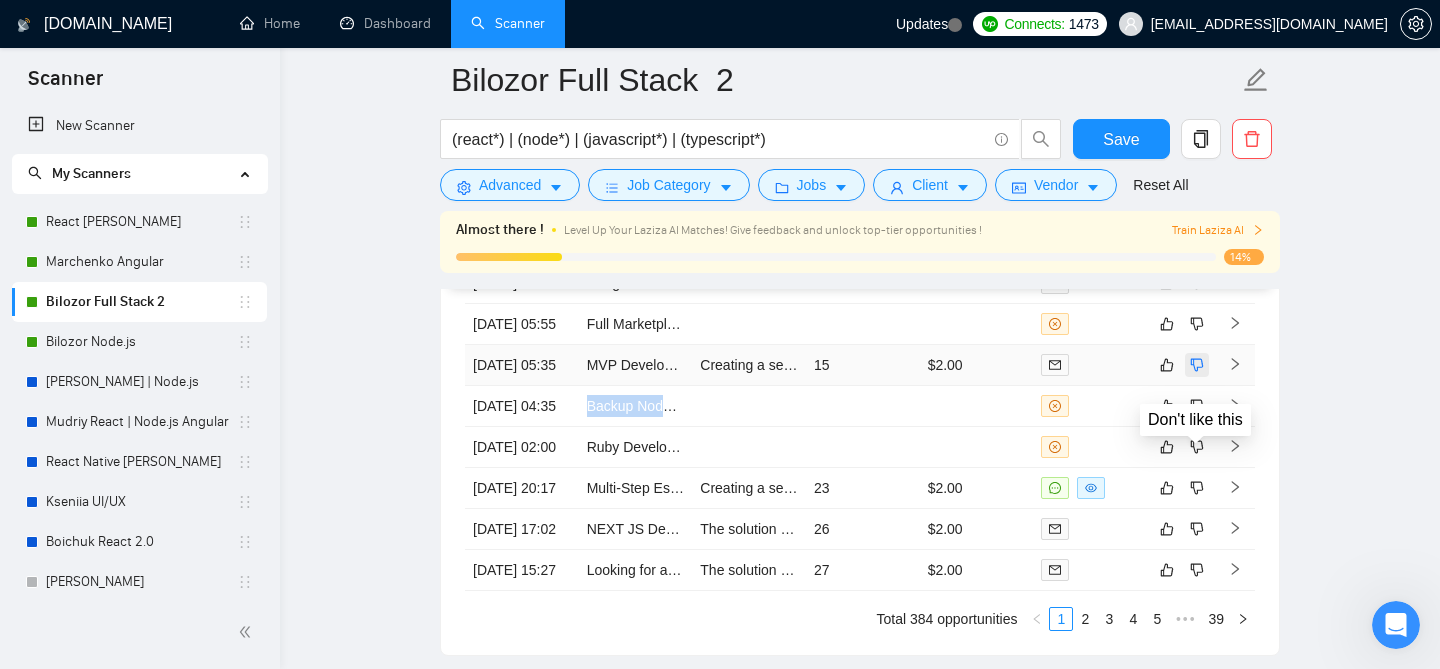 click 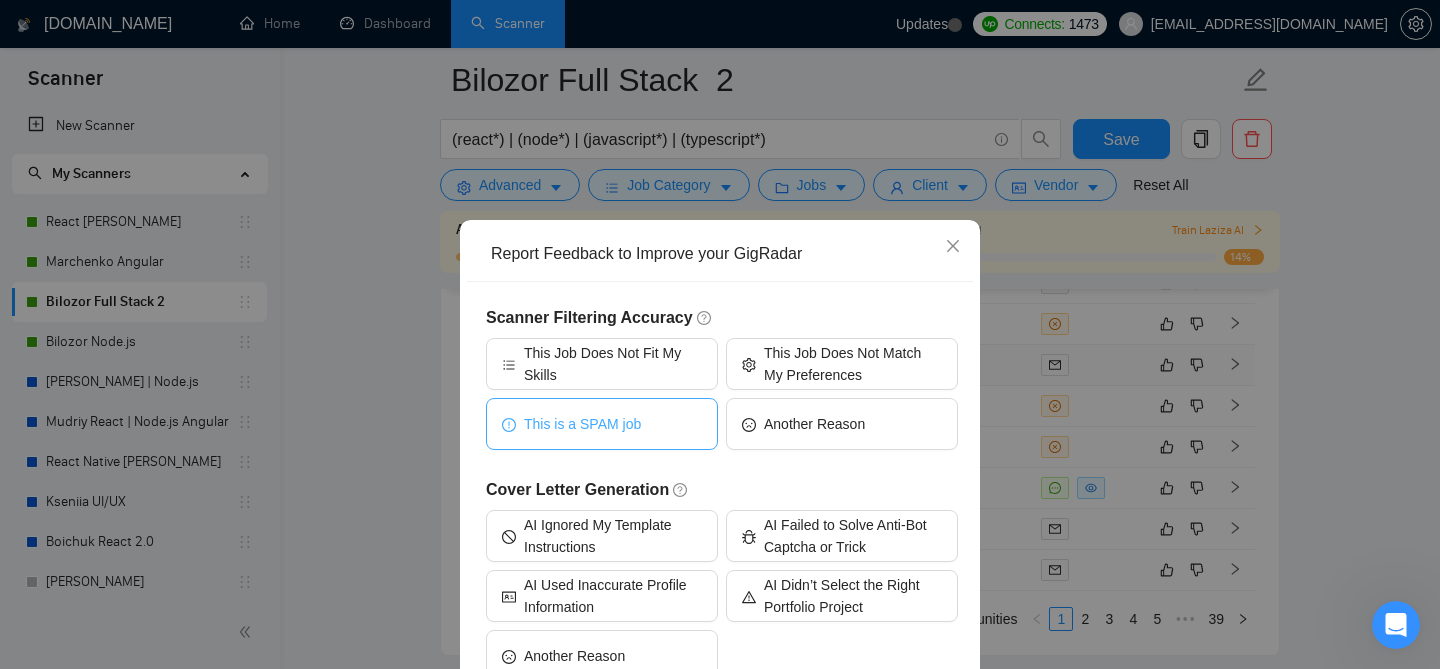 click on "This is a SPAM job" at bounding box center (582, 424) 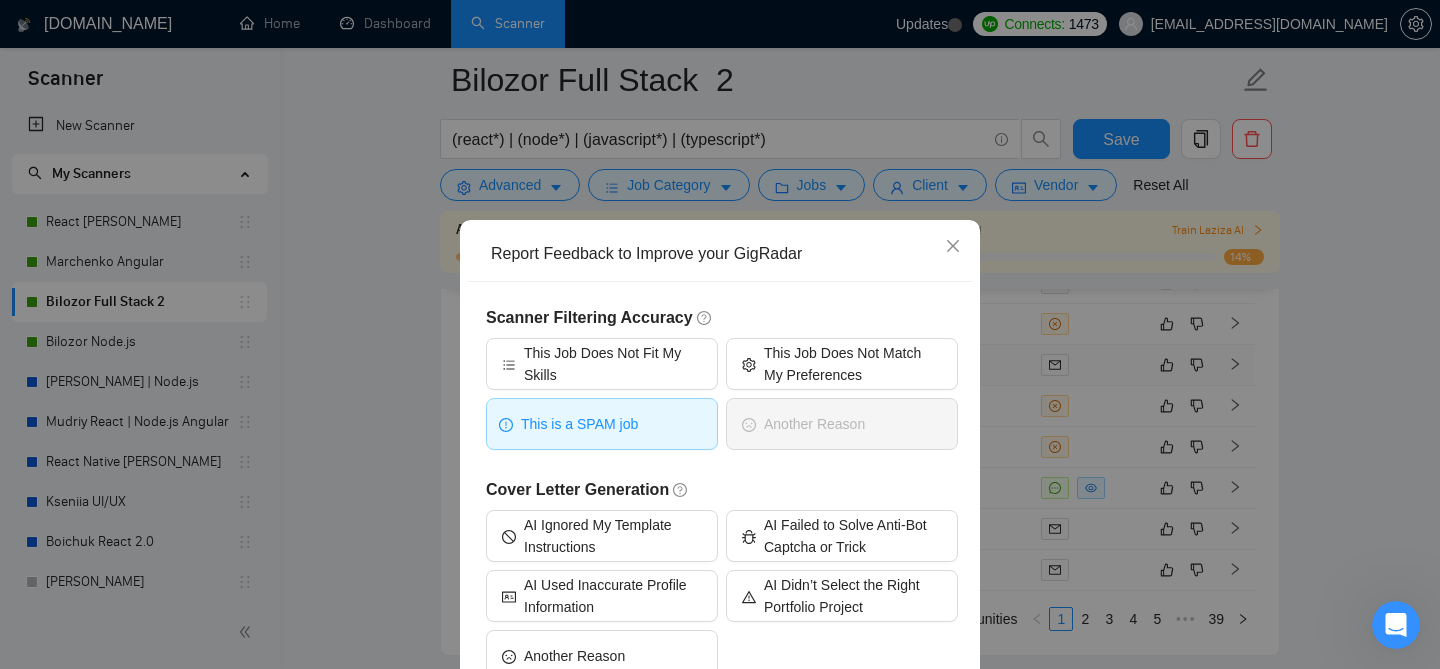 scroll, scrollTop: 129, scrollLeft: 0, axis: vertical 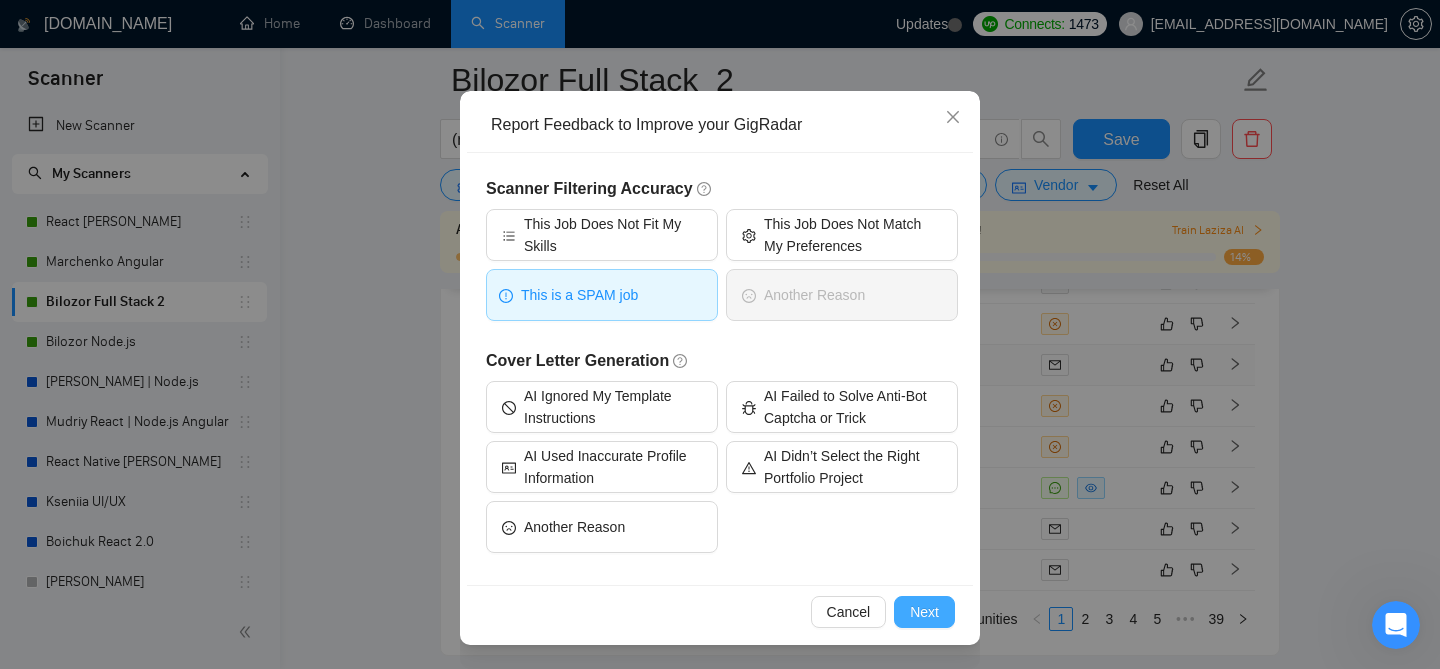 click on "Next" at bounding box center (924, 612) 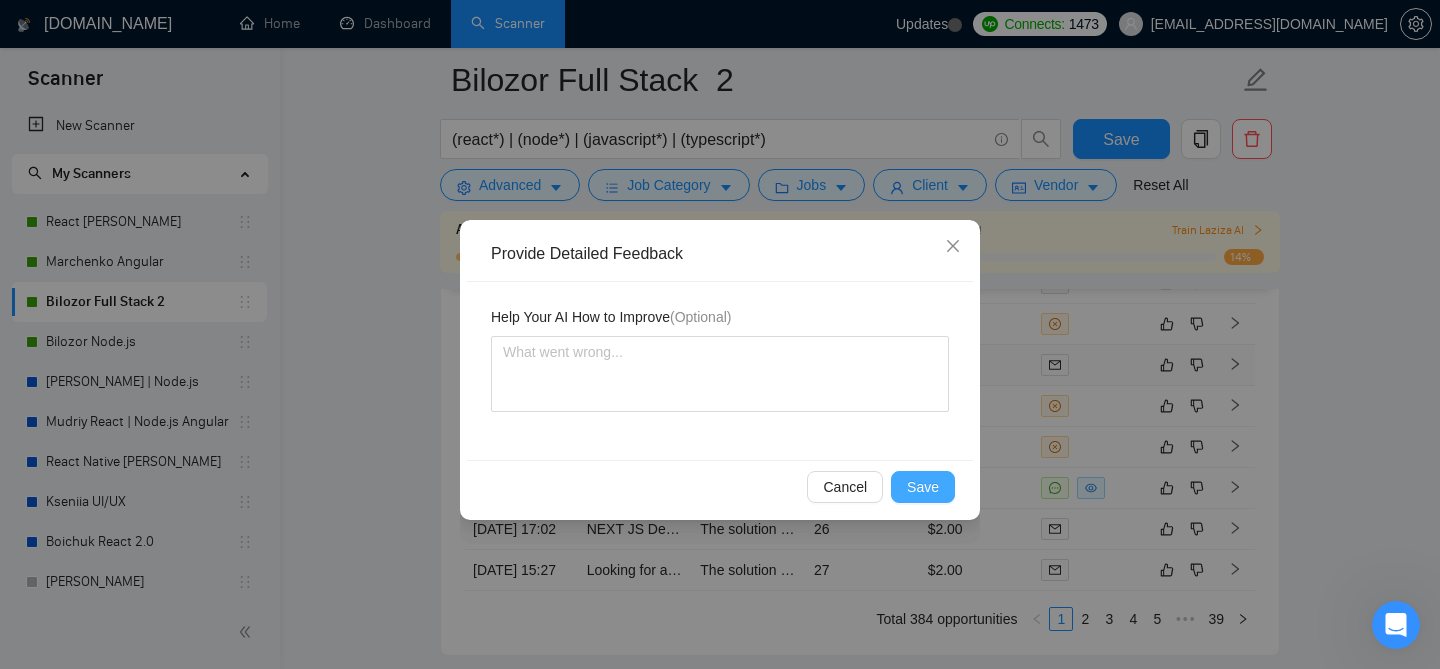 click on "Save" at bounding box center (923, 487) 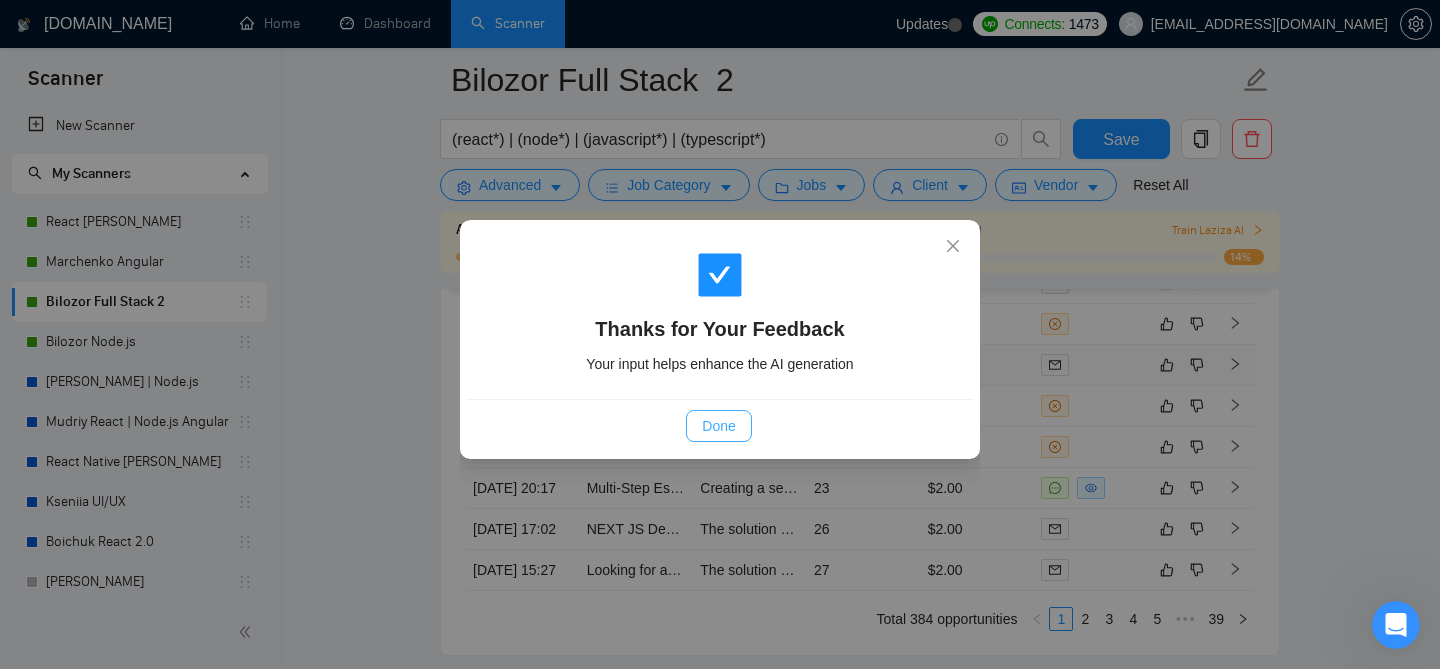 click on "Done" at bounding box center [718, 426] 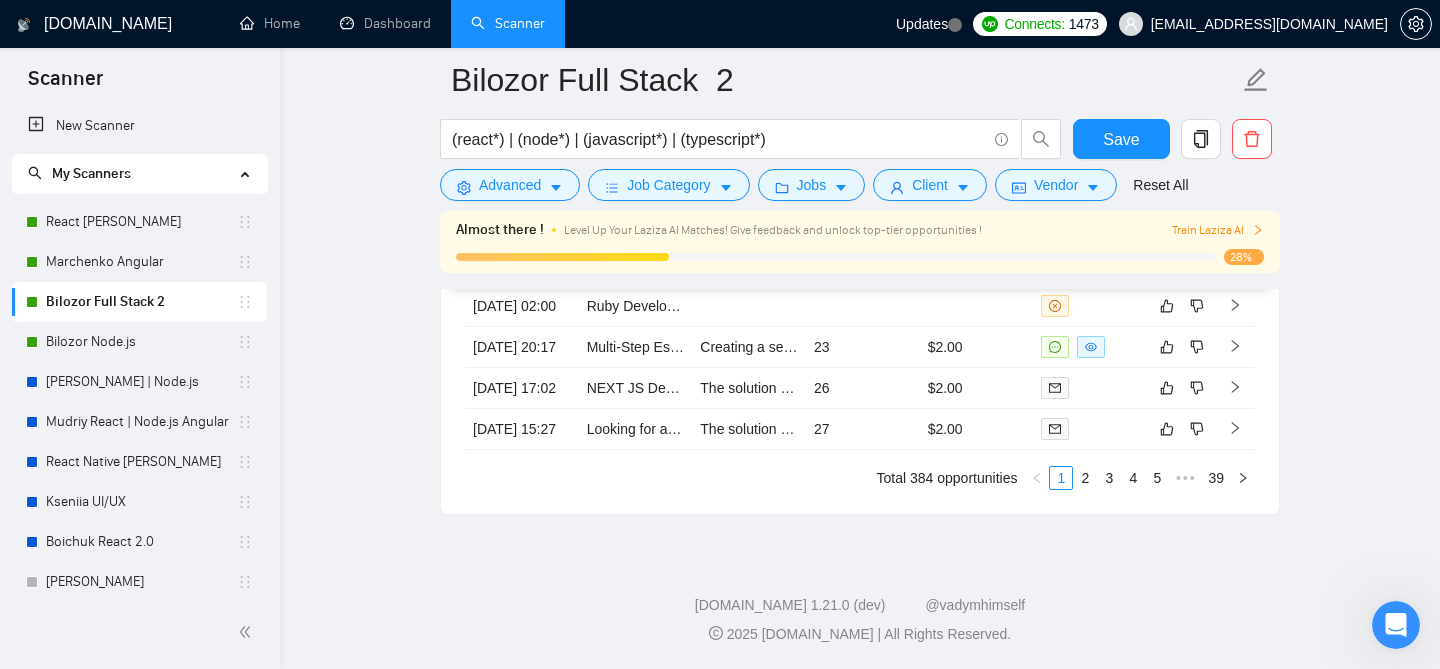 scroll, scrollTop: 5086, scrollLeft: 0, axis: vertical 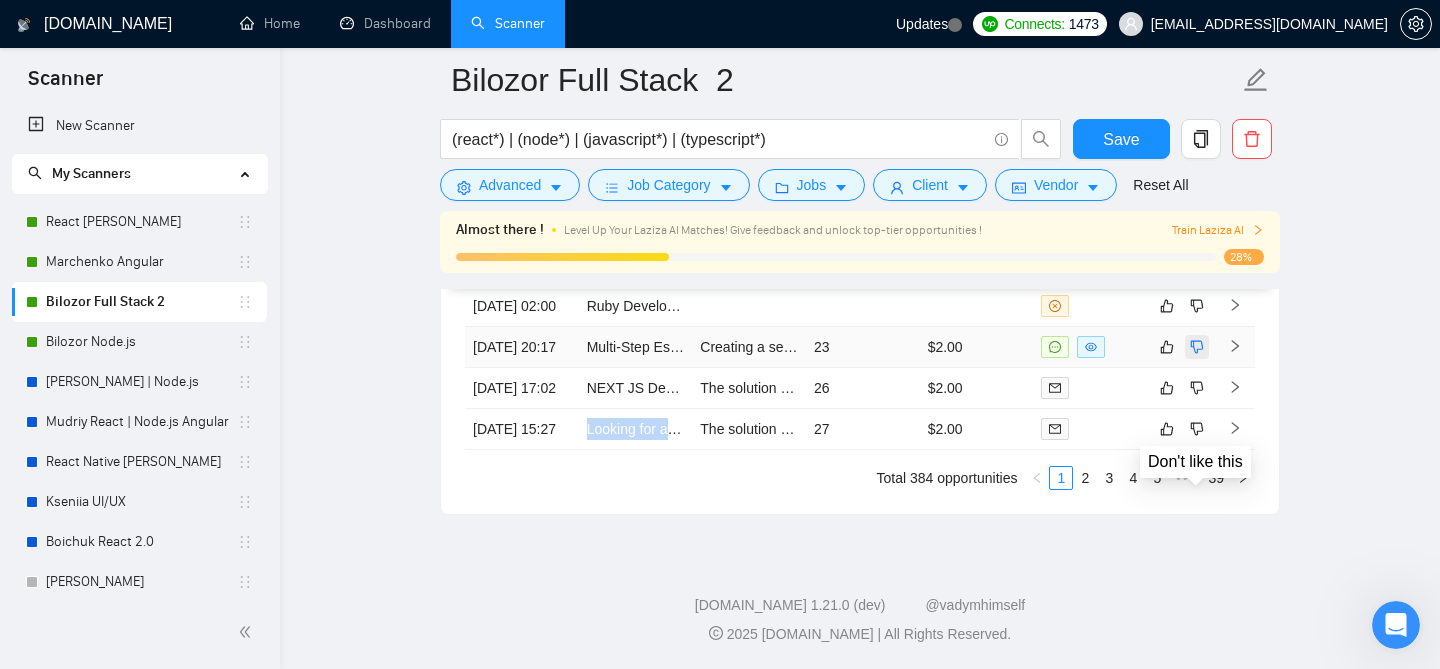 click 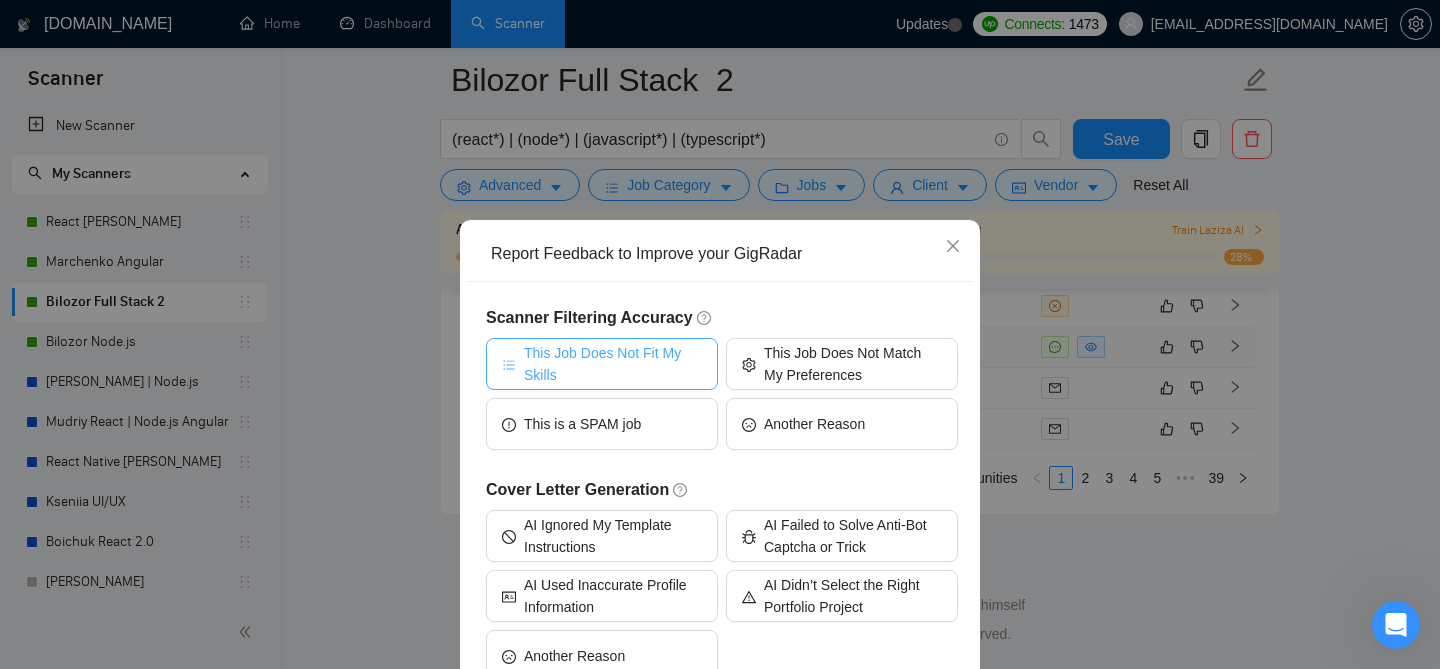 click on "This Job Does Not Fit My Skills" at bounding box center (613, 364) 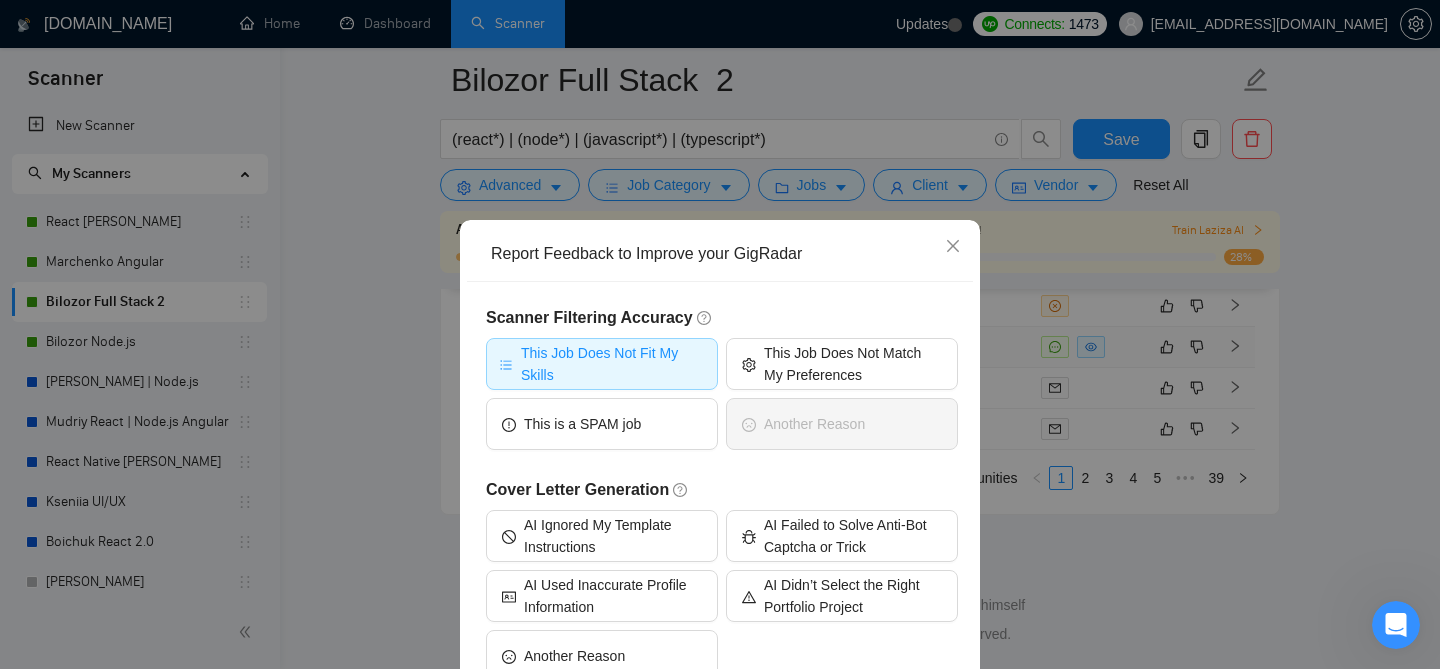 scroll, scrollTop: 129, scrollLeft: 0, axis: vertical 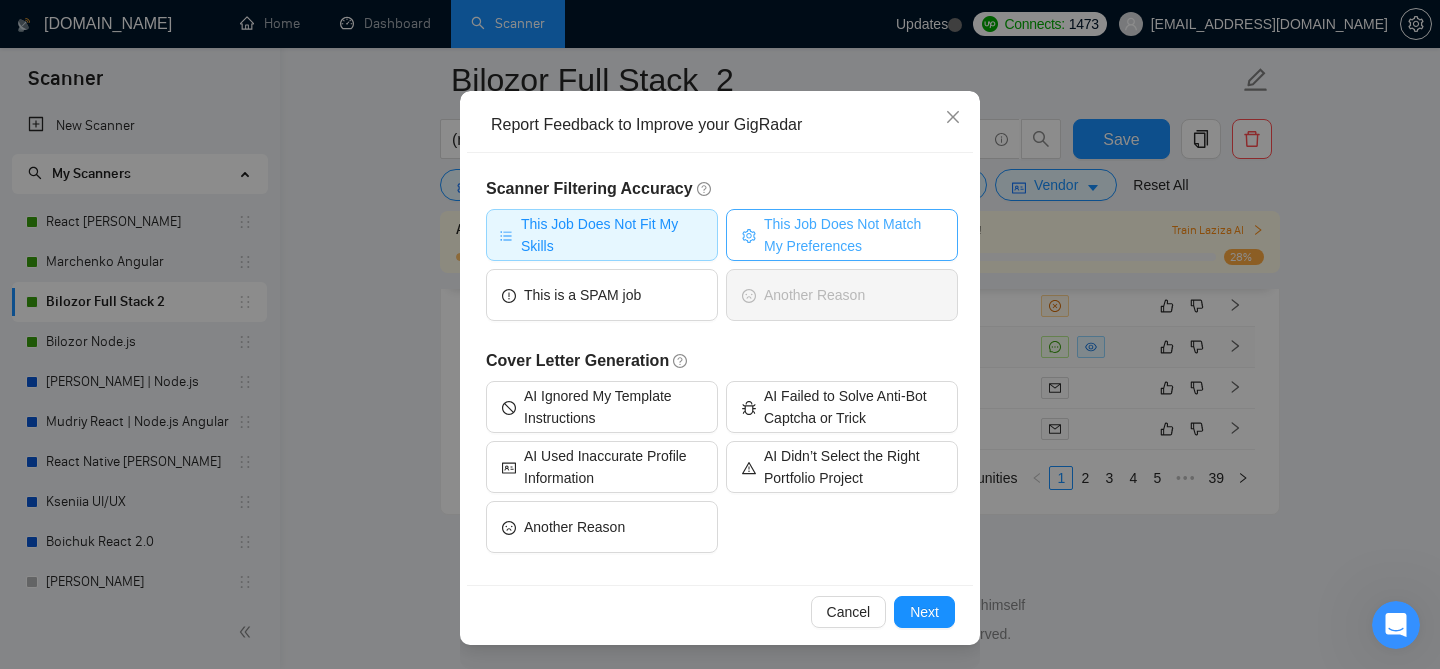 click on "This Job Does Not Match My Preferences" at bounding box center [853, 235] 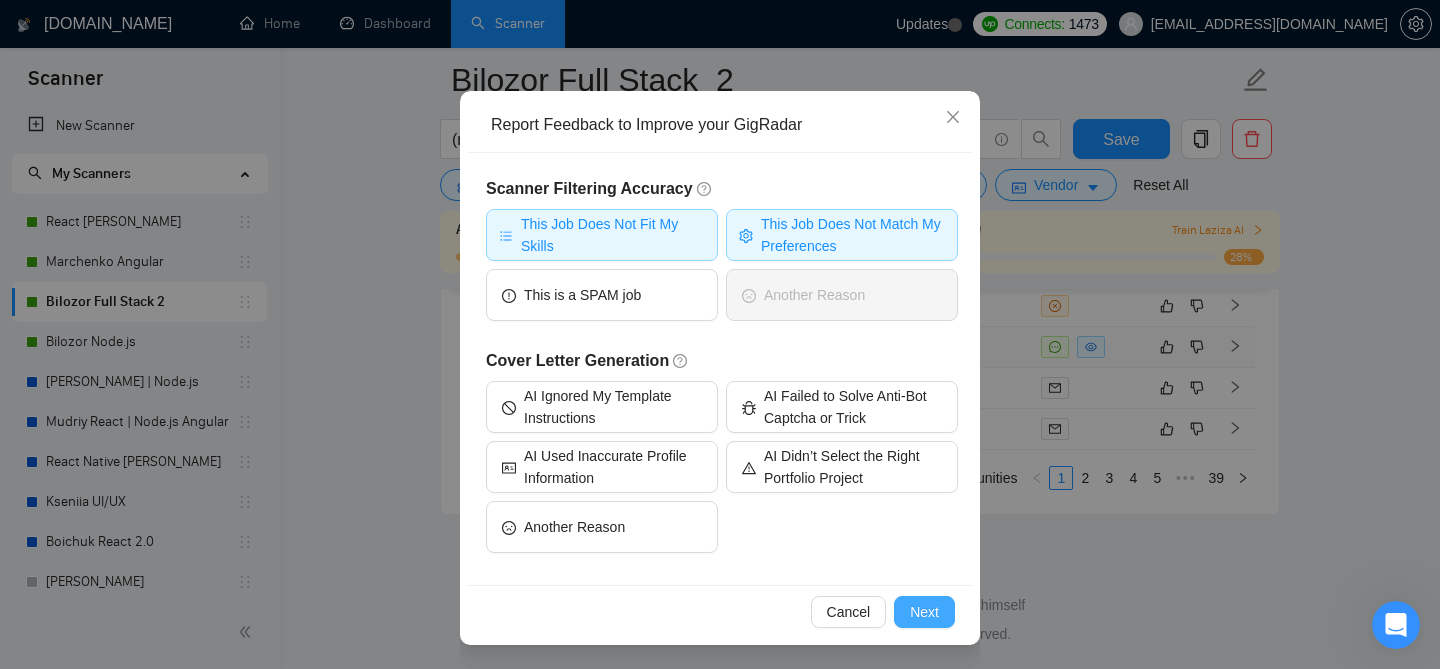 click on "Next" at bounding box center [924, 612] 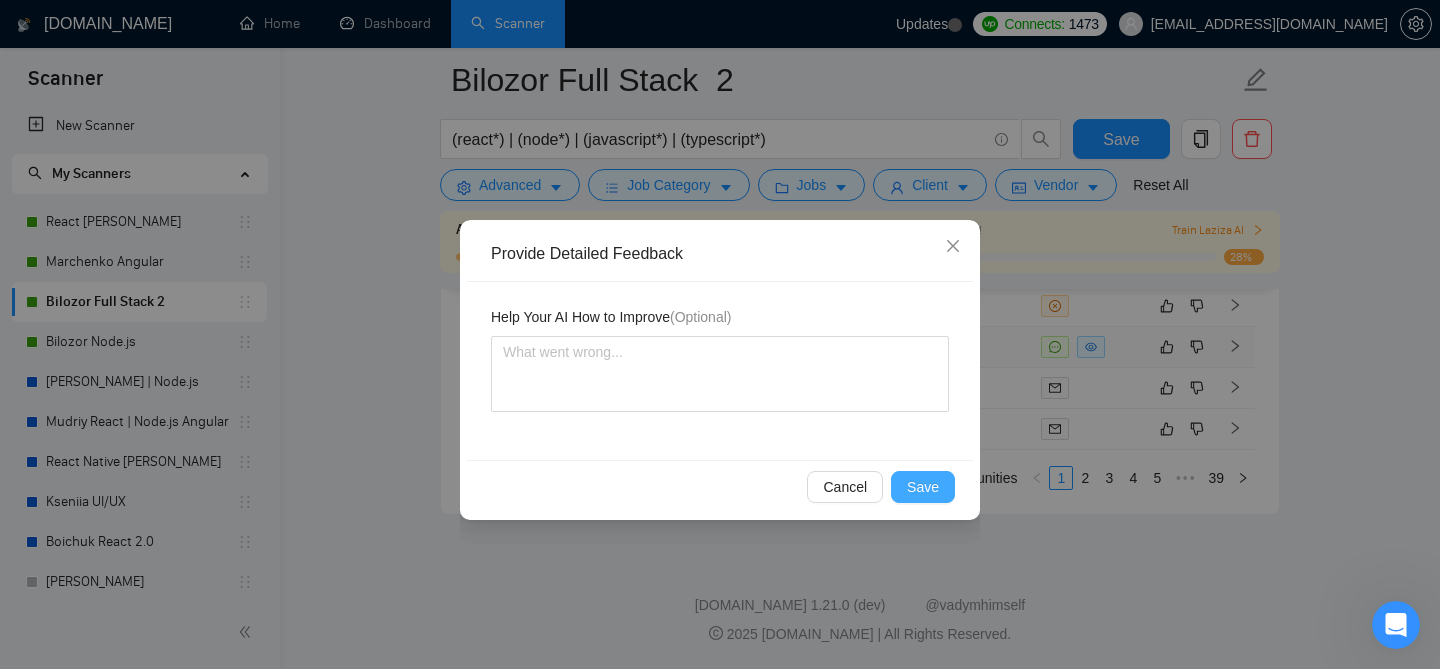 click on "Save" at bounding box center (923, 487) 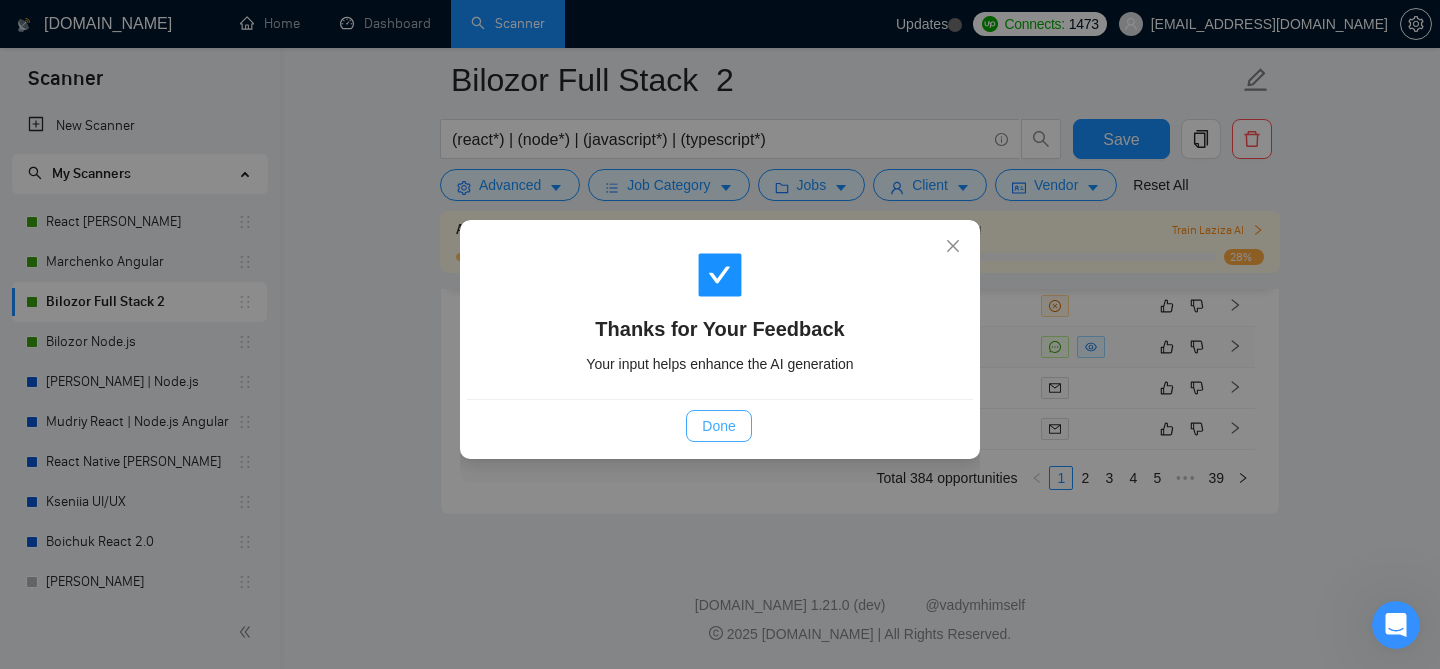 click on "Done" at bounding box center [718, 426] 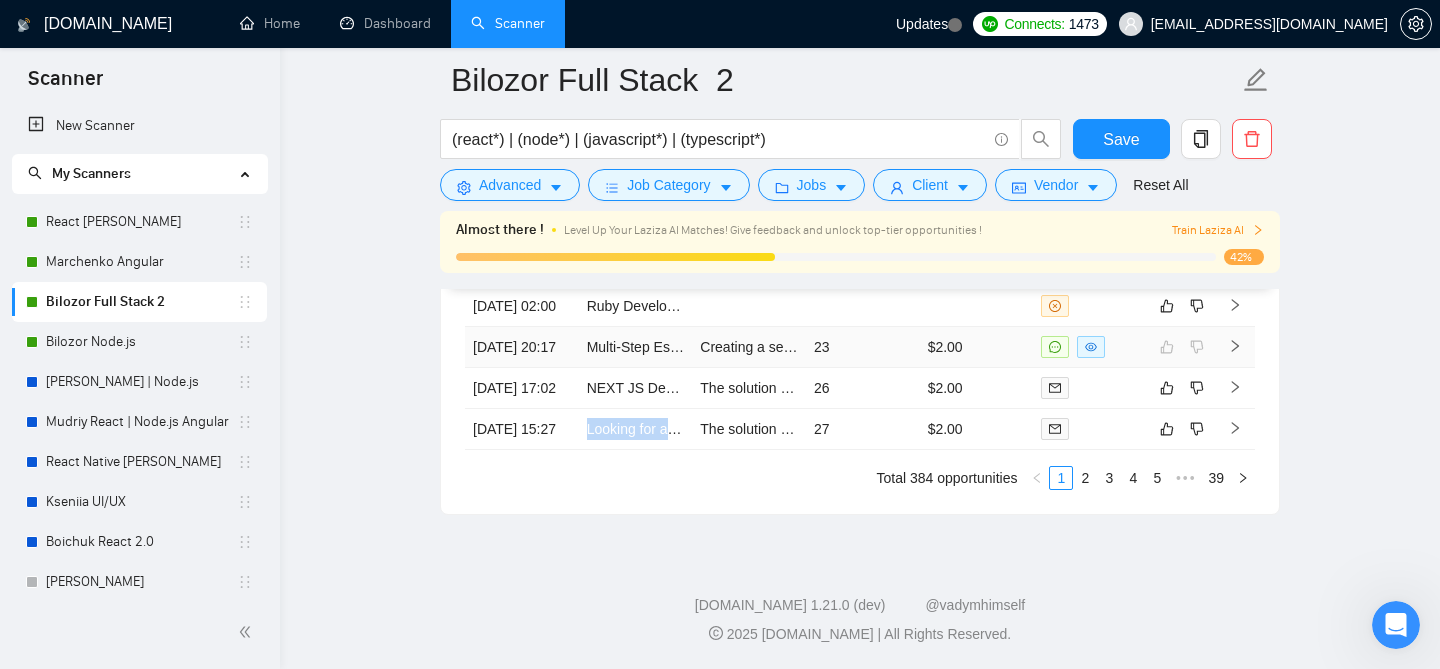 scroll, scrollTop: 5172, scrollLeft: 0, axis: vertical 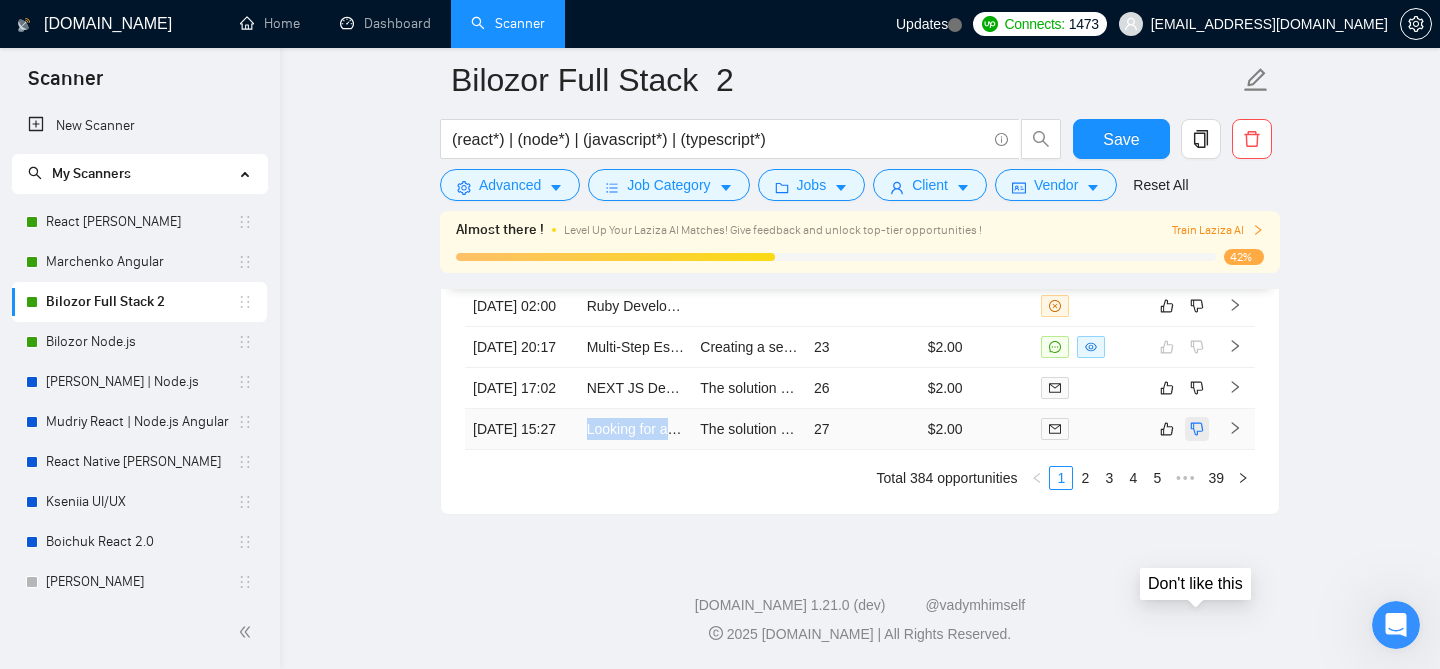 click 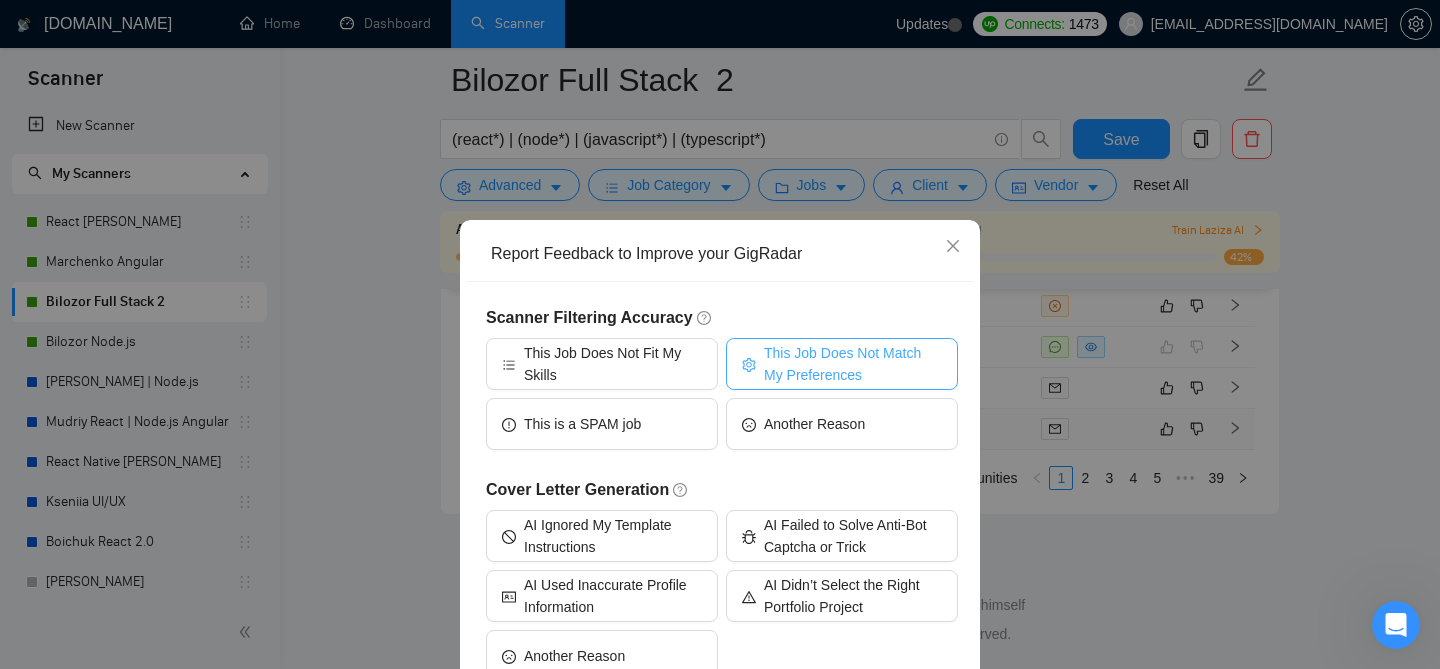 click on "This Job Does Not Match My Preferences" at bounding box center [853, 364] 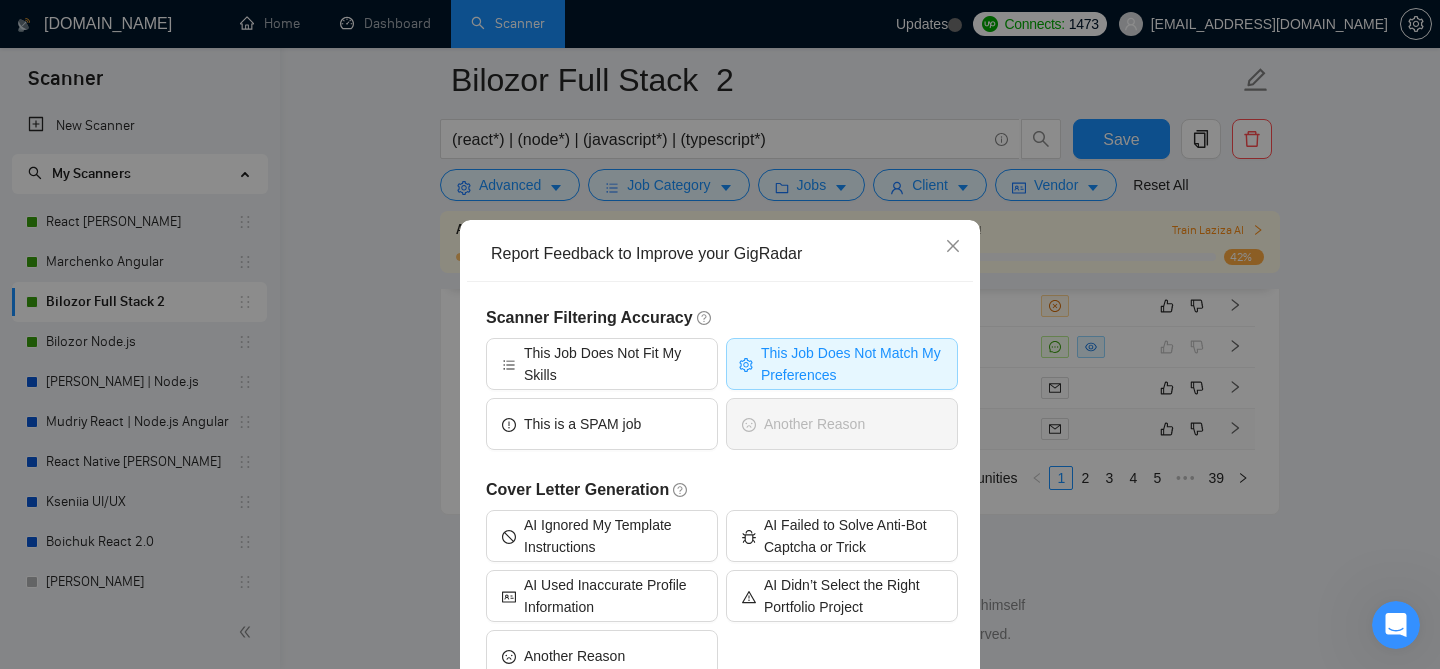 scroll, scrollTop: 129, scrollLeft: 0, axis: vertical 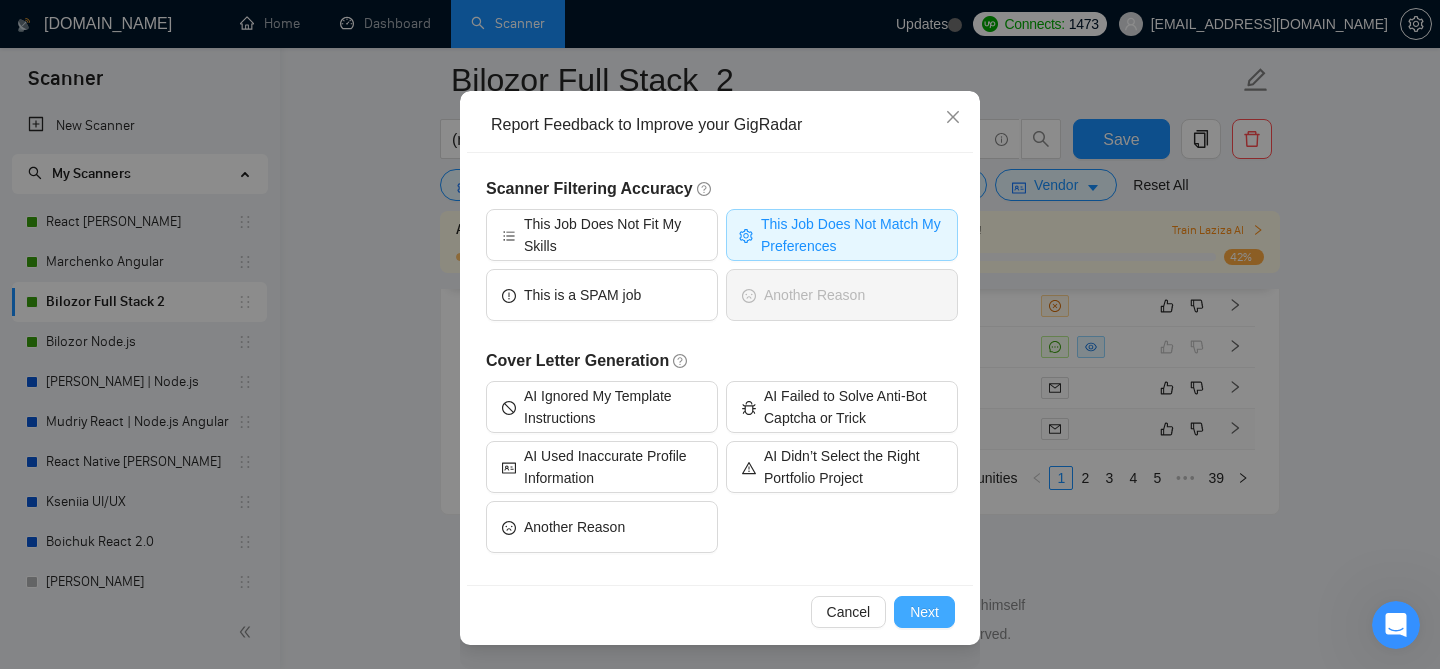 click on "Next" at bounding box center [924, 612] 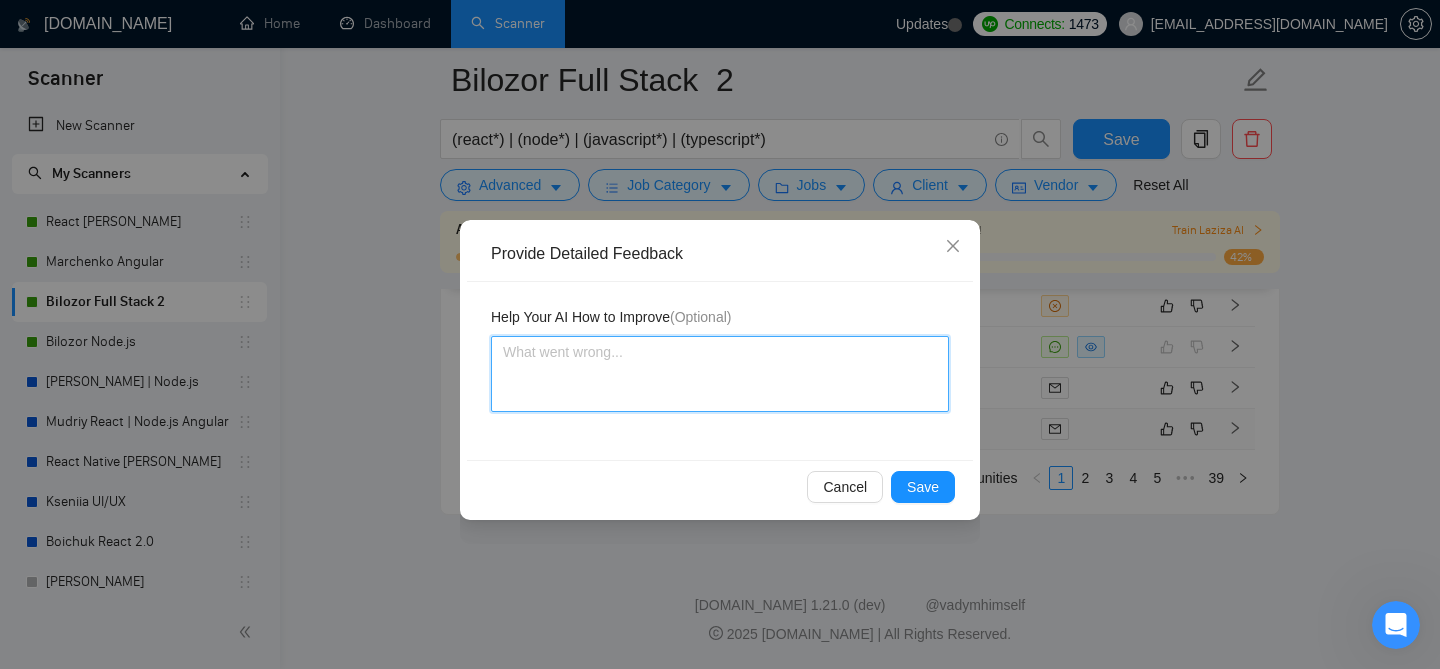 click at bounding box center [720, 374] 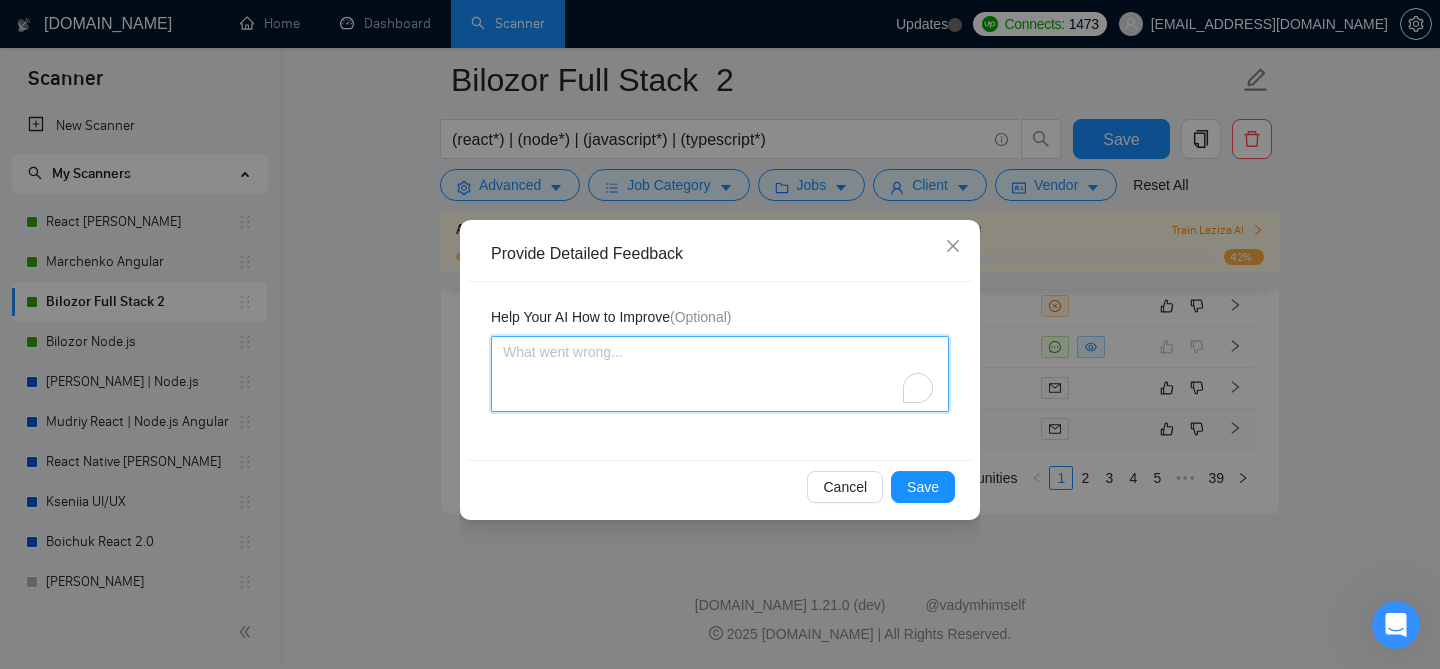 type 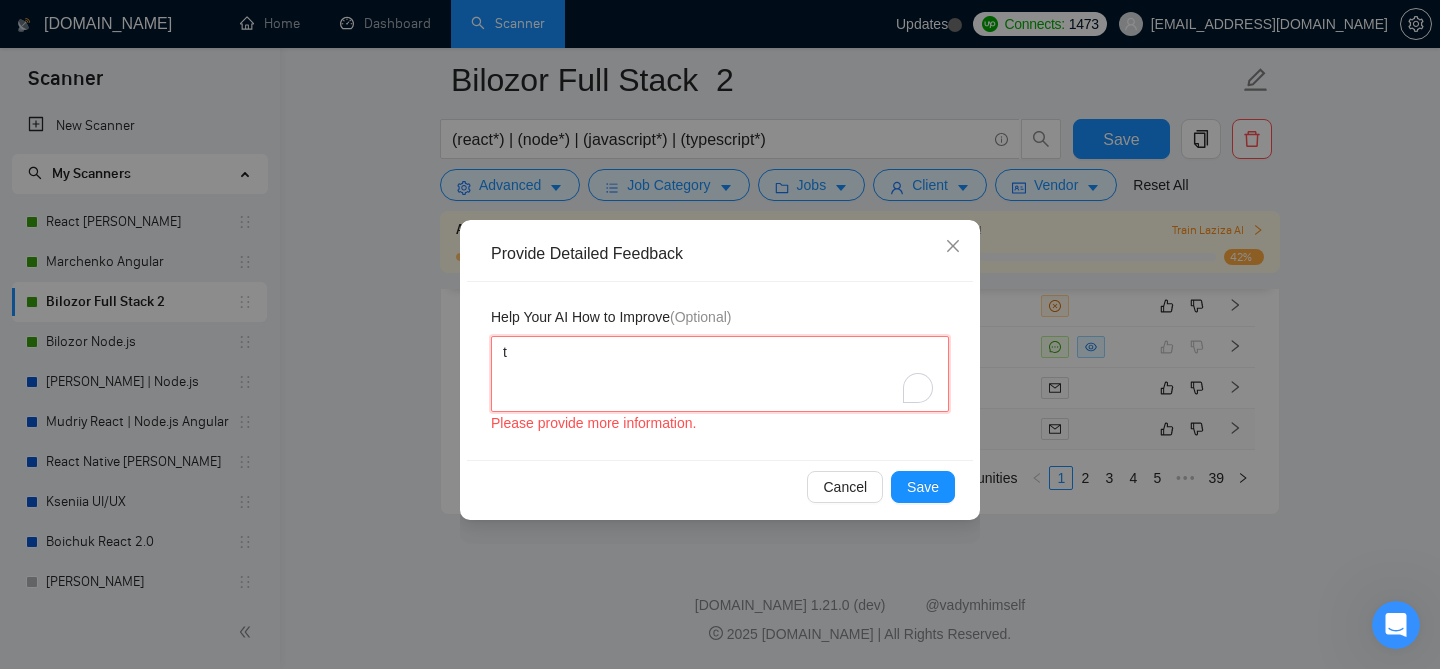 type on "te" 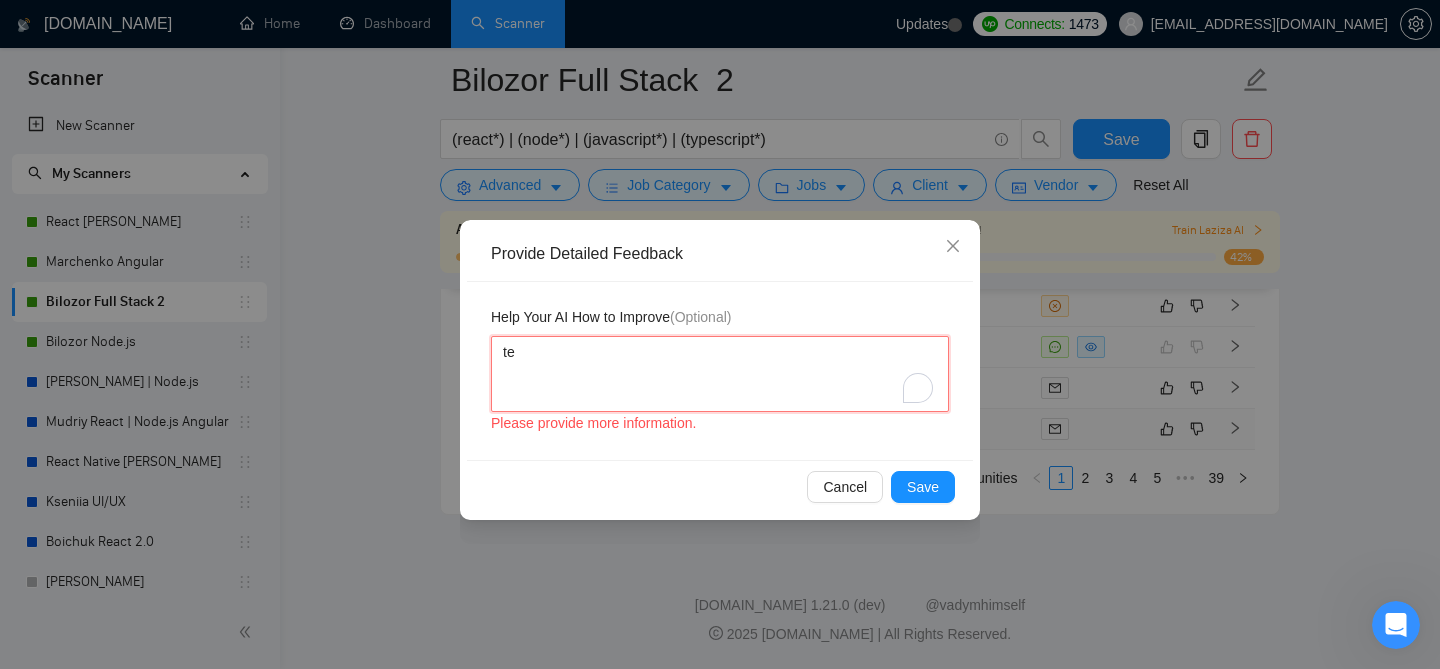 type 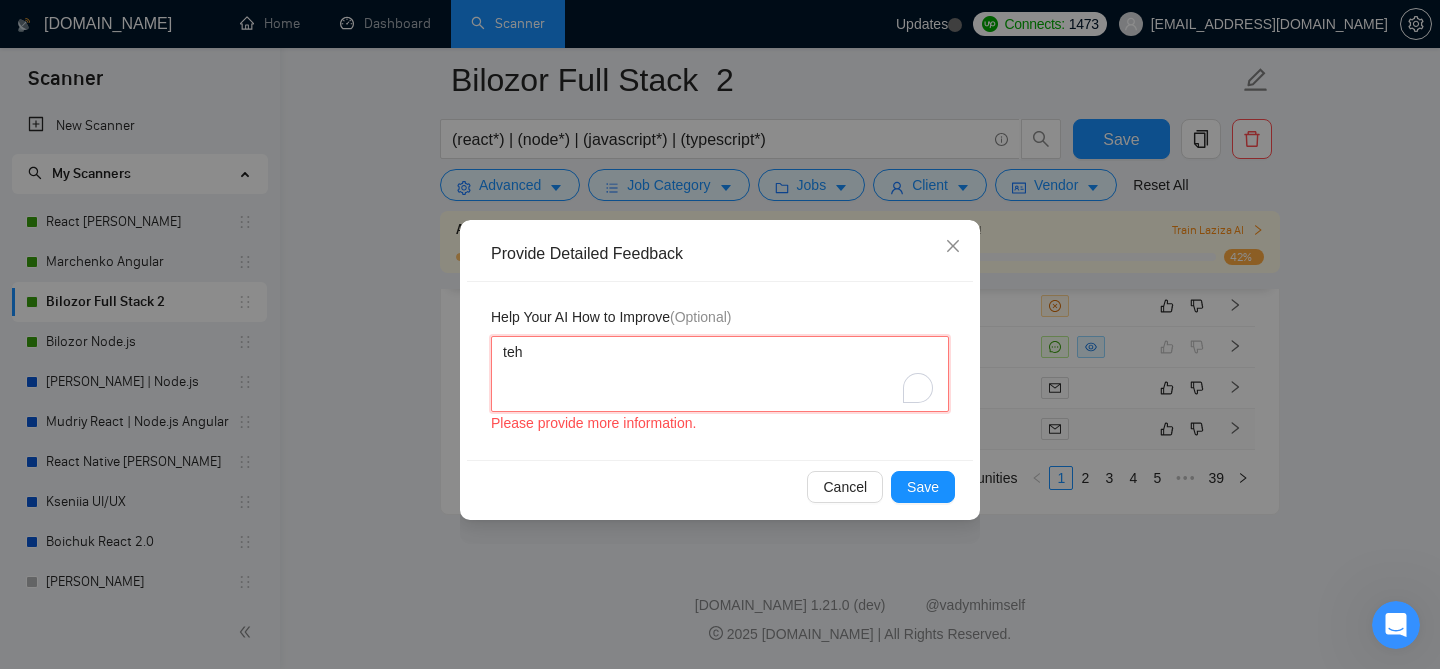 type 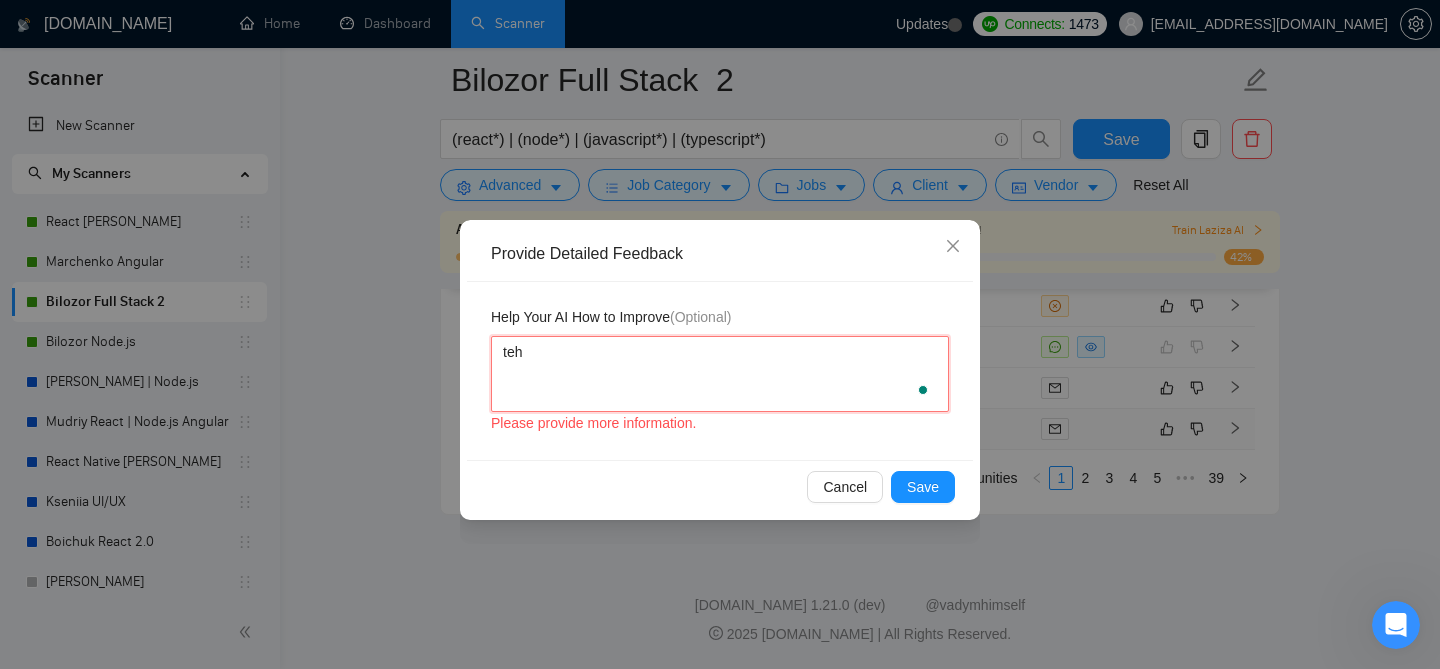 type 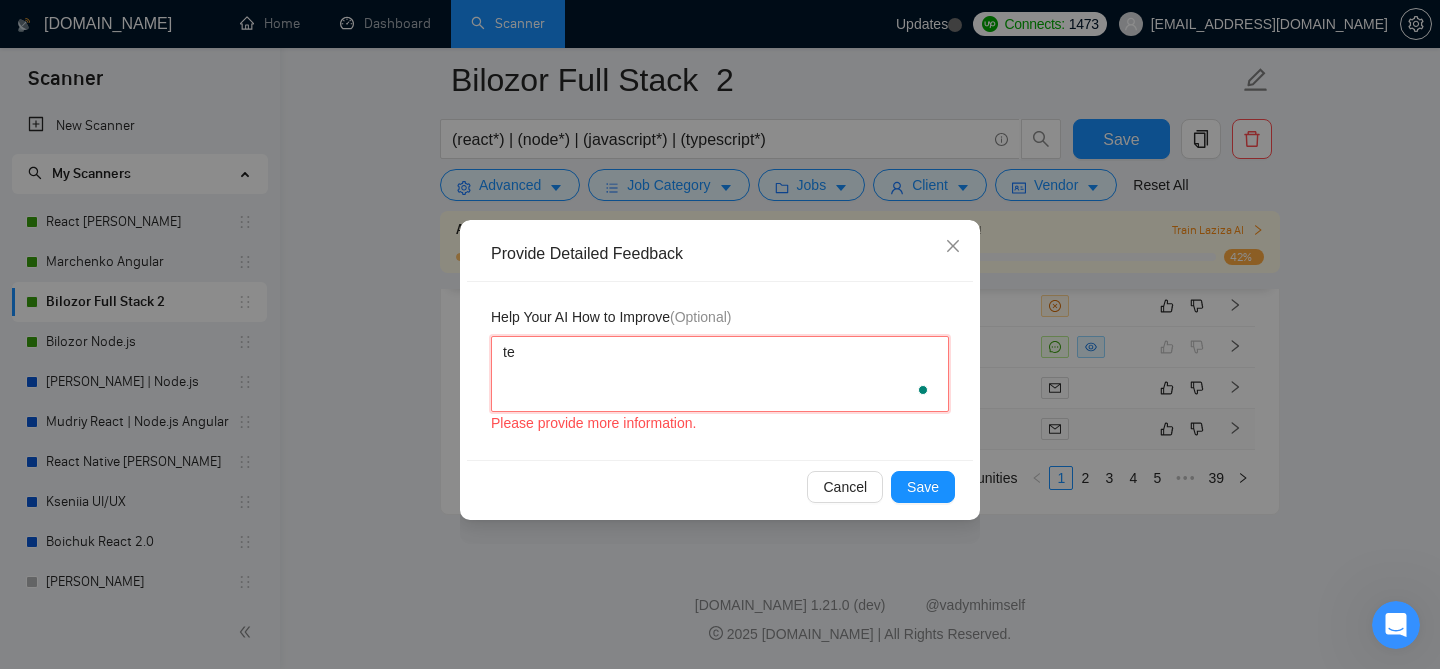 type 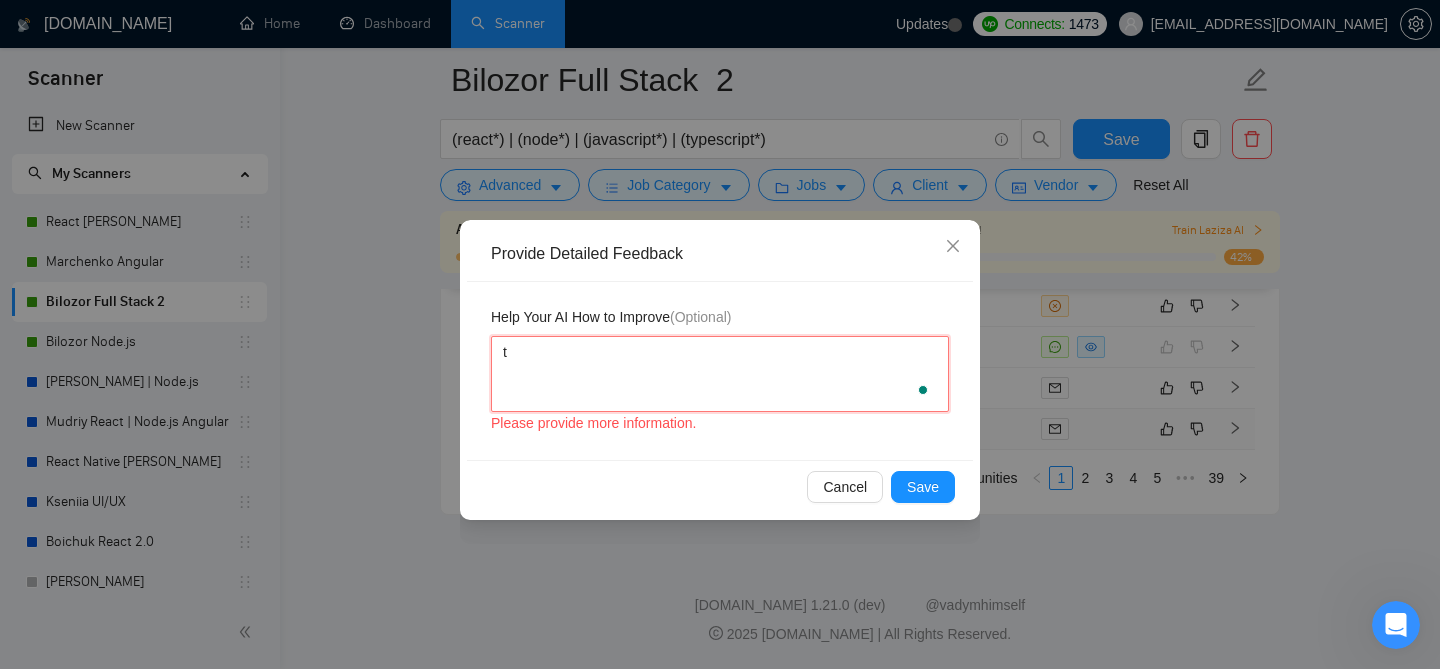type 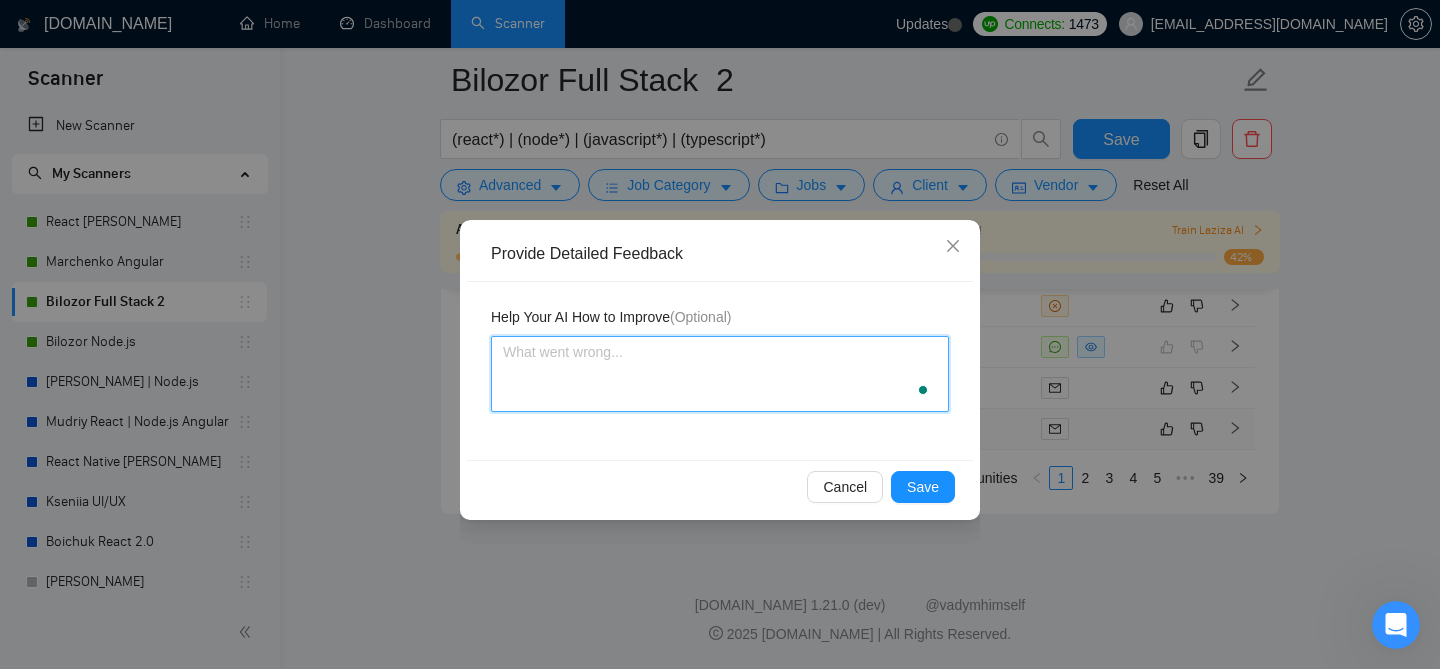 type 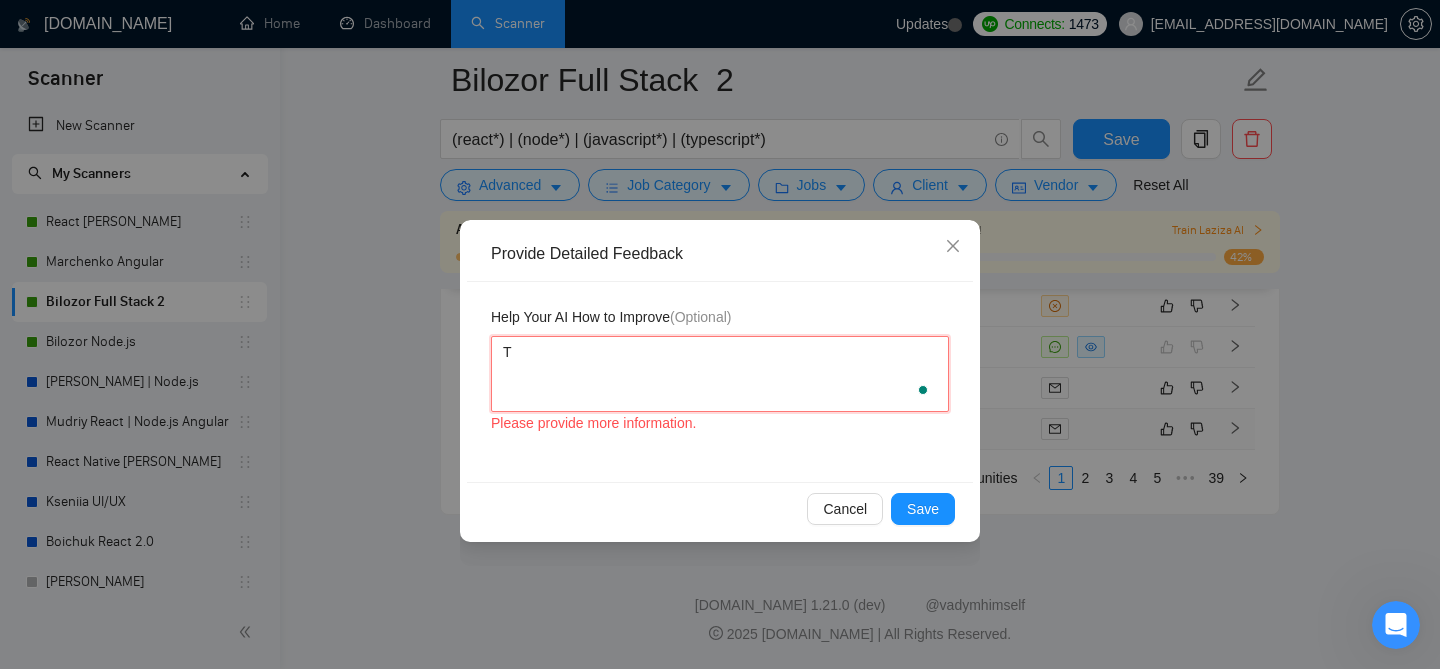 type on "Te" 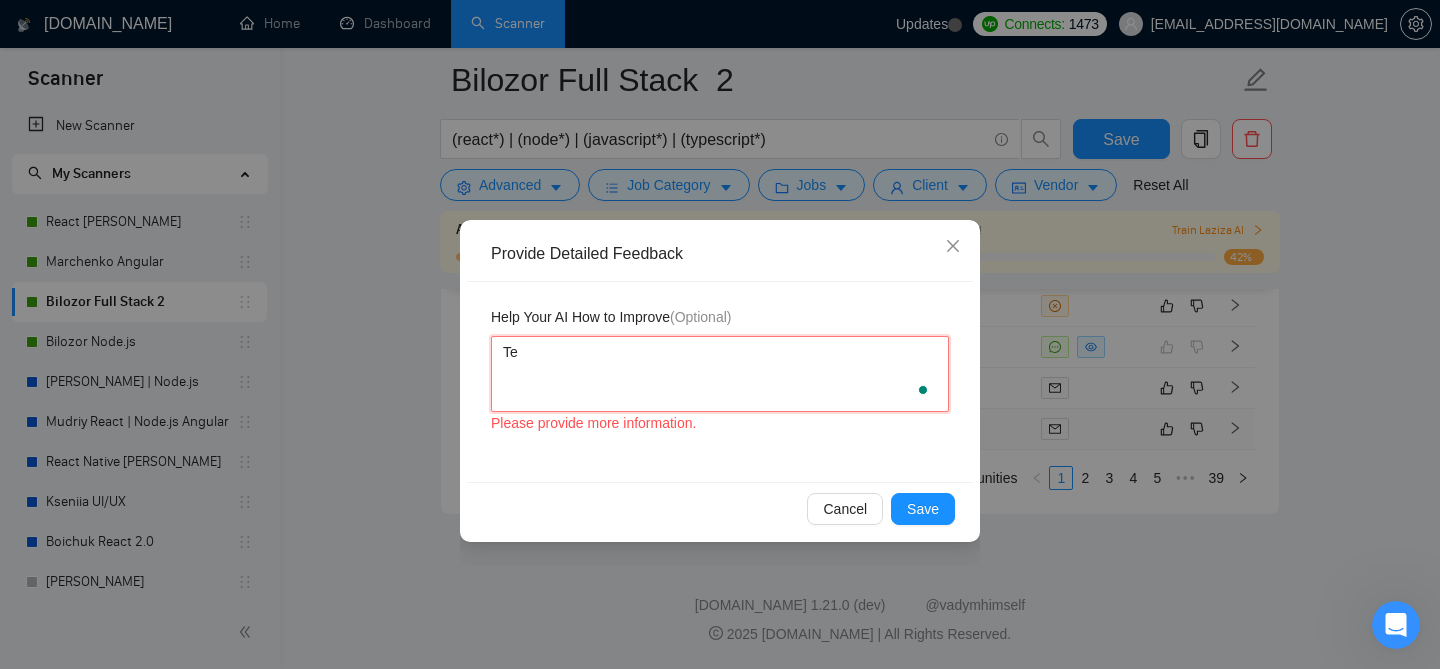 type 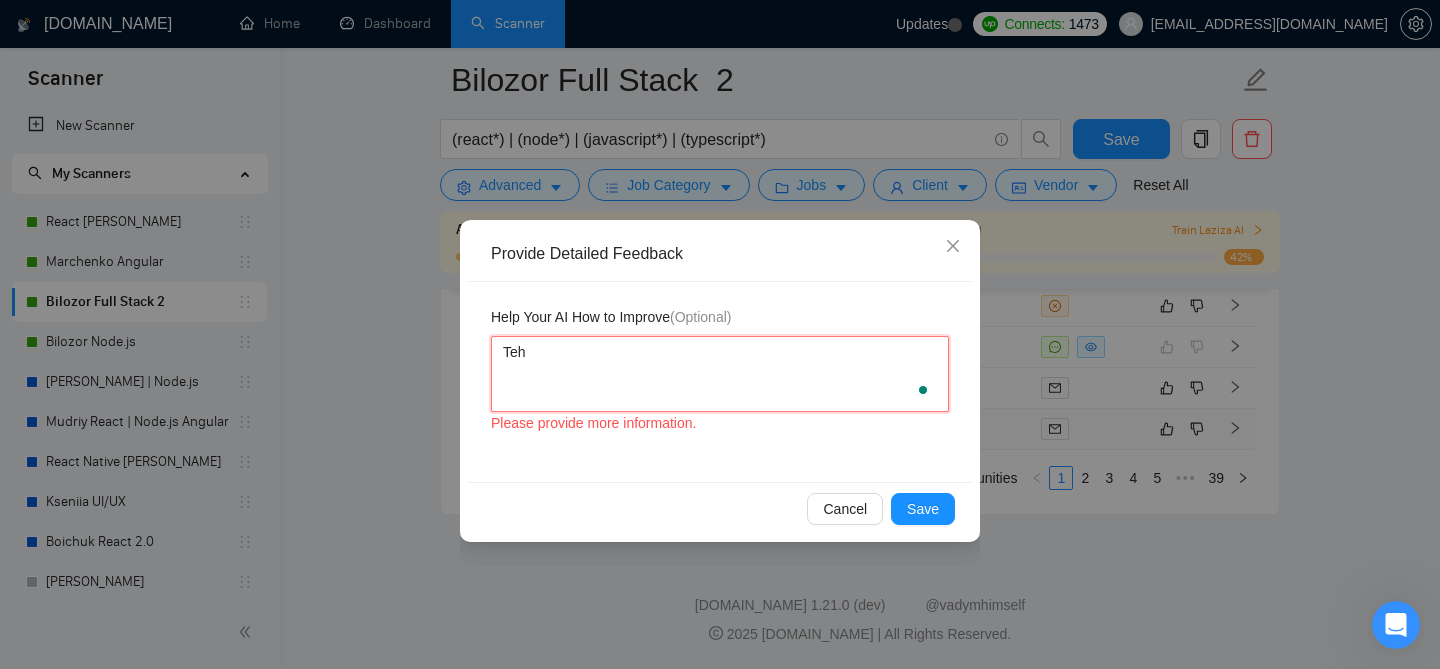 type 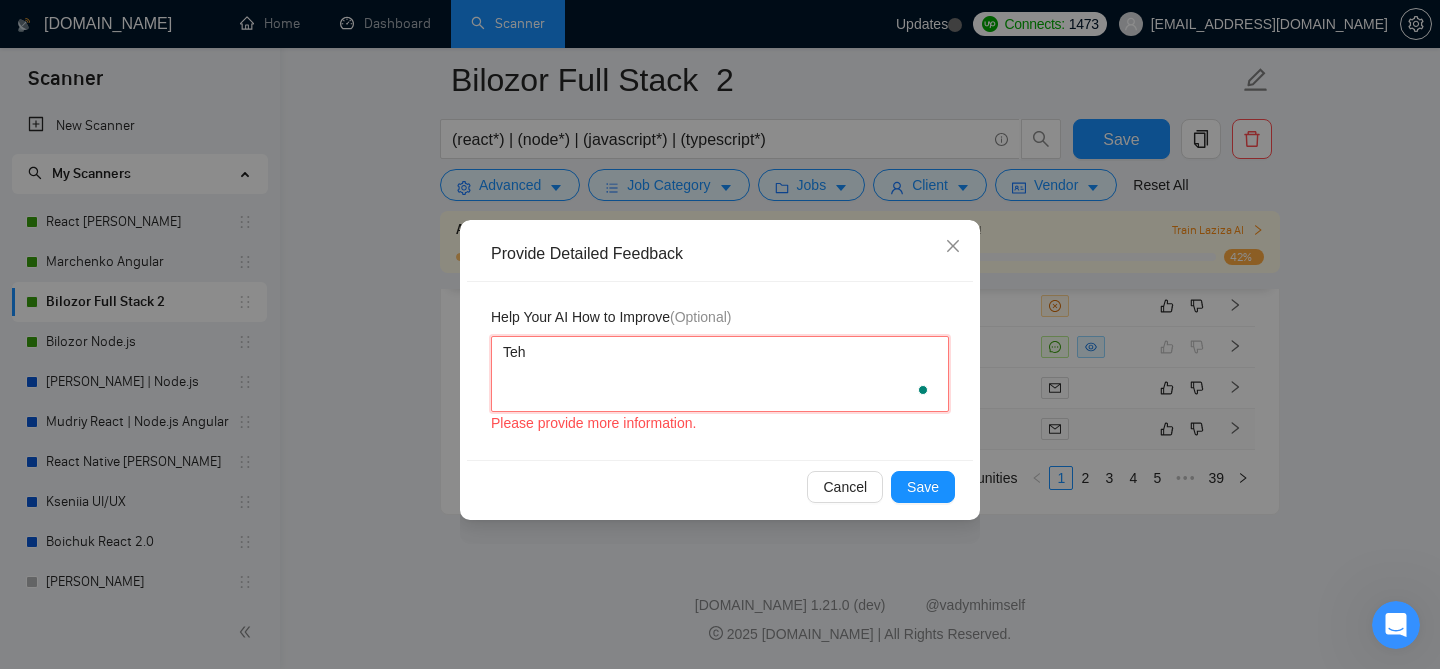 type 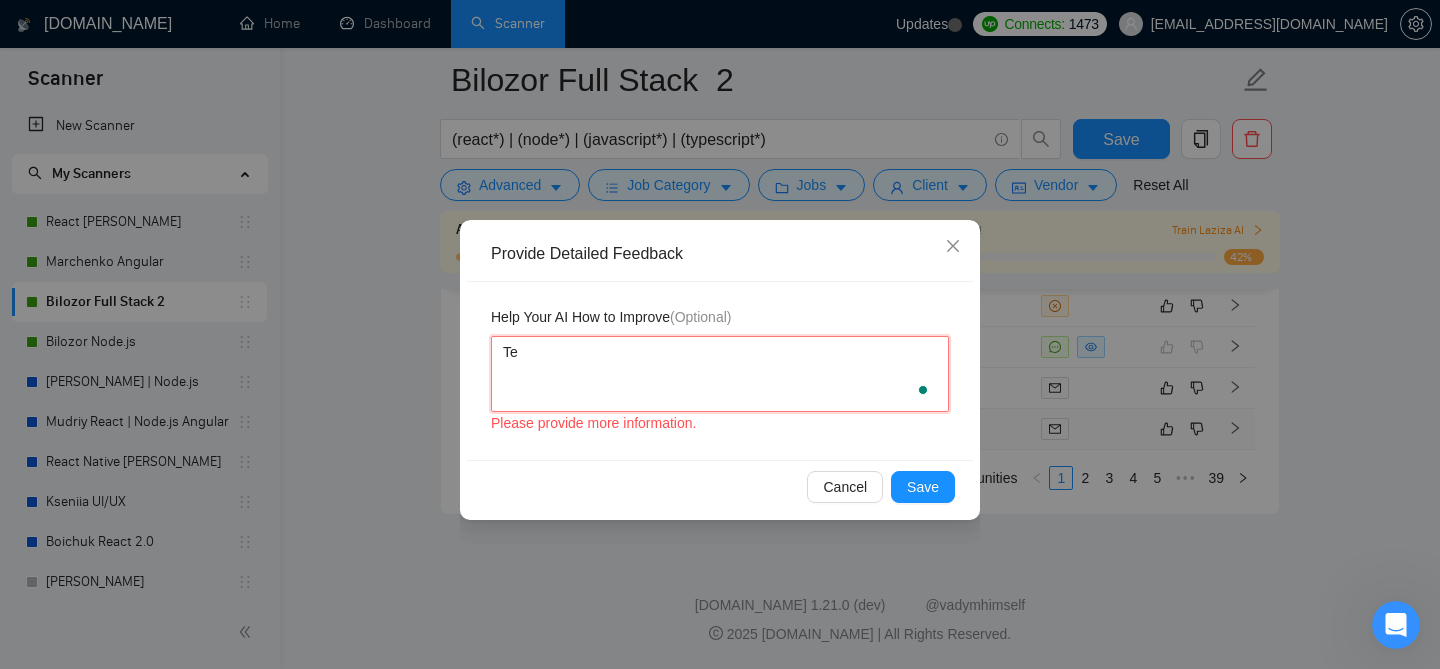 type 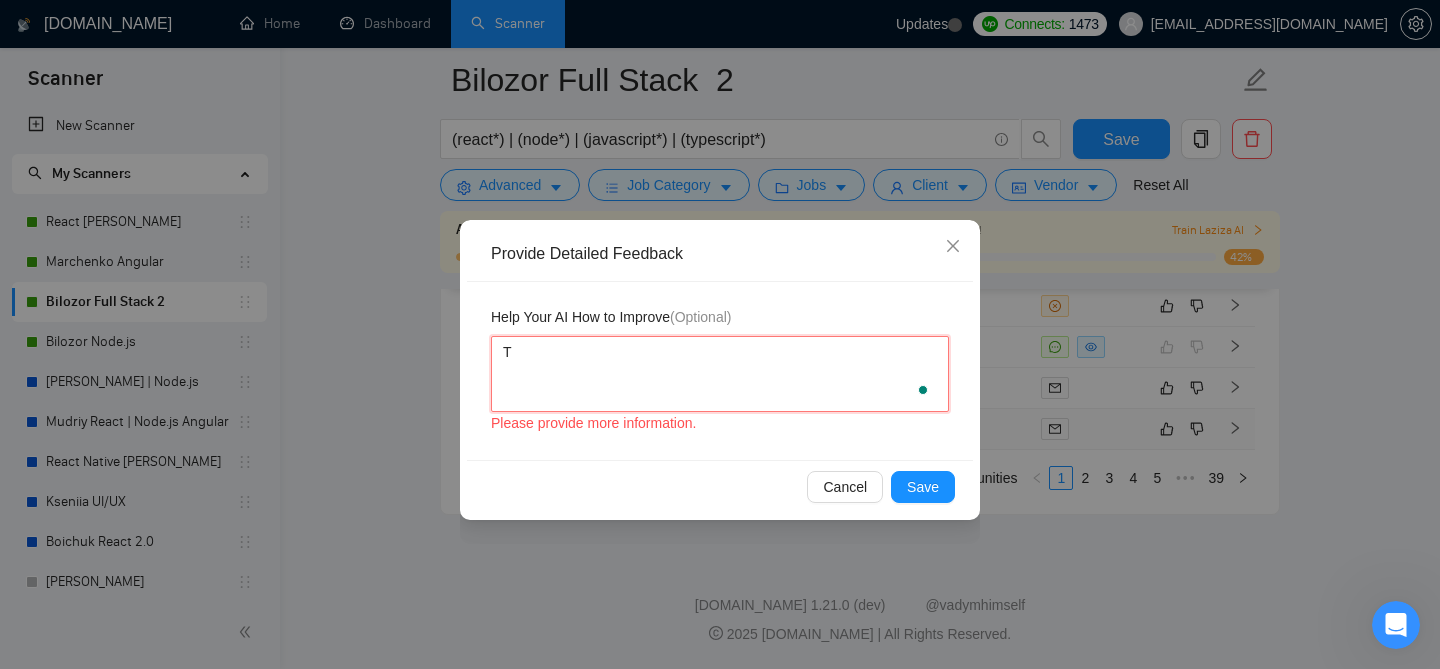 type 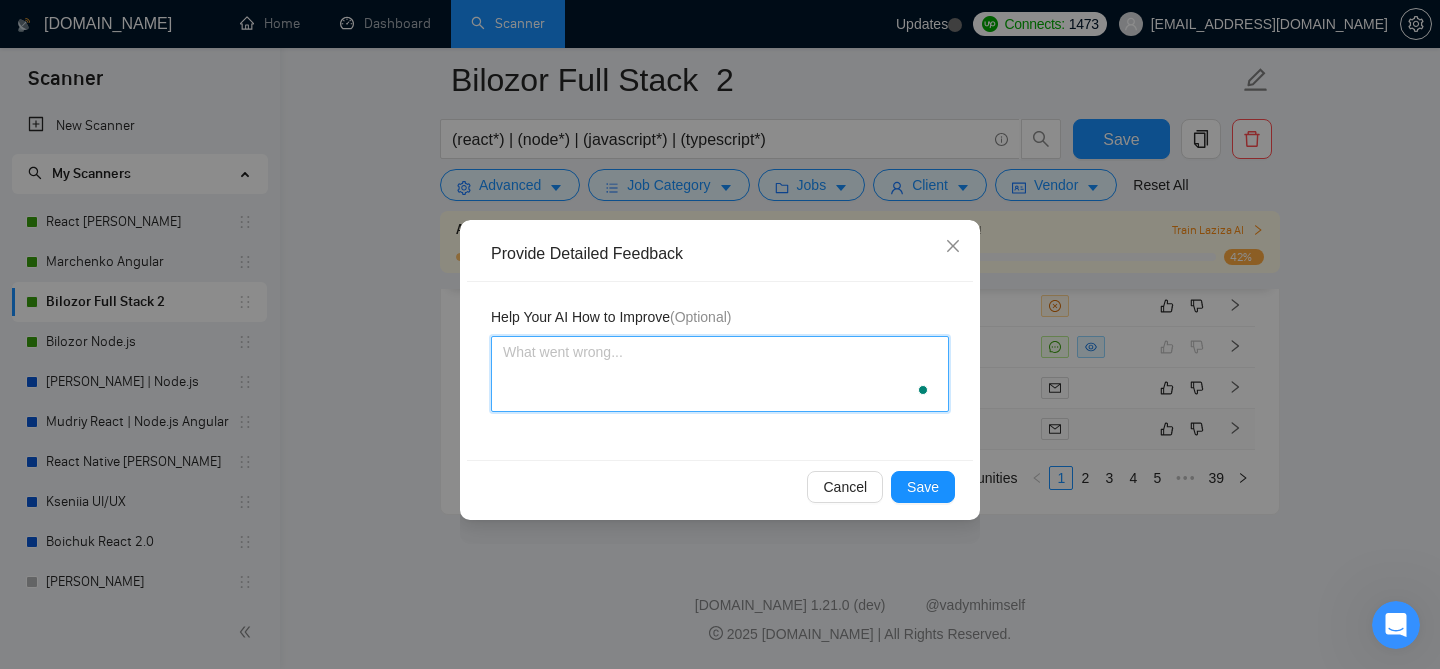 type 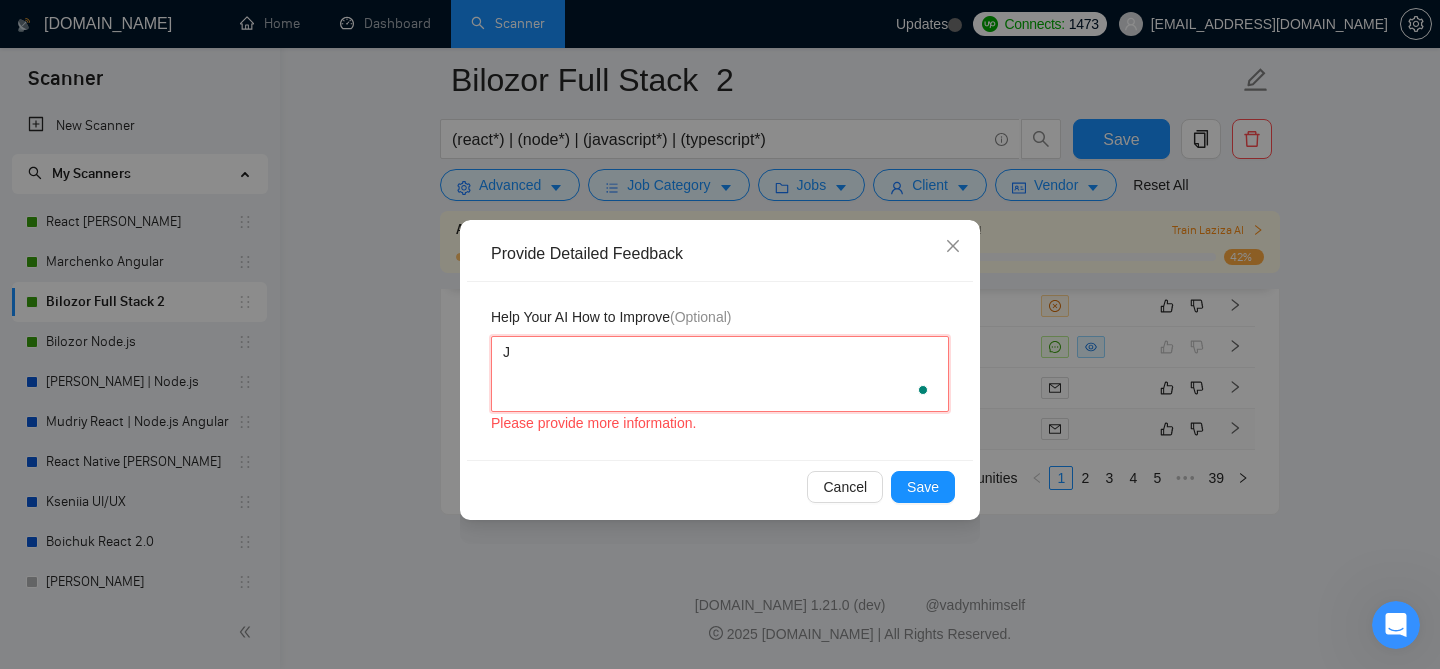type 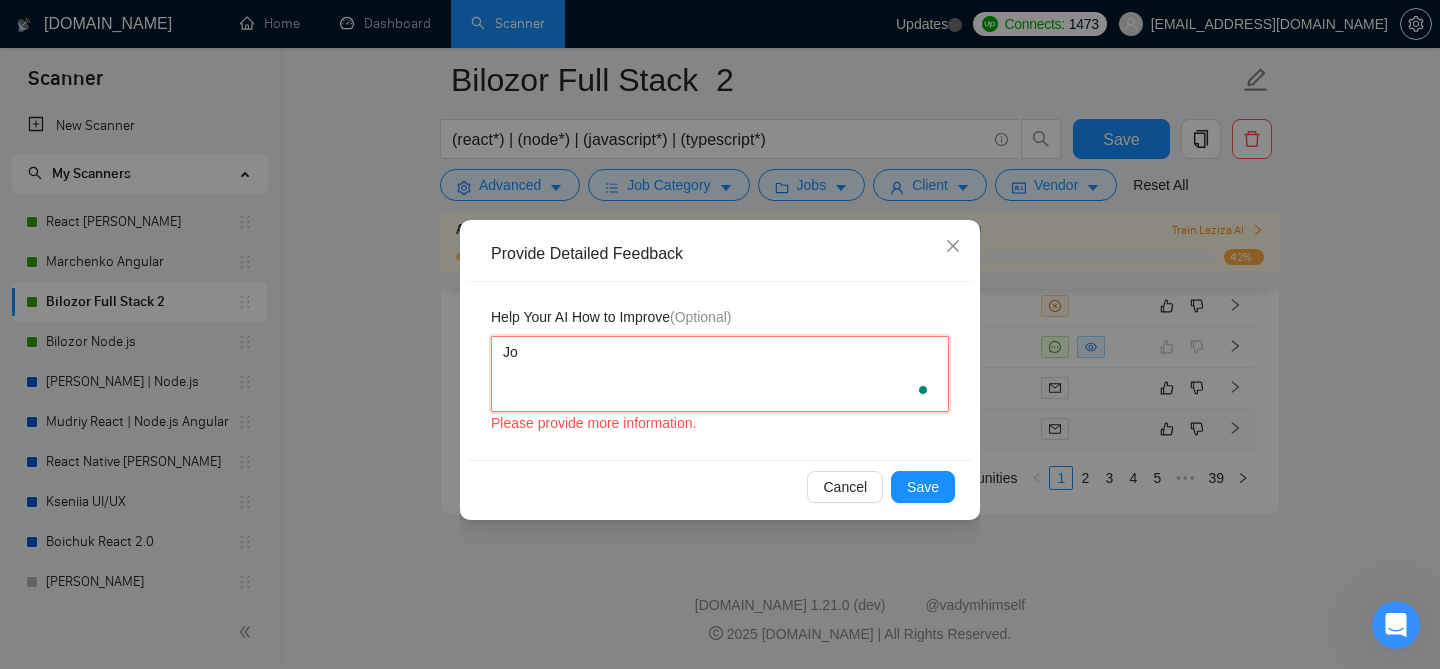 type 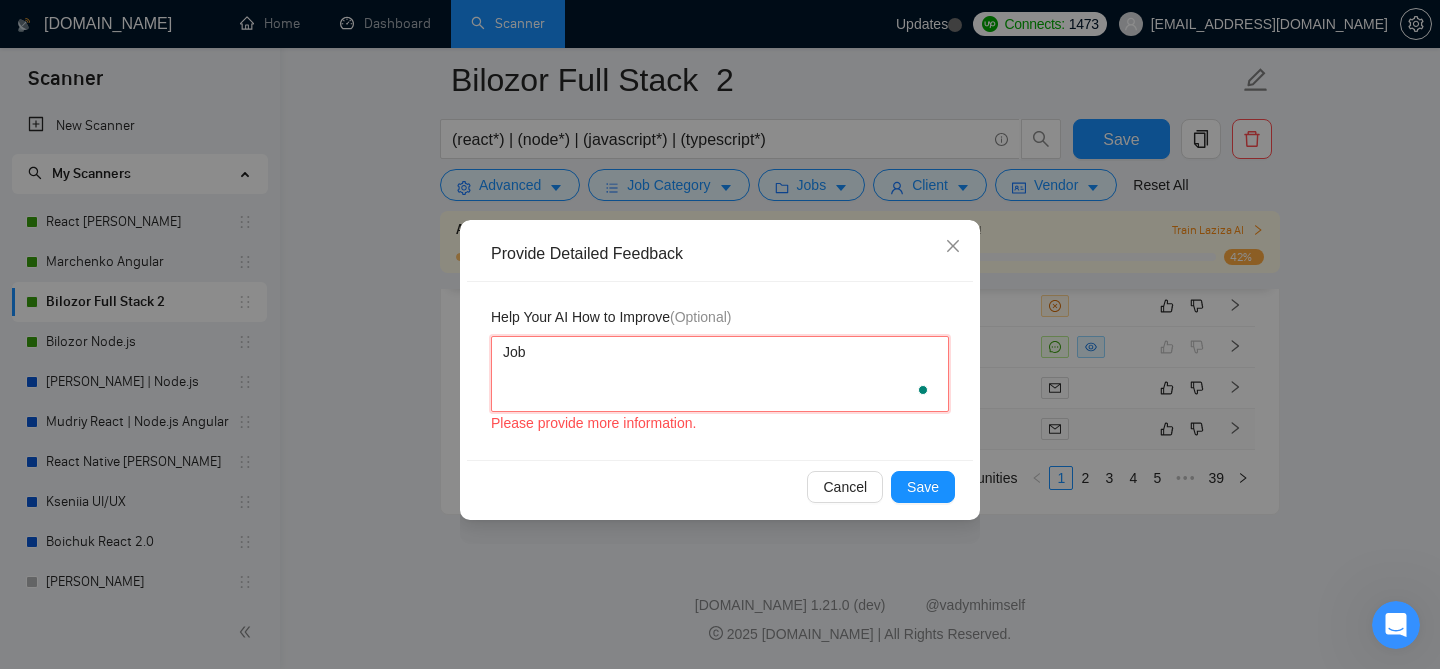 type on "Job" 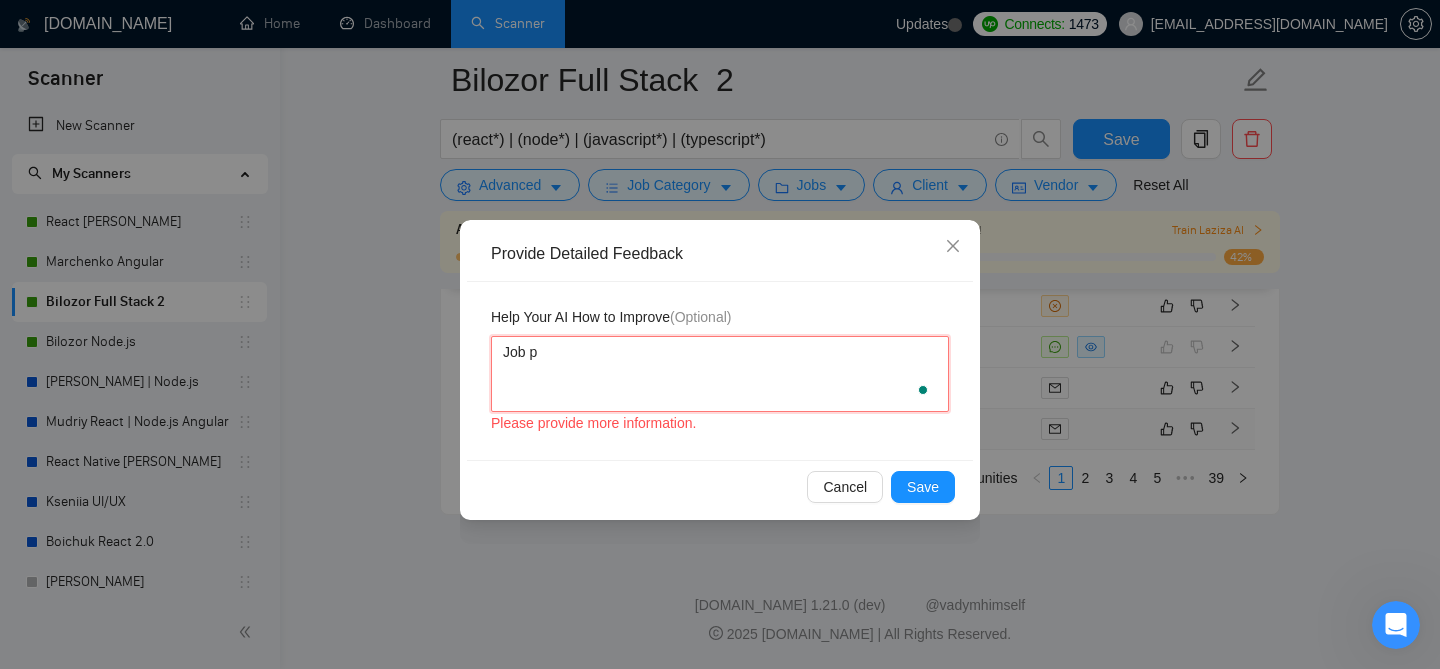 type 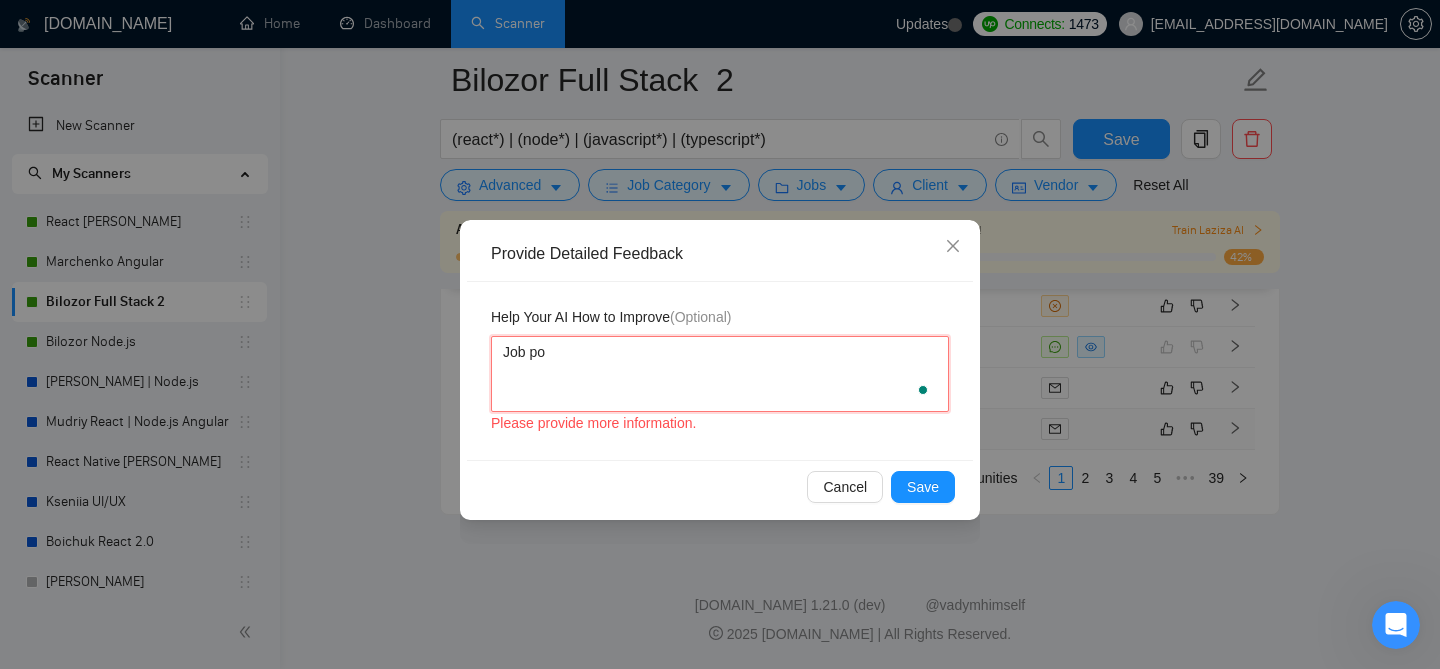type 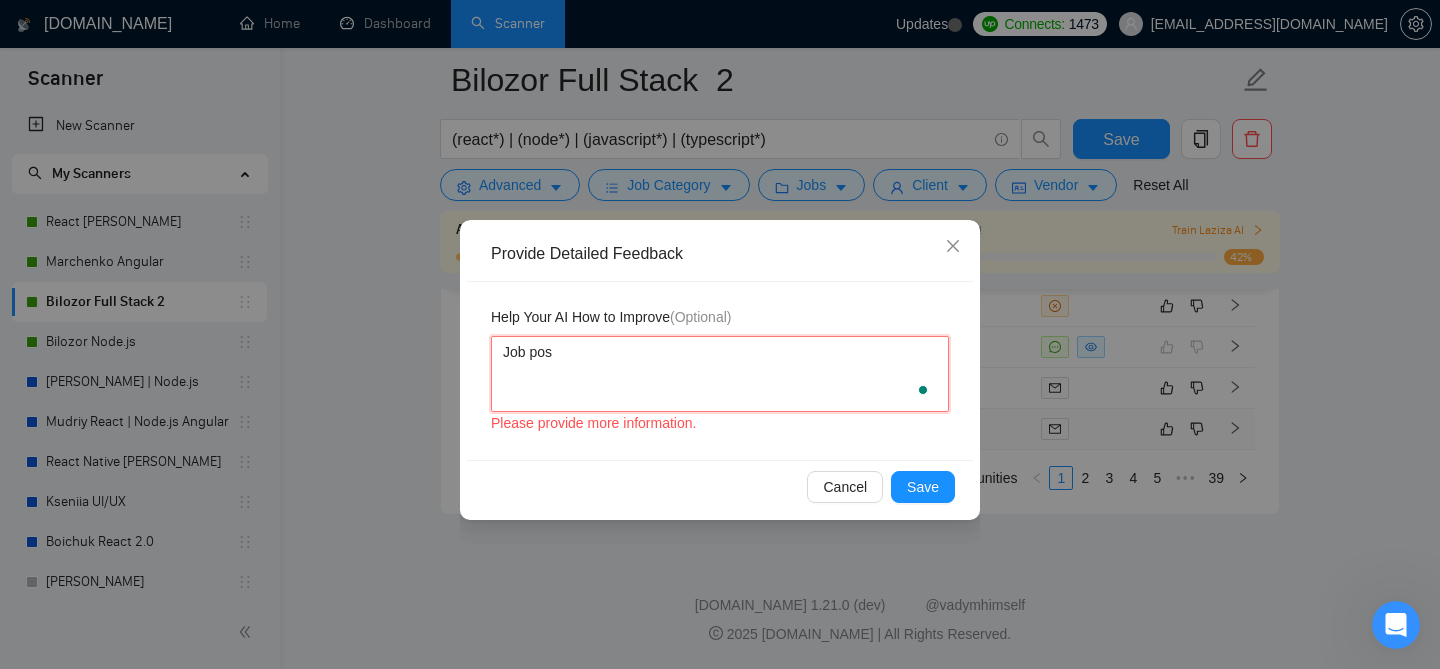 type 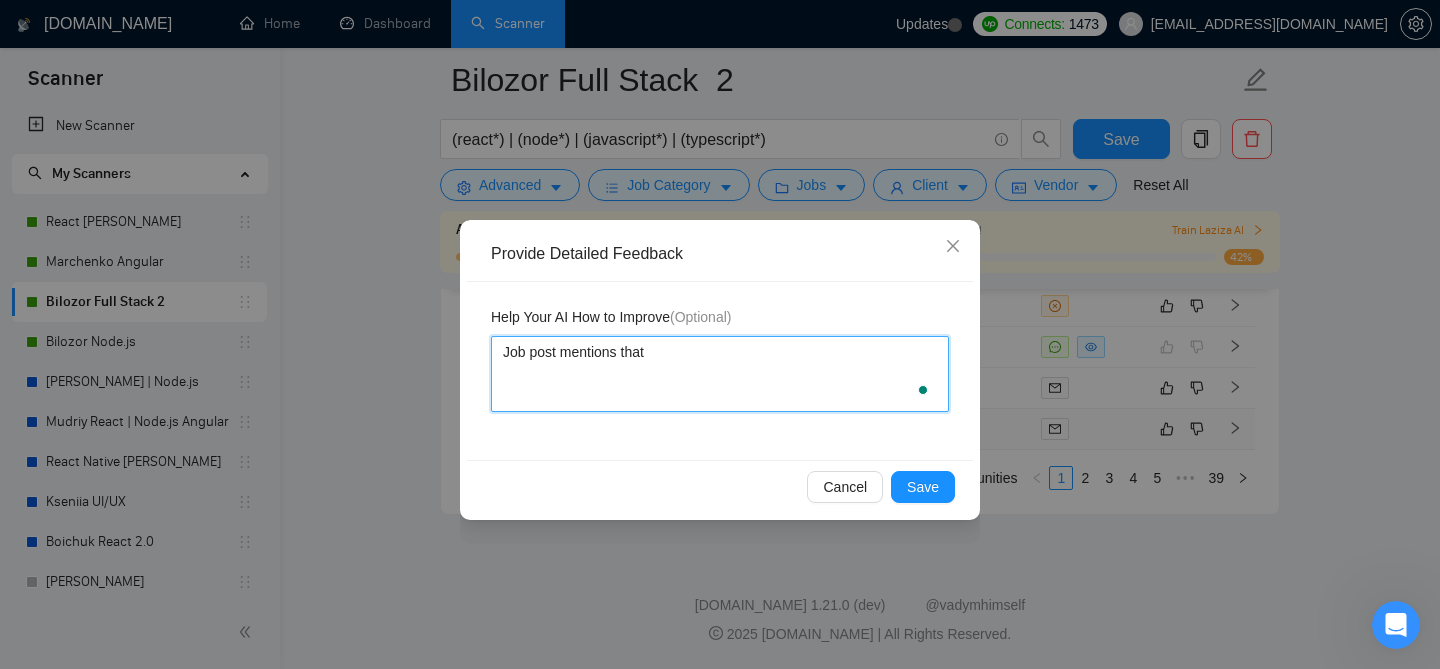 paste on "US TIME ZONE REQUIRED" 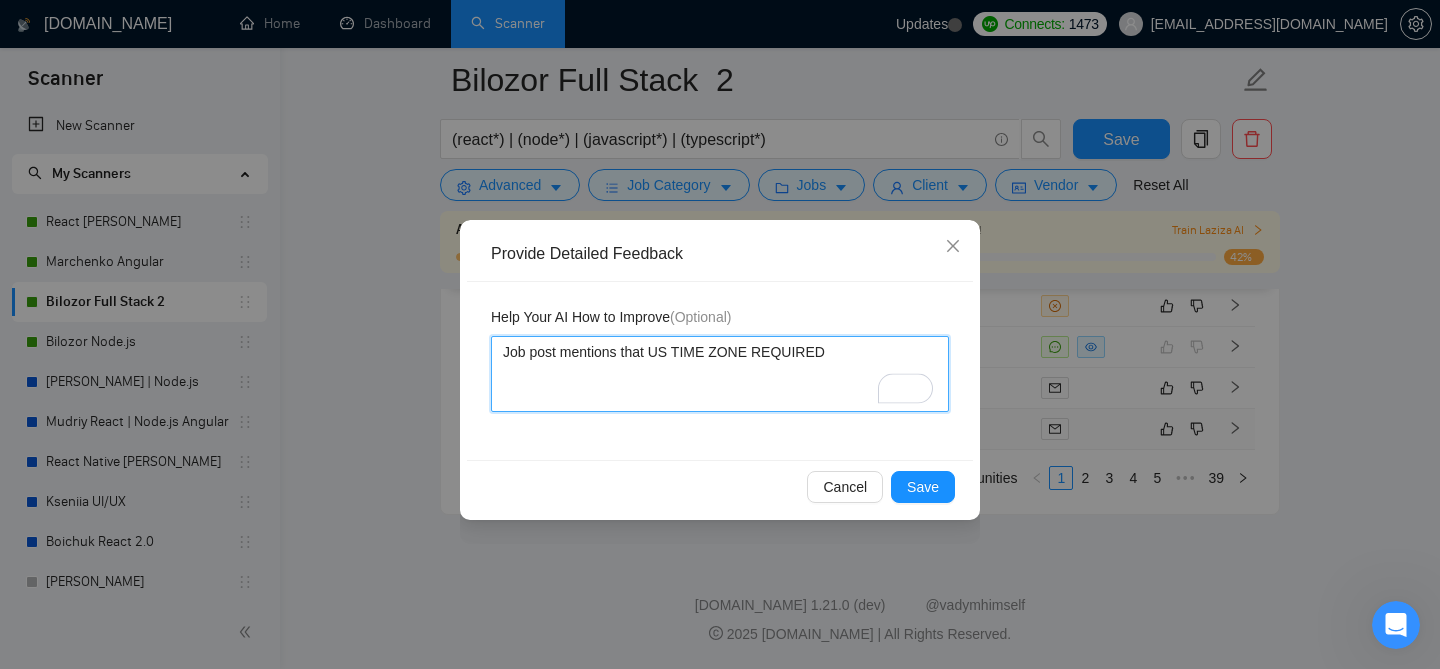 click on "Job post mentions that US TIME ZONE REQUIRED" at bounding box center [720, 374] 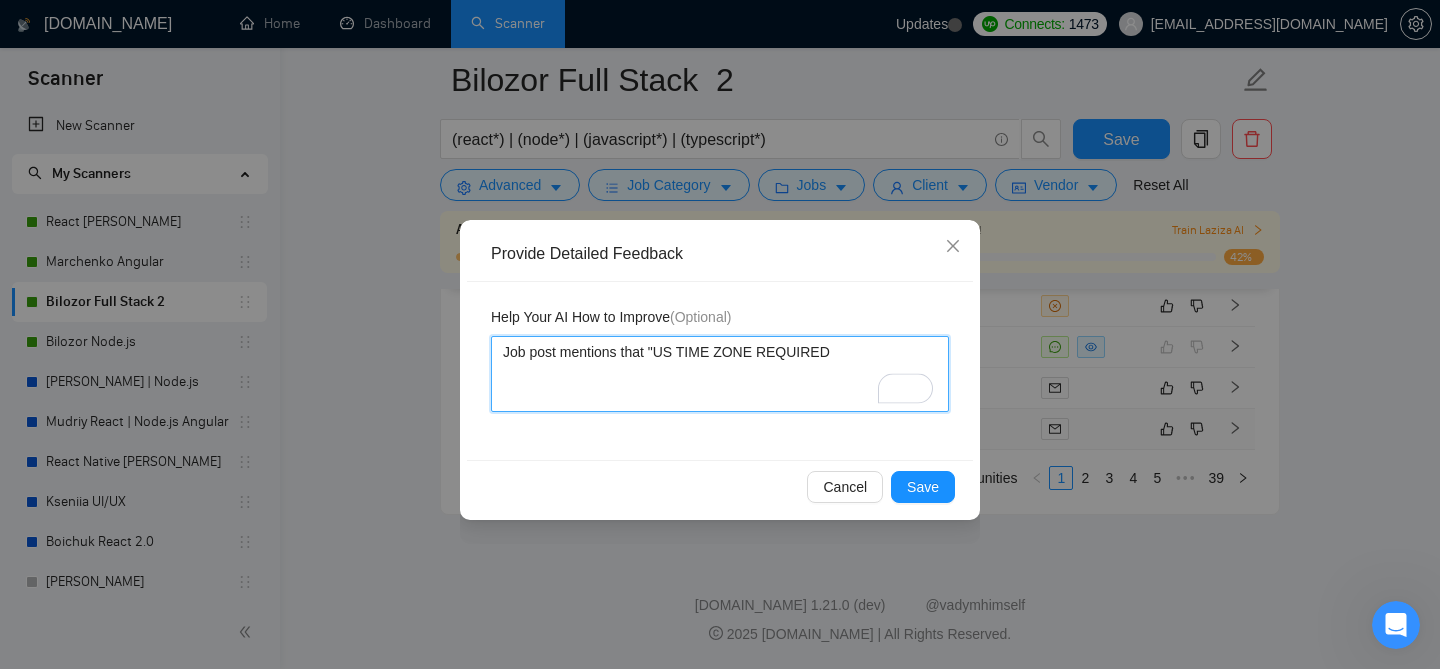 click on "Job post mentions that "US TIME ZONE REQUIRED" at bounding box center (720, 374) 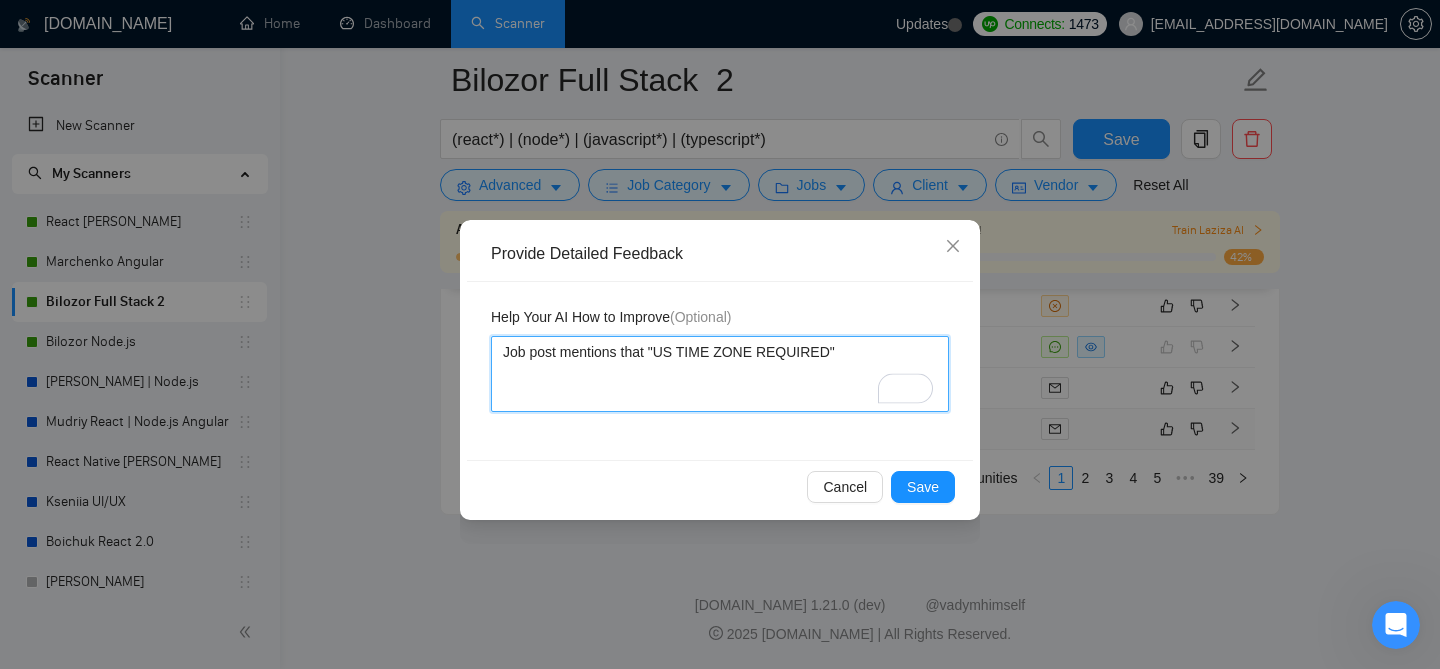 click on "Job post mentions that "US TIME ZONE REQUIRED"" at bounding box center (720, 374) 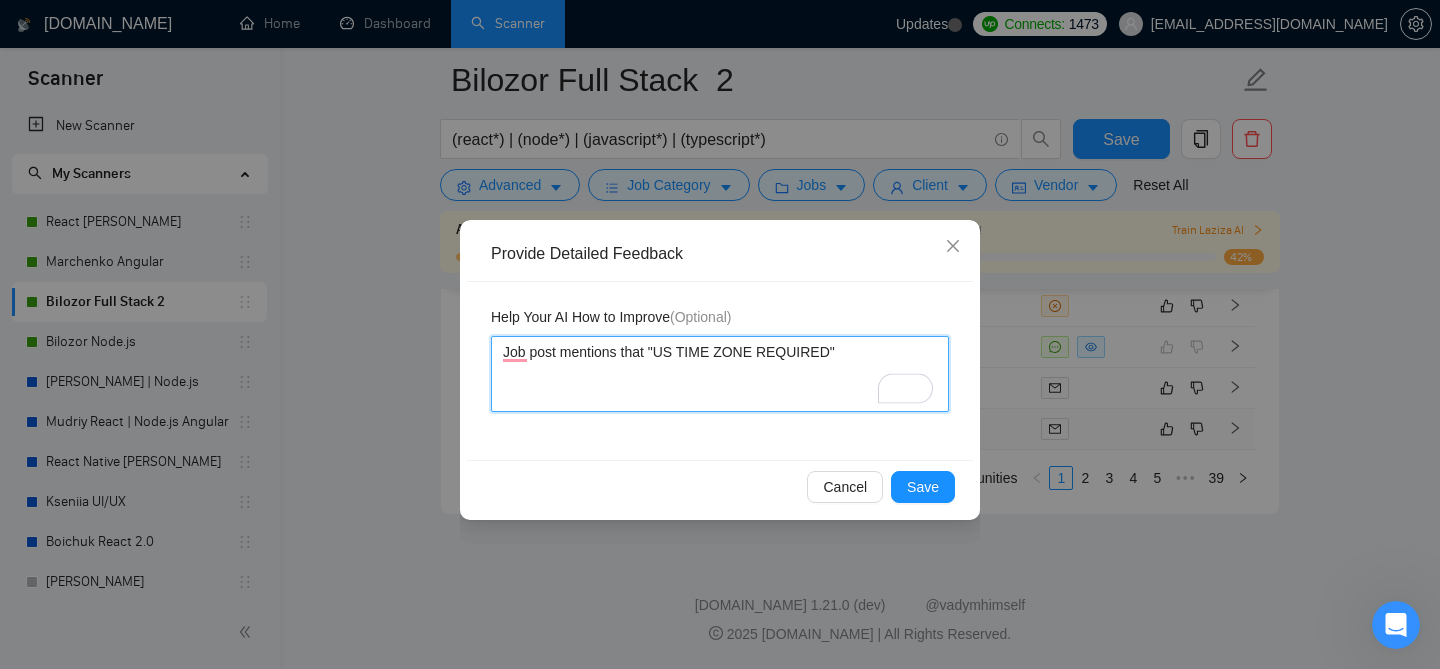 click on "Job post mentions that "US TIME ZONE REQUIRED"" at bounding box center (720, 374) 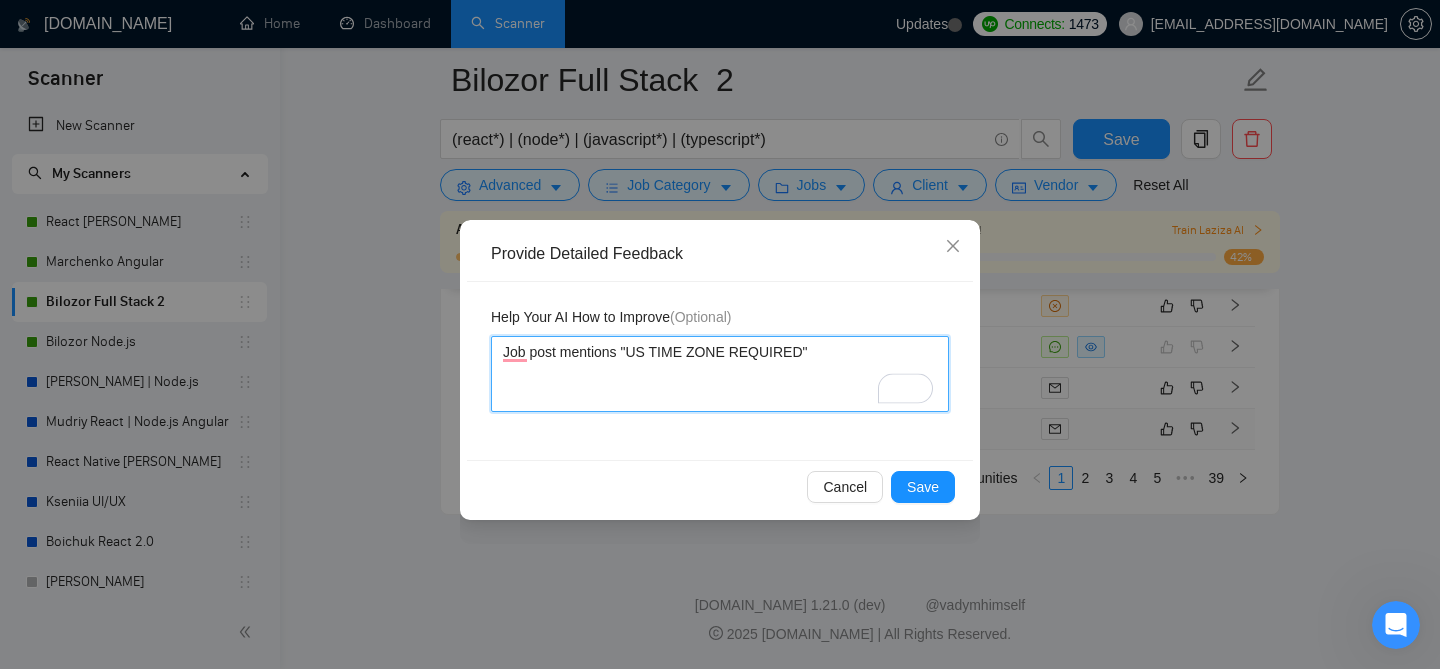 click on "Job post mentions "US TIME ZONE REQUIRED"" at bounding box center (720, 374) 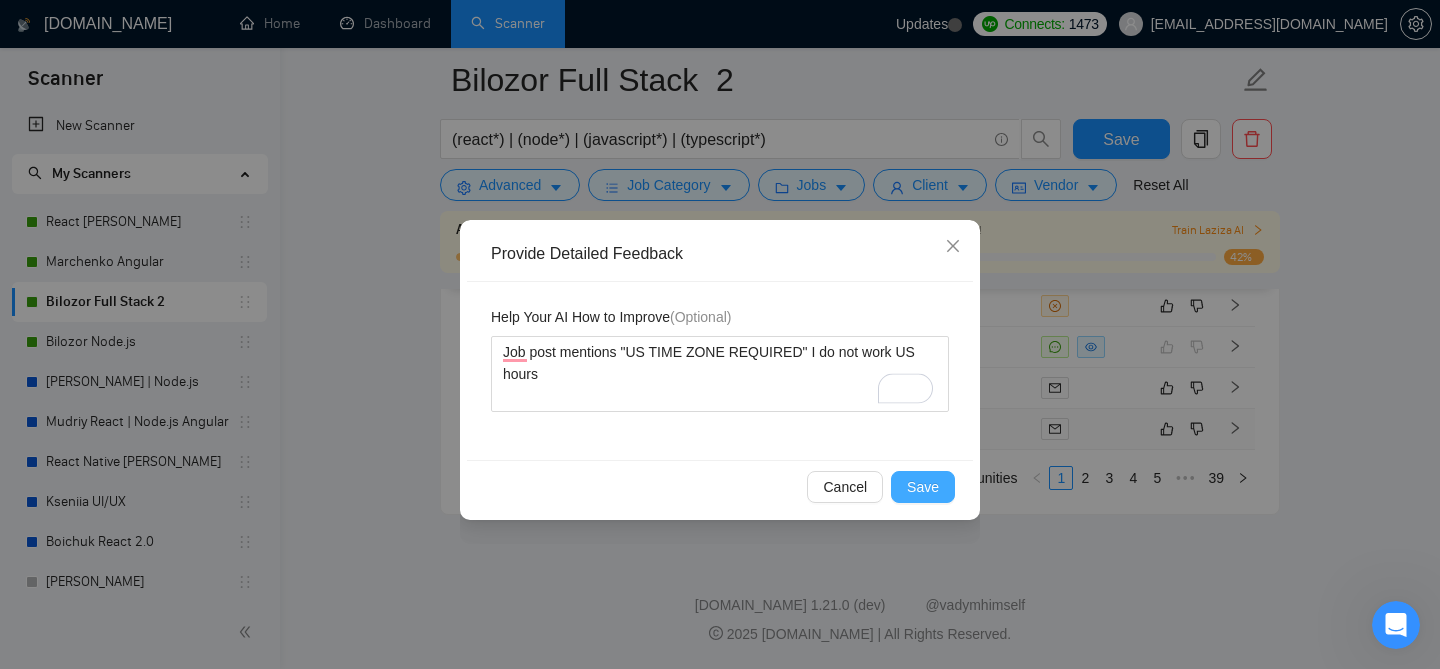 click on "Save" at bounding box center (923, 487) 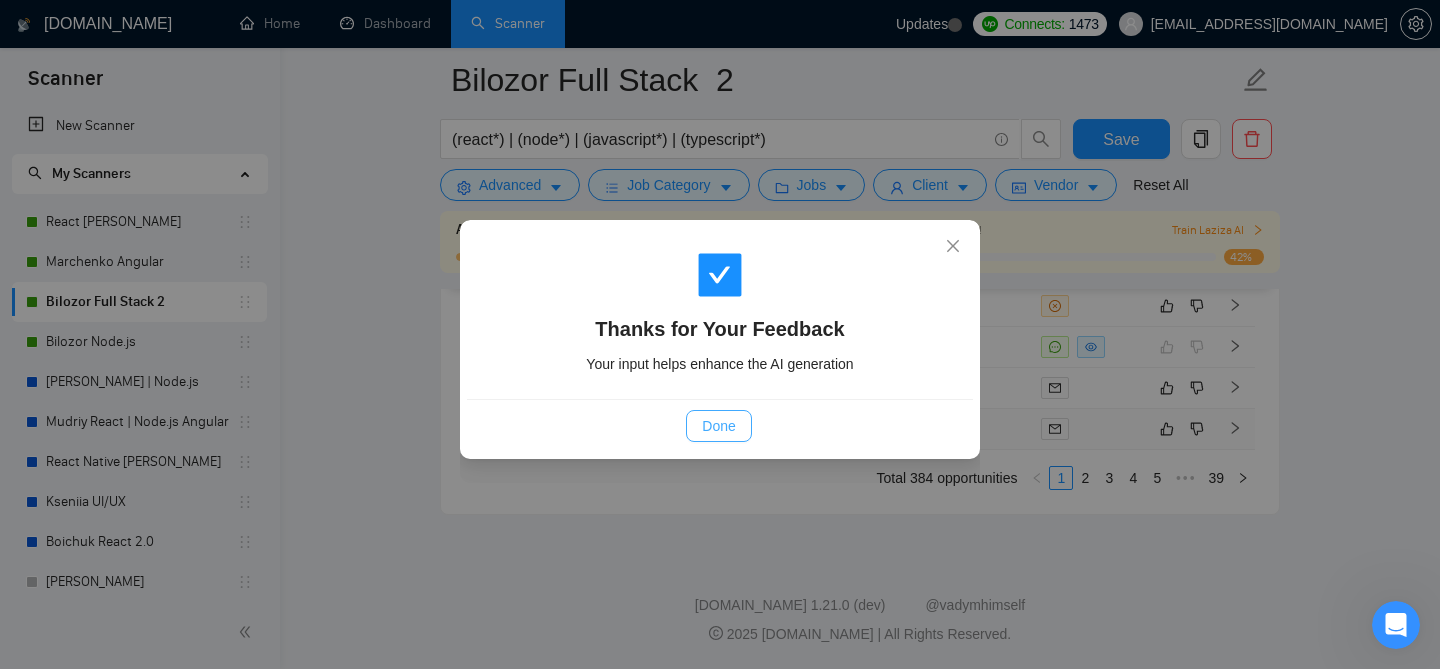 click on "Done" at bounding box center [718, 426] 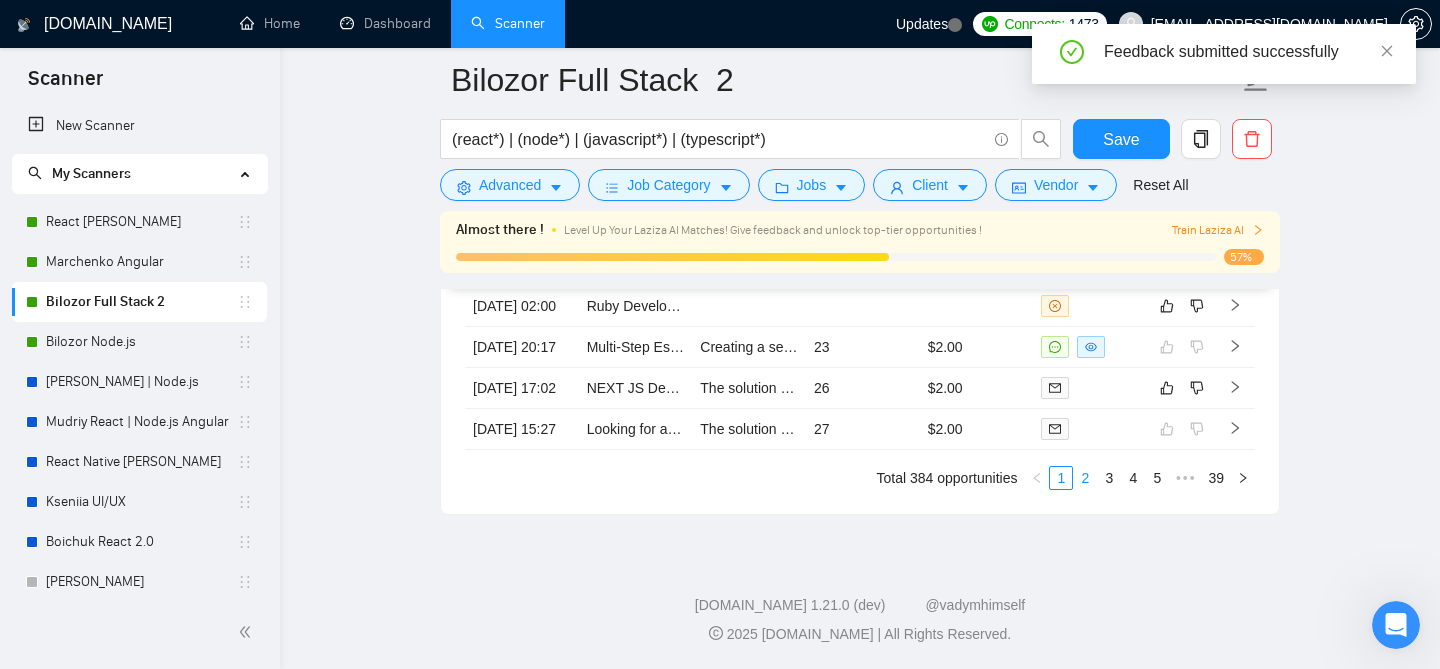 click on "2" at bounding box center [1085, 478] 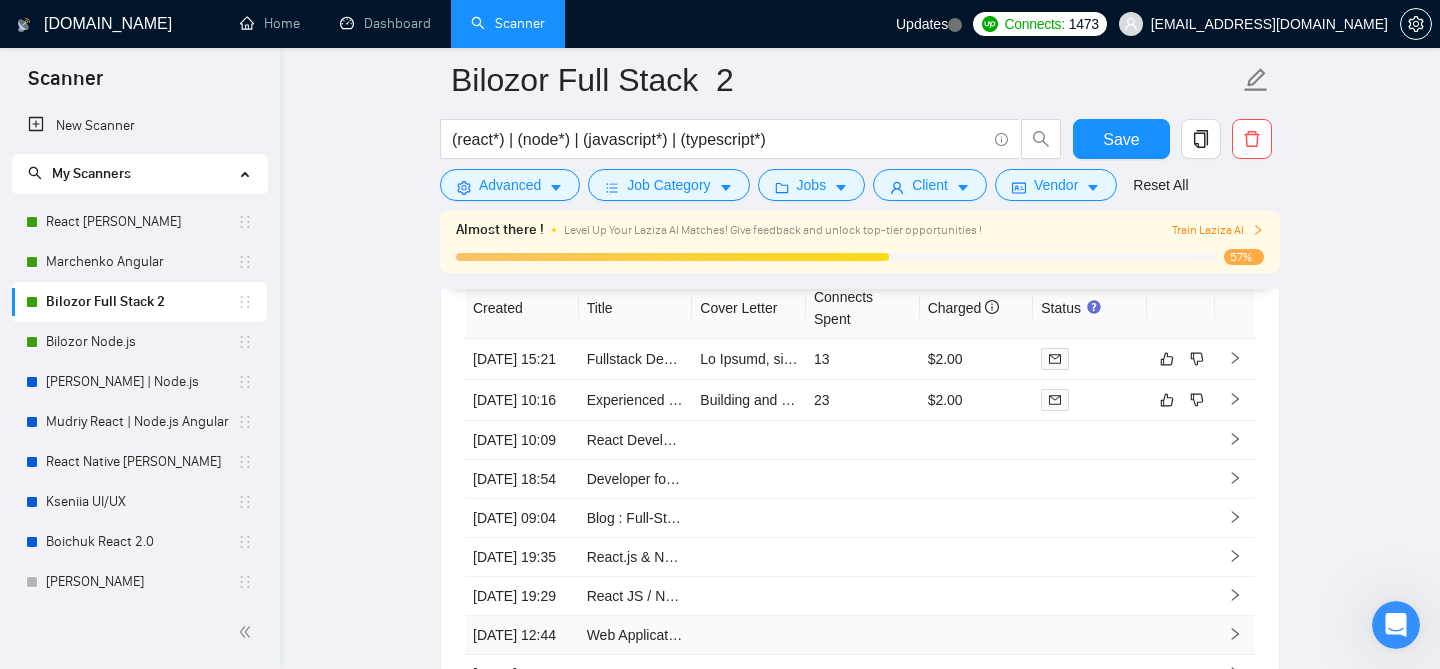 scroll, scrollTop: 4717, scrollLeft: 0, axis: vertical 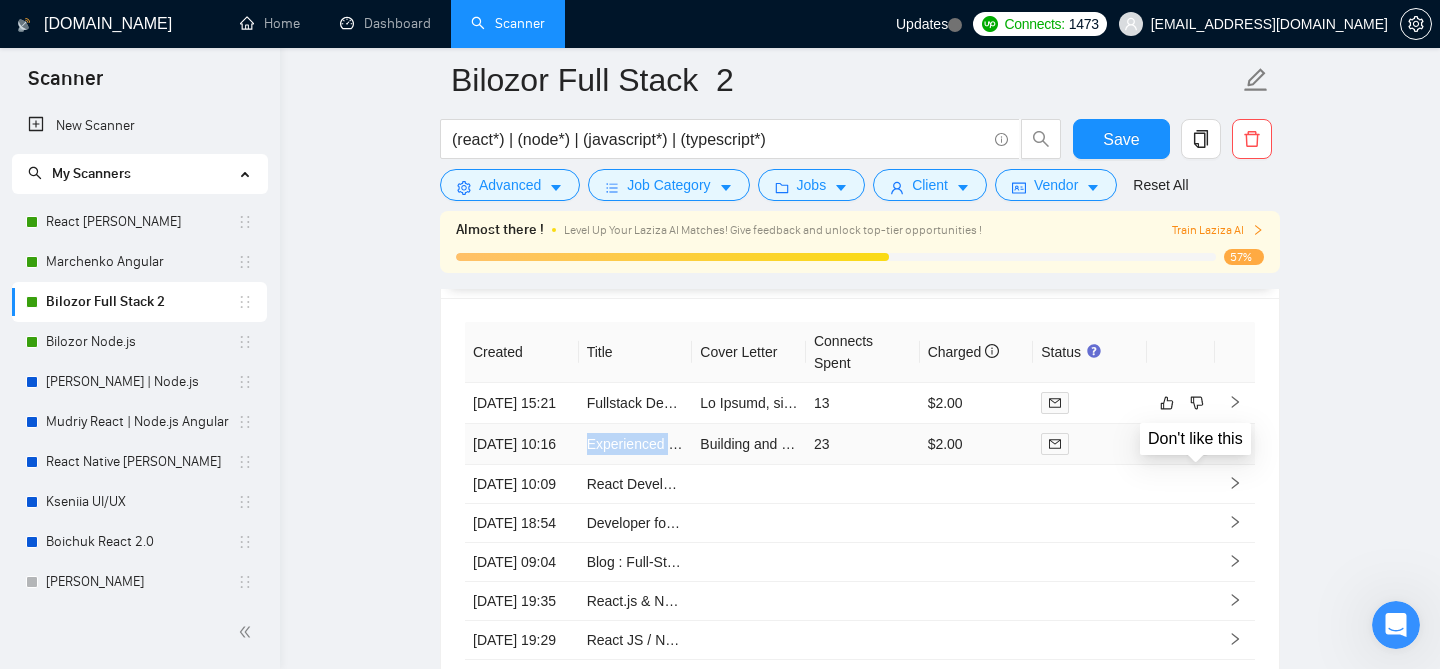 click 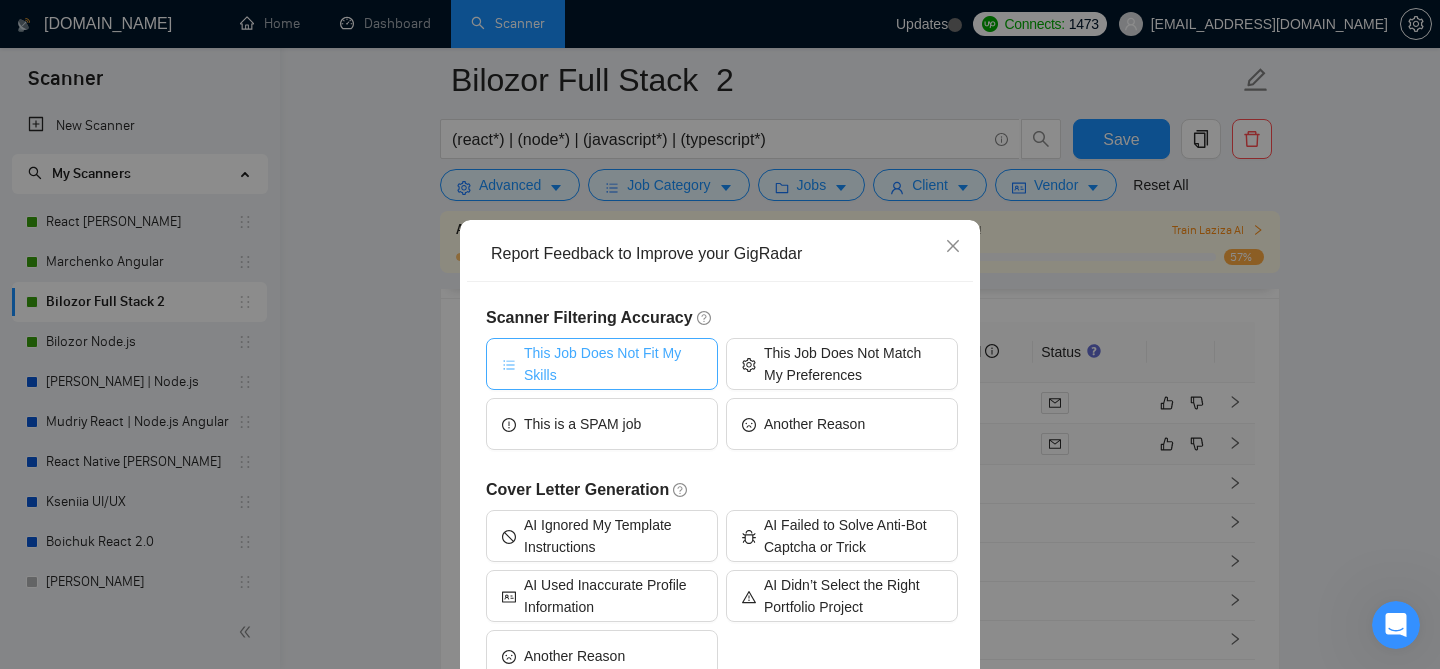 click on "This Job Does Not Fit My Skills" at bounding box center (613, 364) 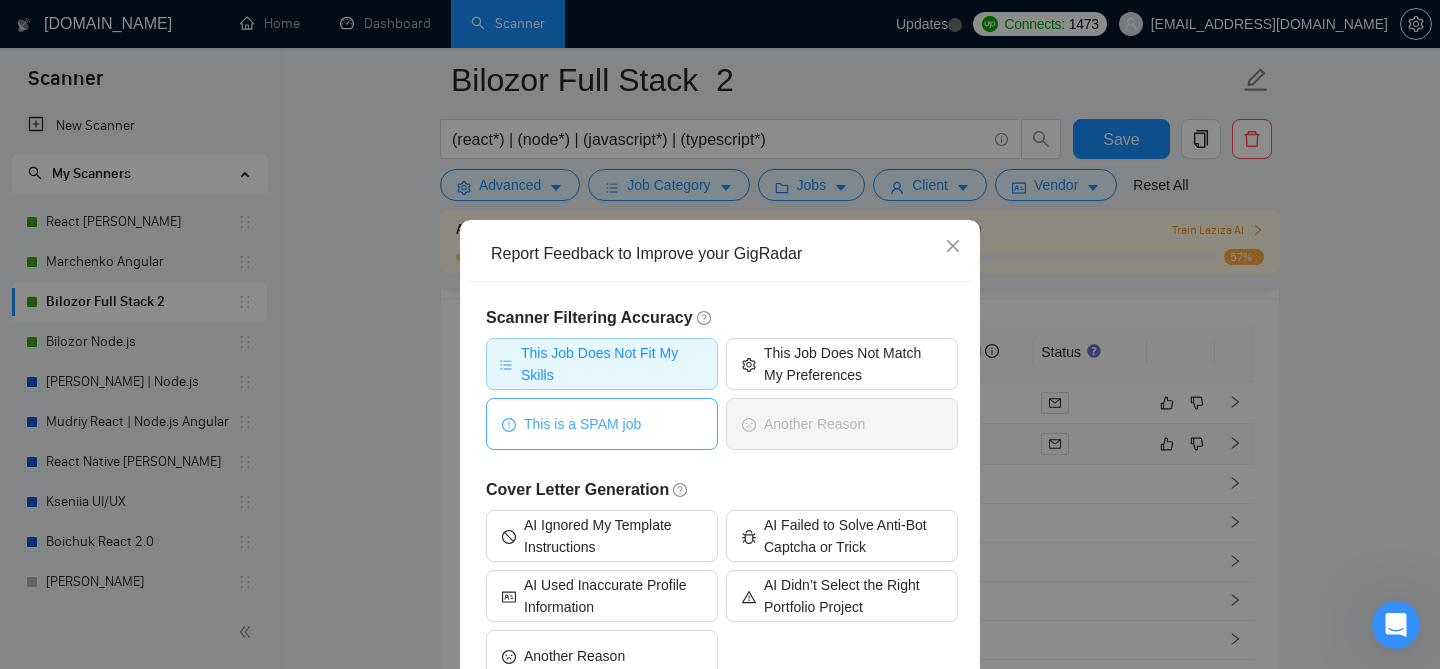 scroll, scrollTop: 129, scrollLeft: 0, axis: vertical 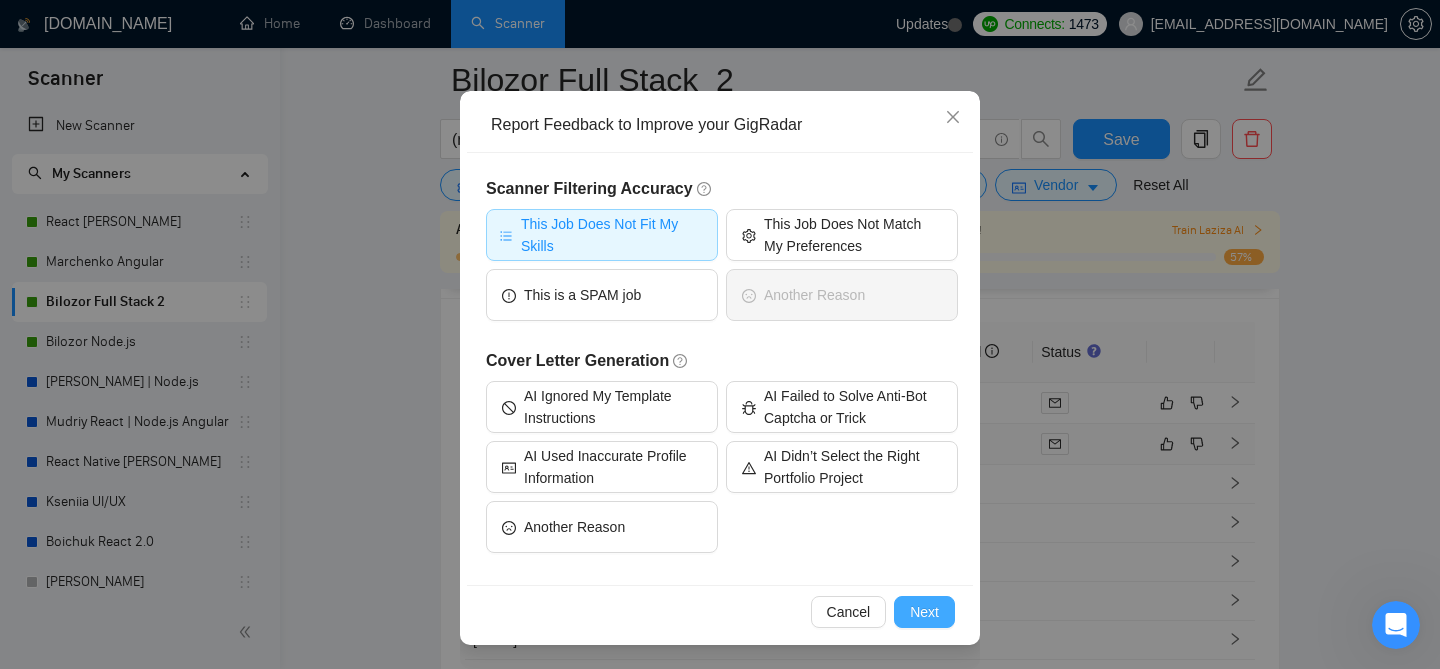 click on "Next" at bounding box center [924, 612] 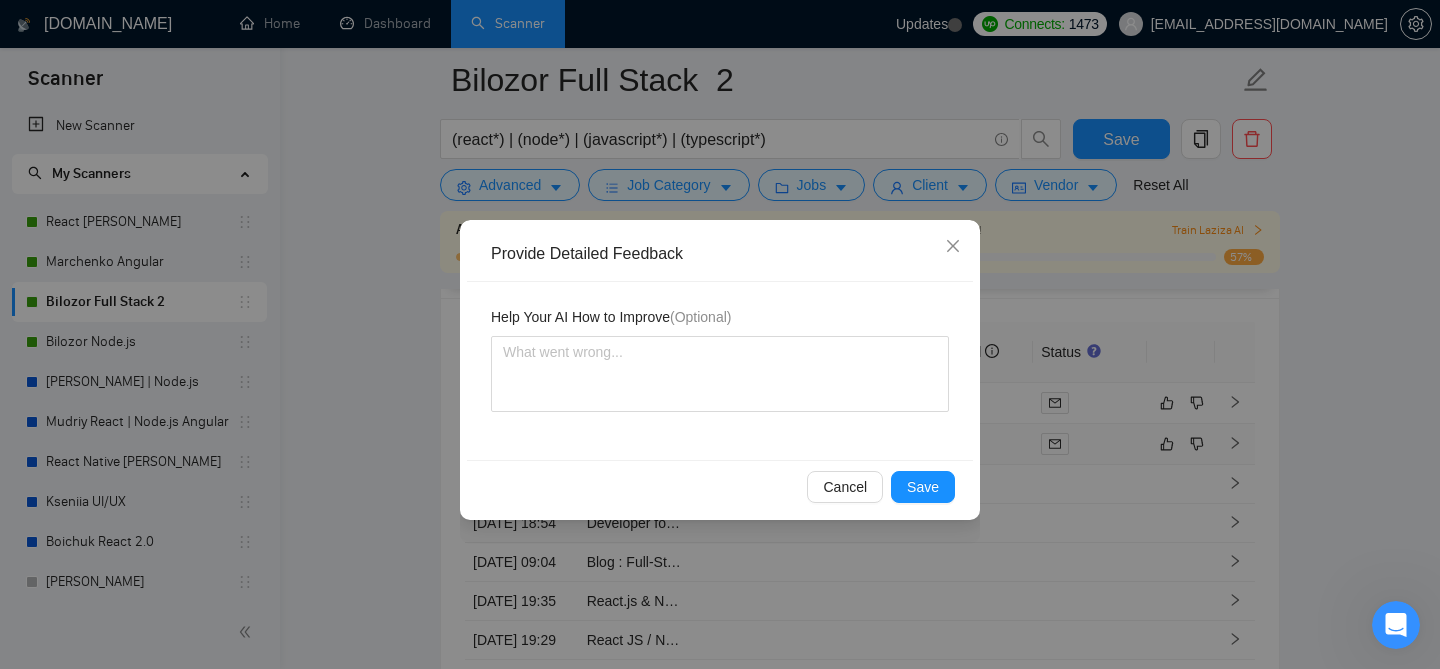 scroll, scrollTop: 0, scrollLeft: 0, axis: both 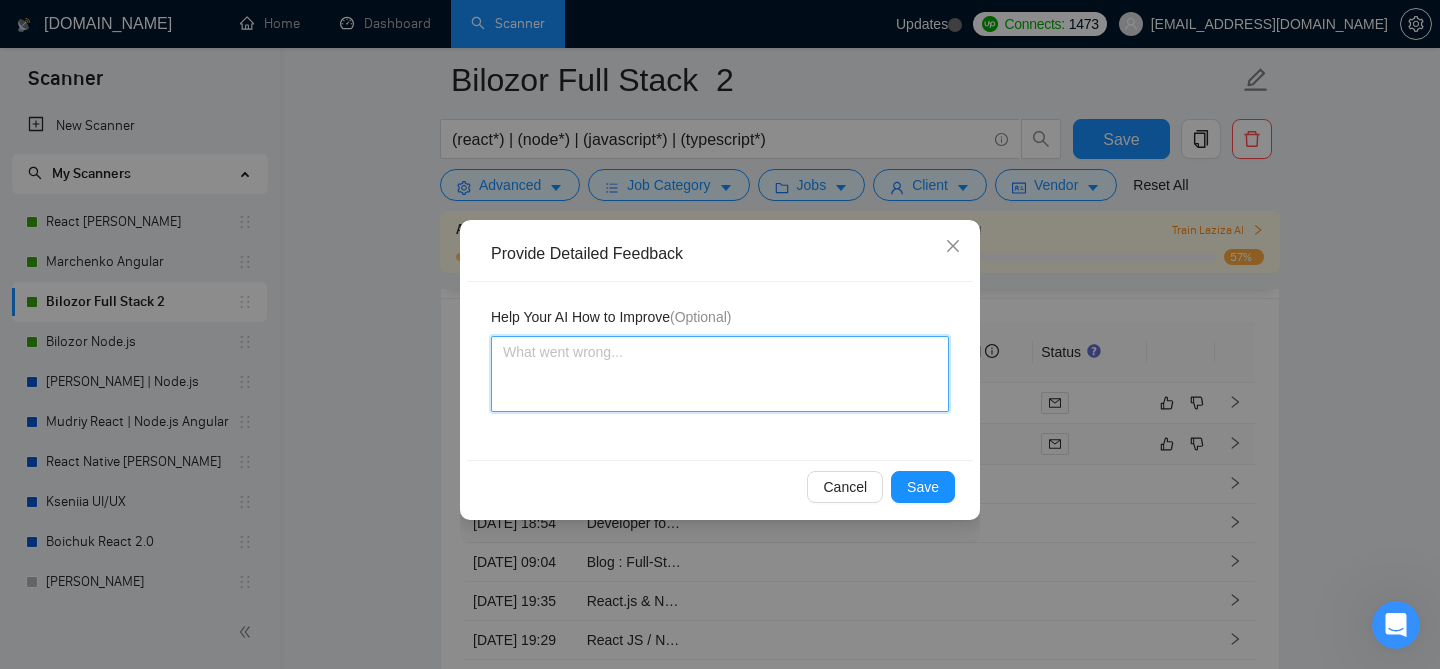 click at bounding box center [720, 374] 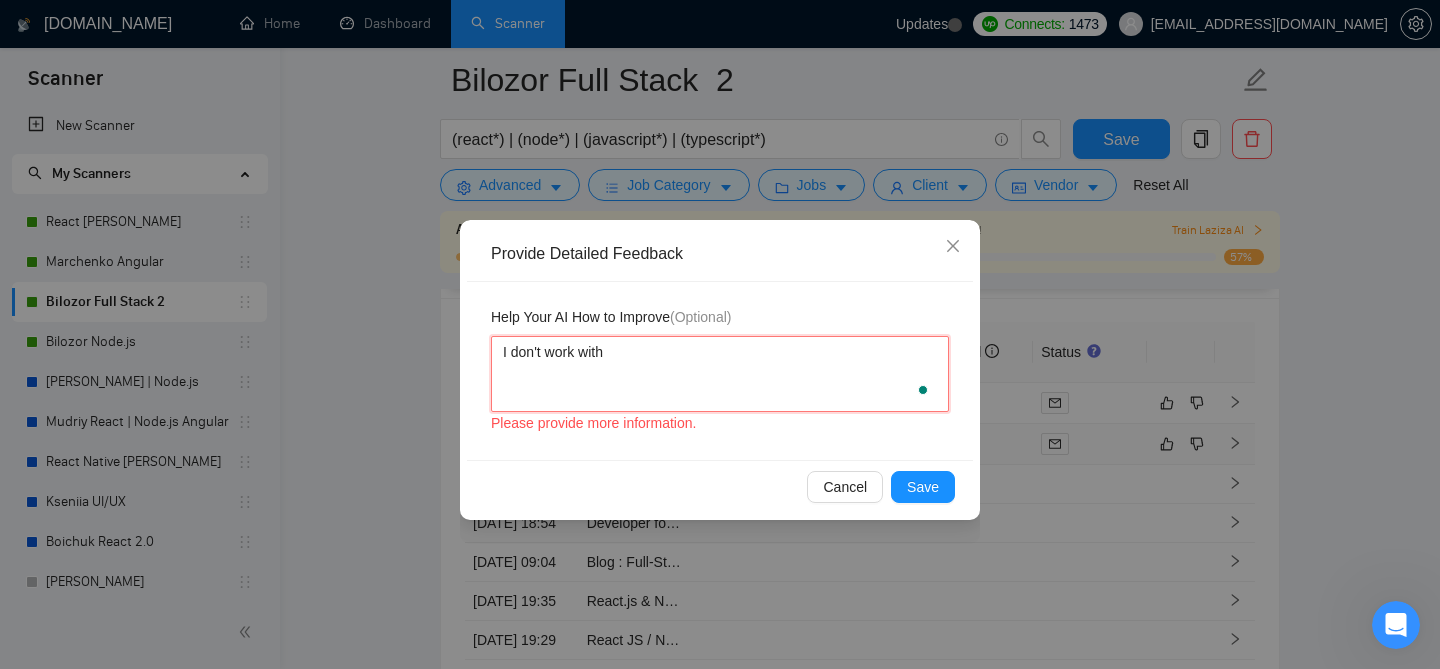 paste on "[PERSON_NAME]" 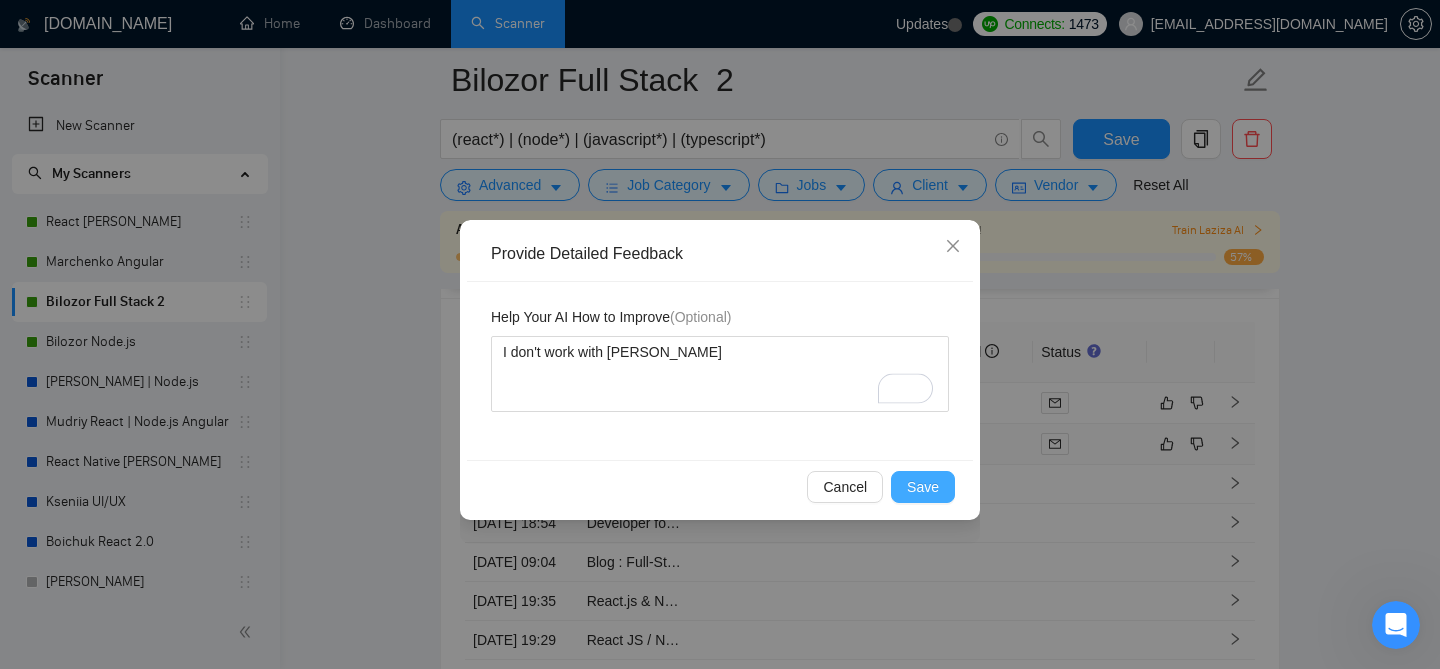 click on "Save" at bounding box center [923, 487] 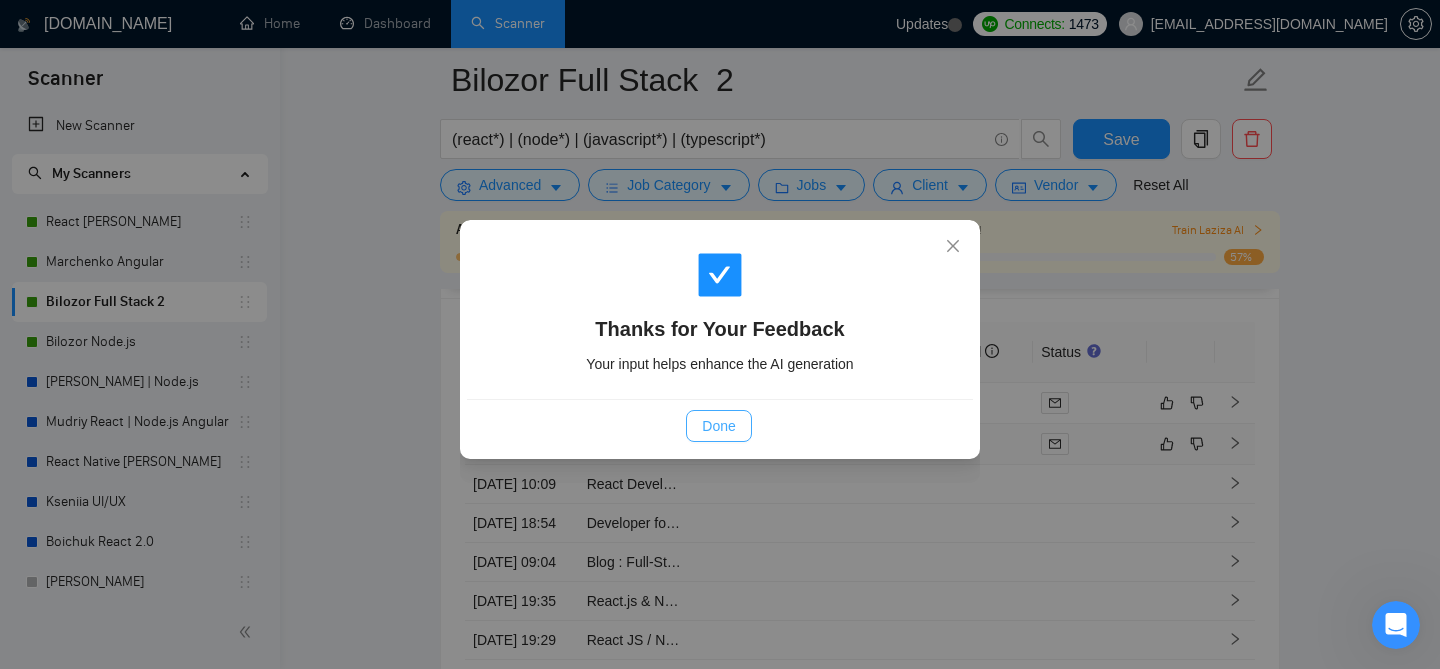 click on "Done" at bounding box center [718, 426] 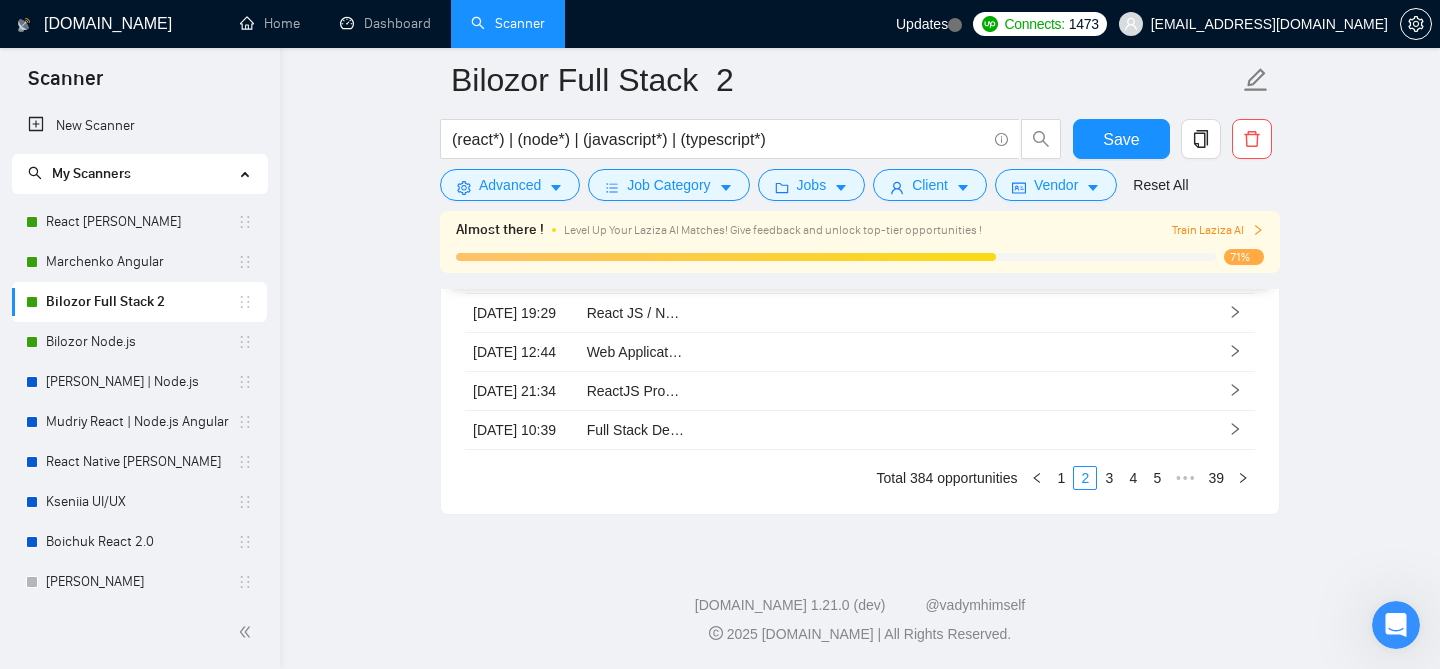 scroll, scrollTop: 5259, scrollLeft: 0, axis: vertical 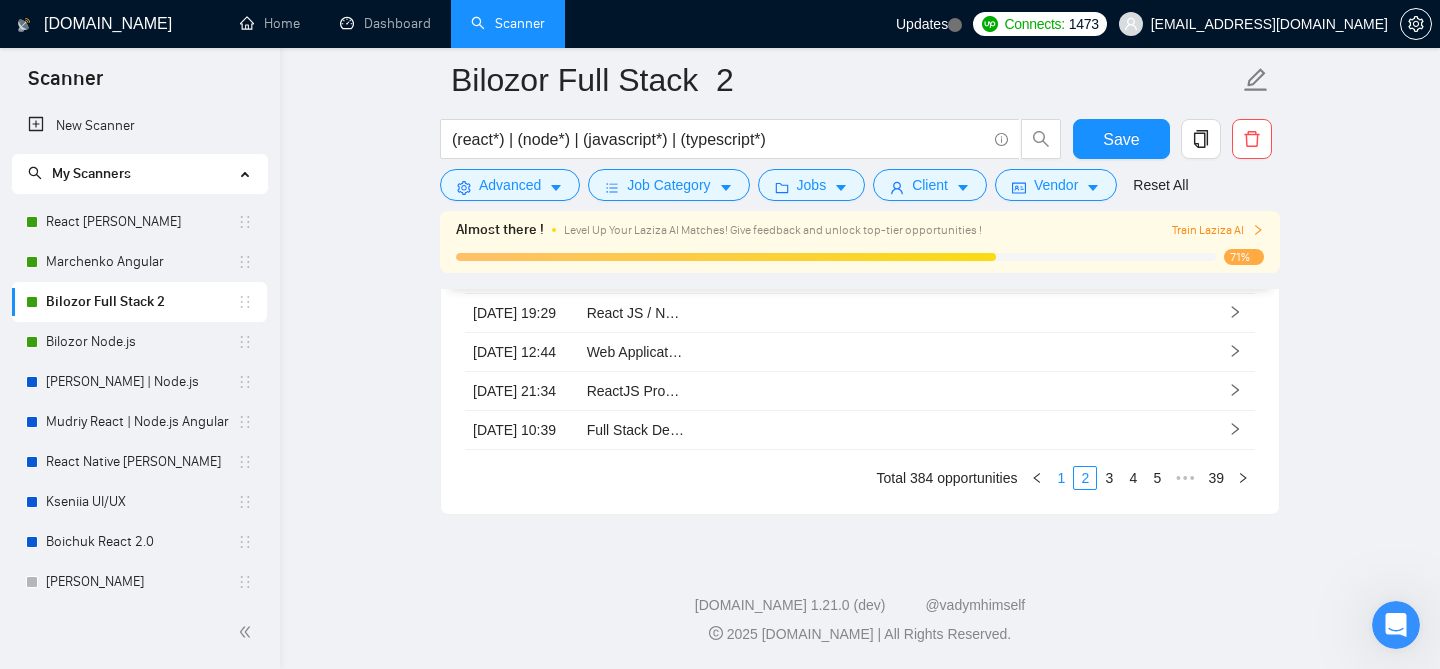 click on "1" at bounding box center [1061, 478] 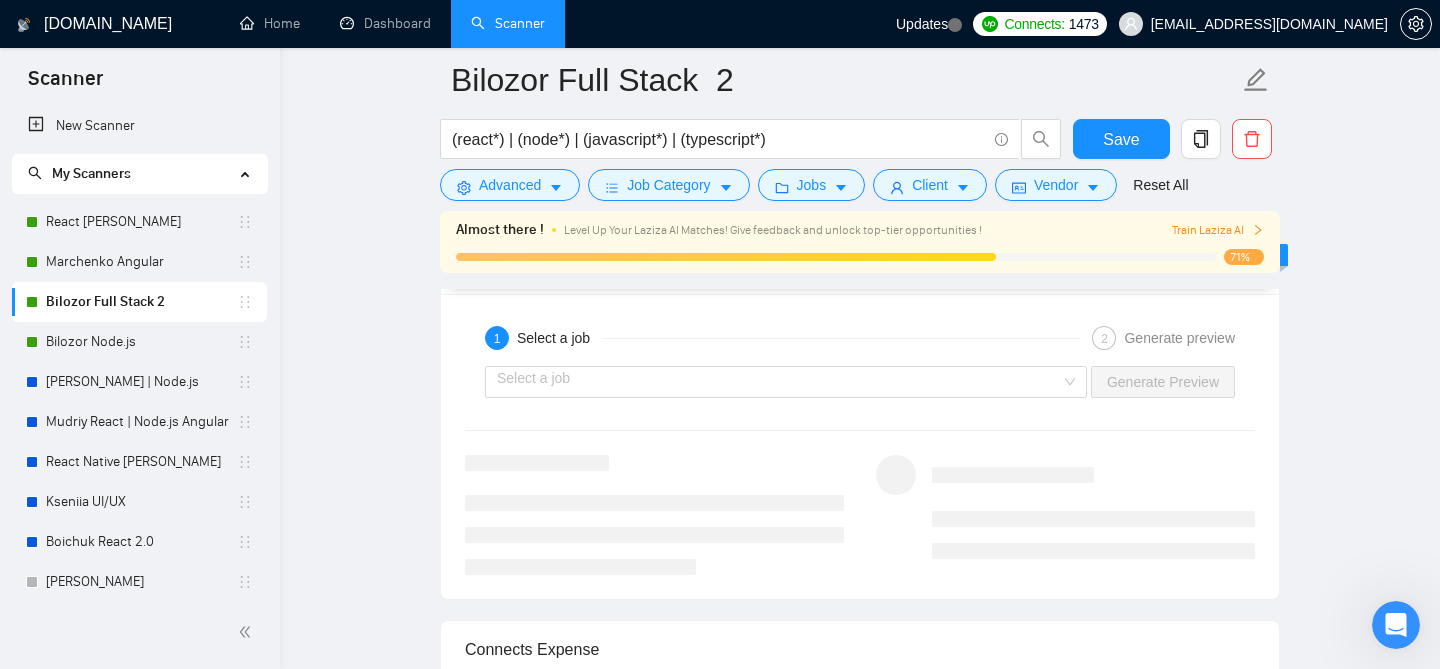 scroll, scrollTop: 3323, scrollLeft: 0, axis: vertical 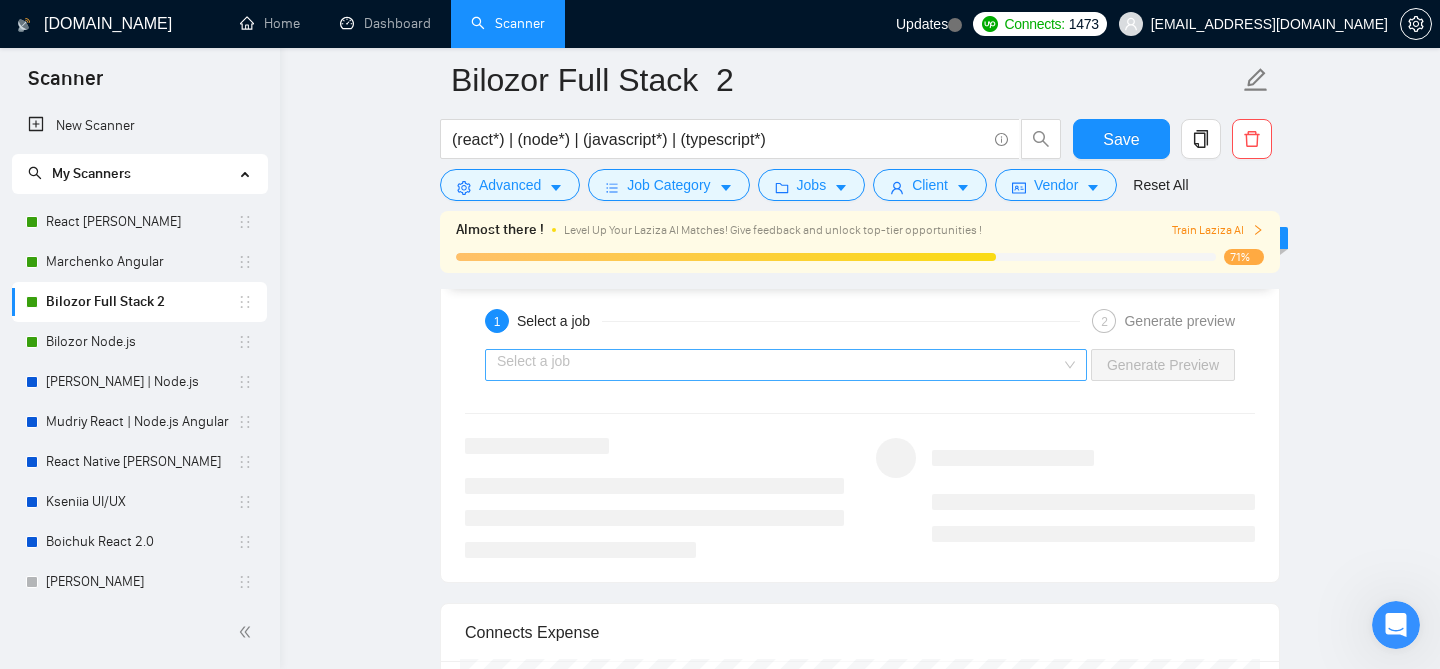 click at bounding box center [779, 365] 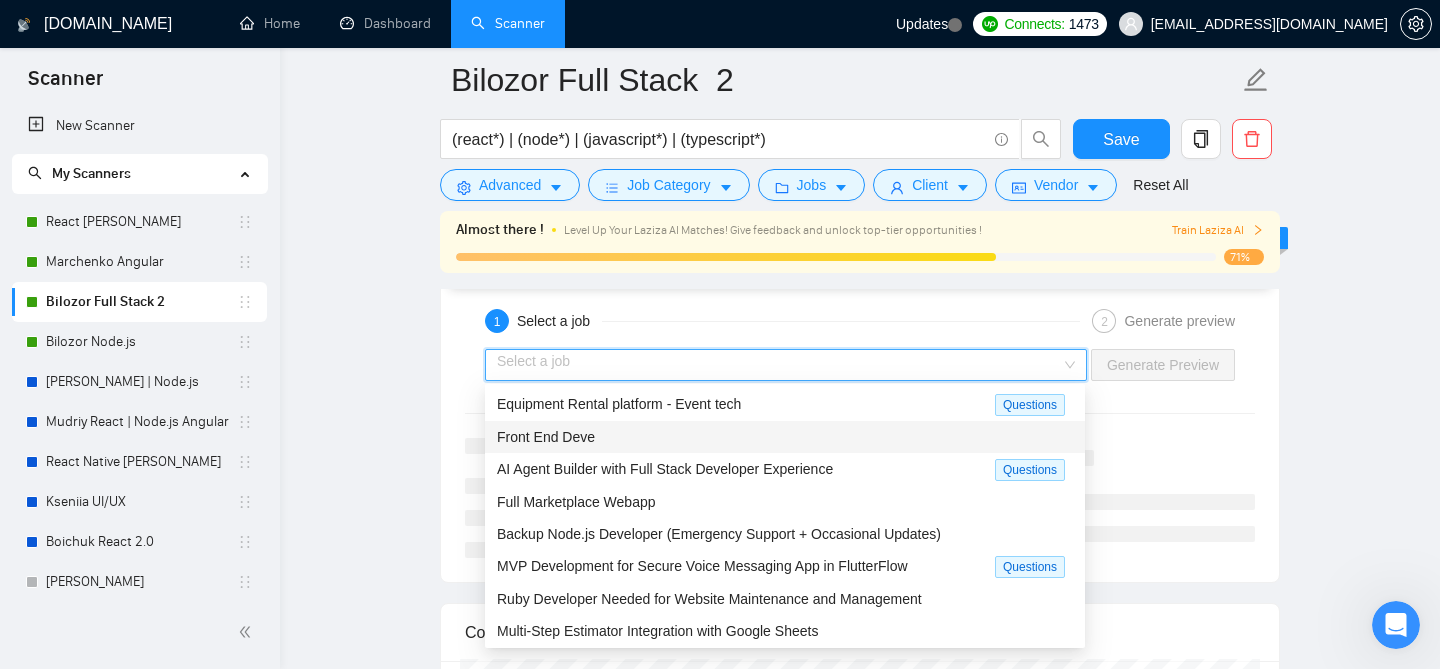 click on "Front End Deve" at bounding box center (785, 437) 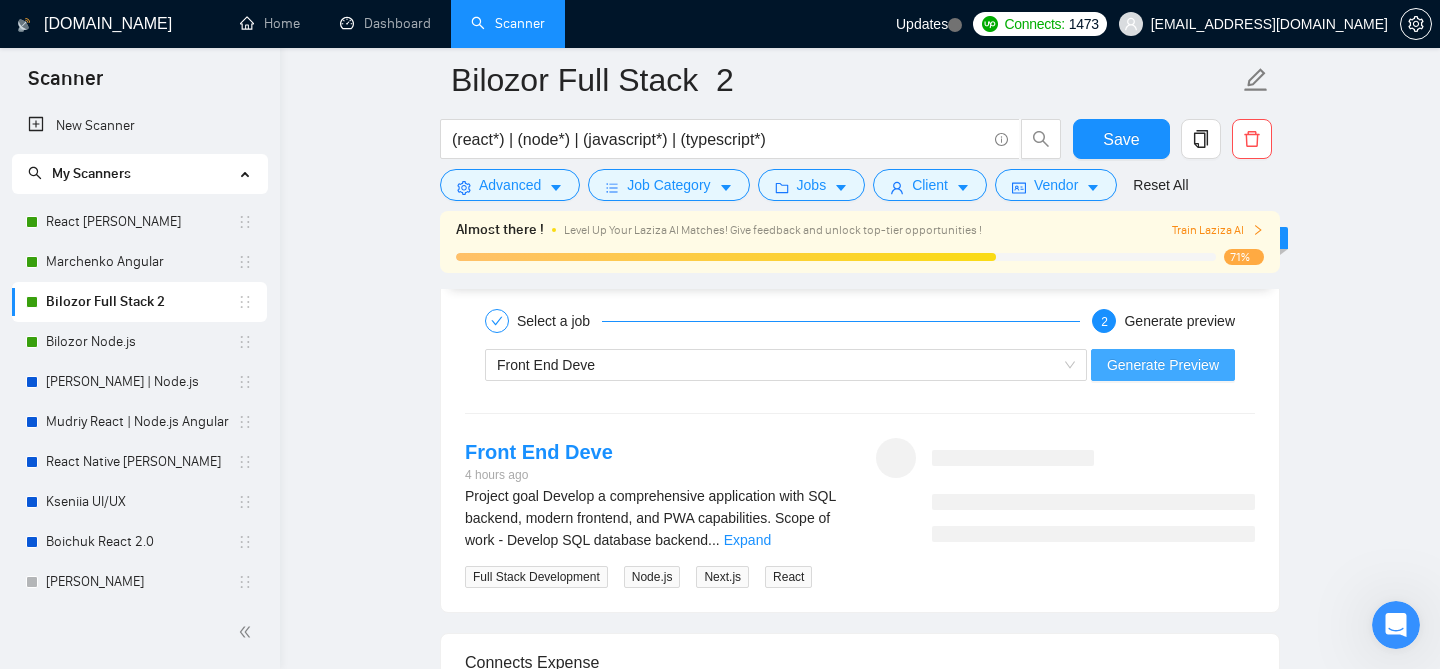 click on "Generate Preview" at bounding box center [1163, 365] 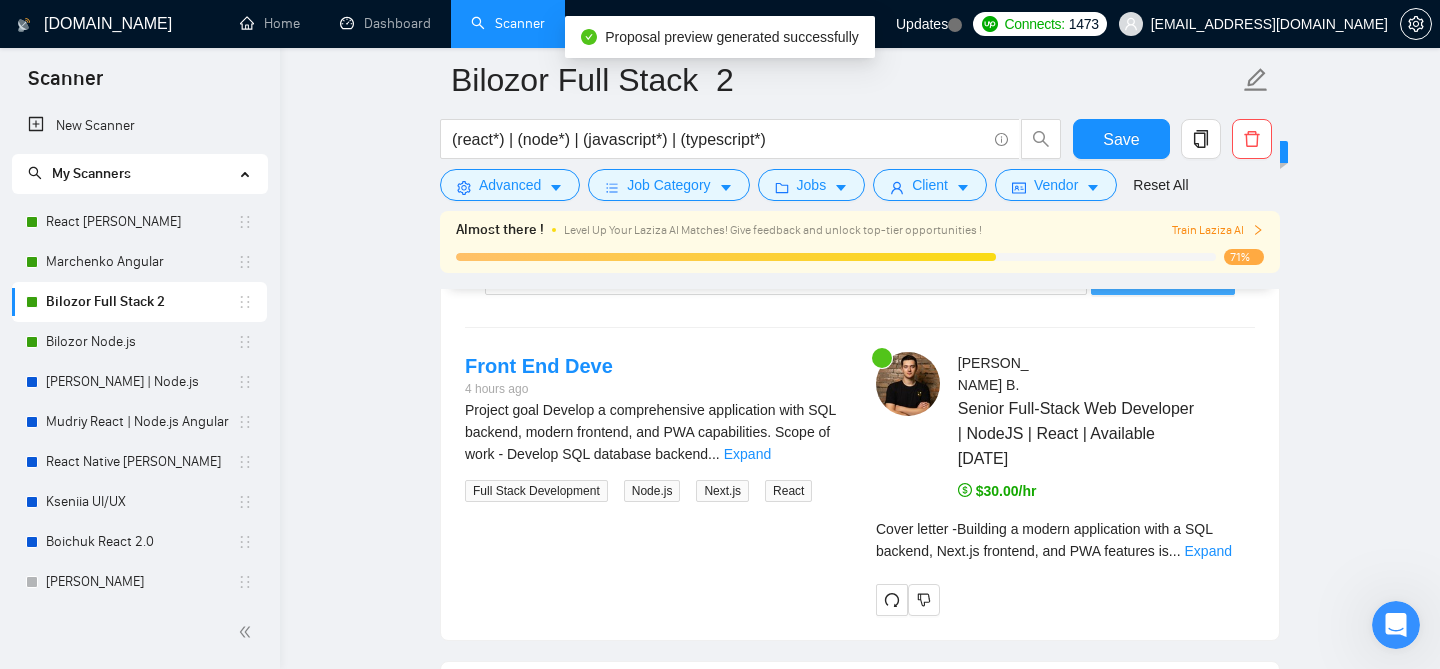 scroll, scrollTop: 3427, scrollLeft: 0, axis: vertical 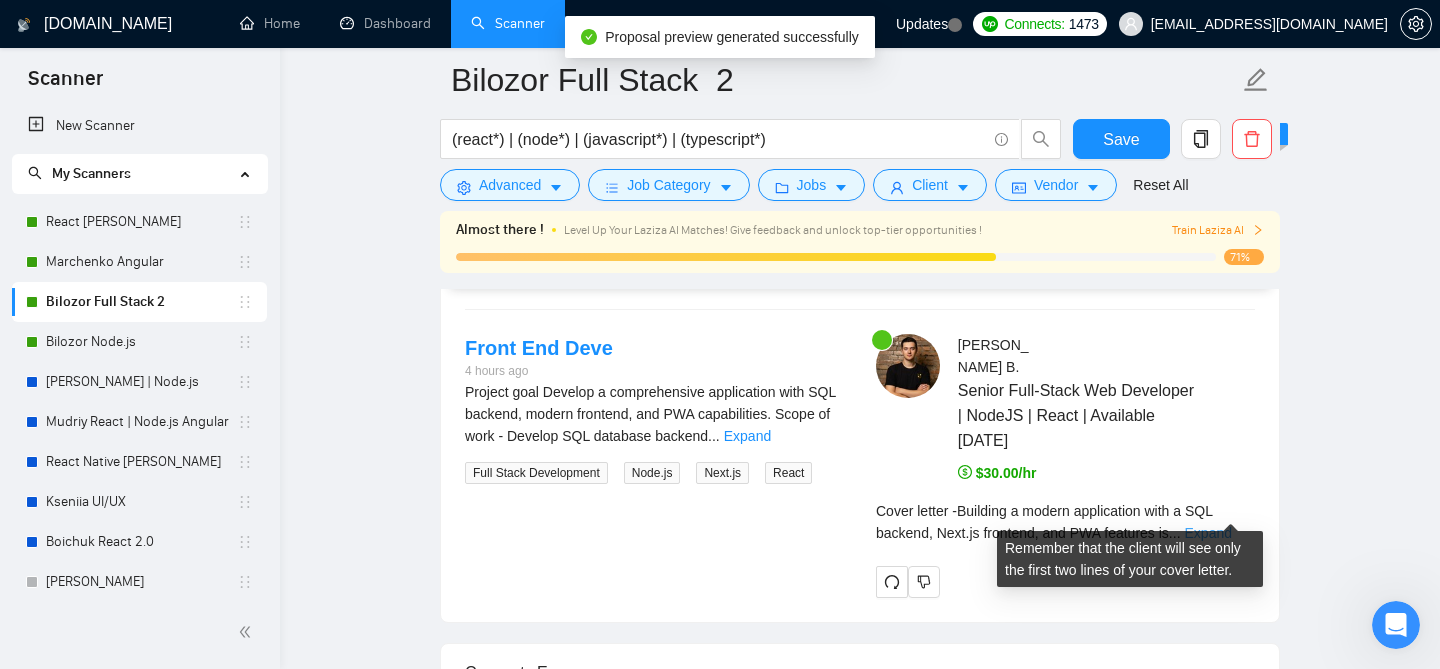 click on "Expand" at bounding box center (1208, 533) 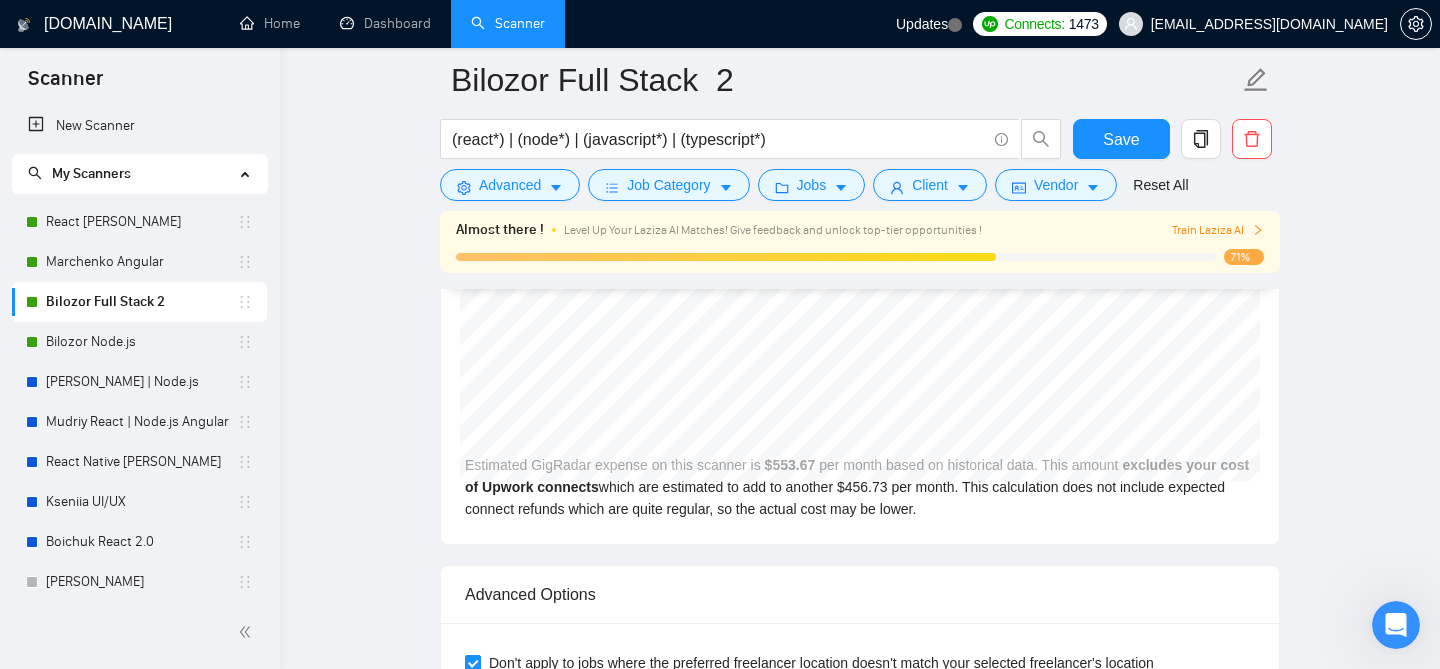 scroll, scrollTop: 4243, scrollLeft: 0, axis: vertical 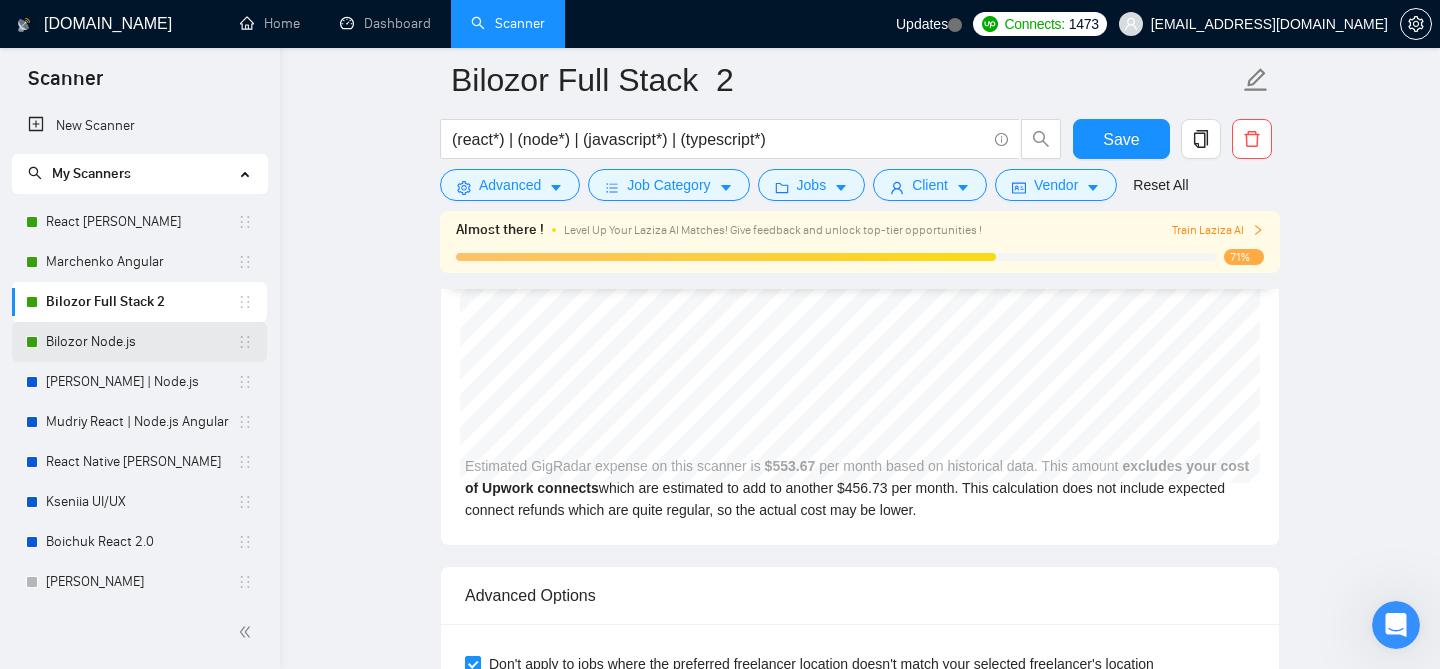 click on "Bilozor Node.js" at bounding box center [141, 342] 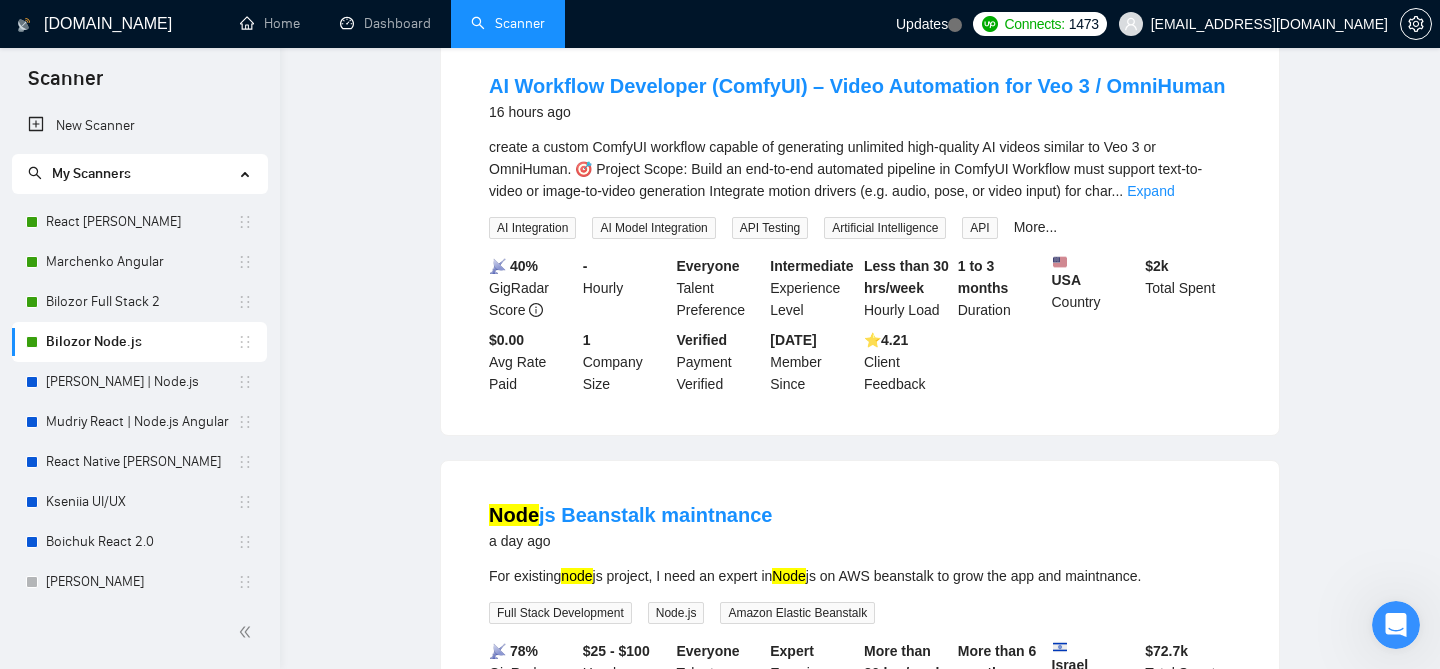 scroll, scrollTop: 0, scrollLeft: 0, axis: both 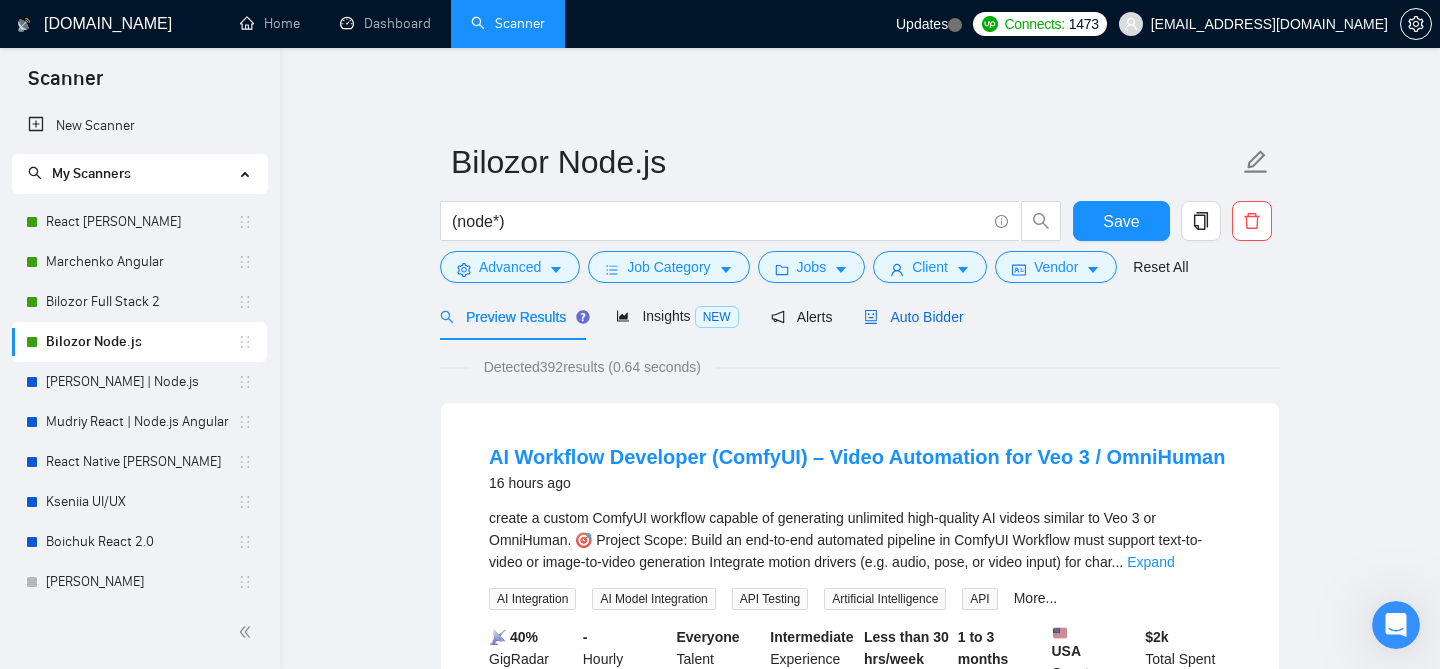 click on "Auto Bidder" at bounding box center (913, 317) 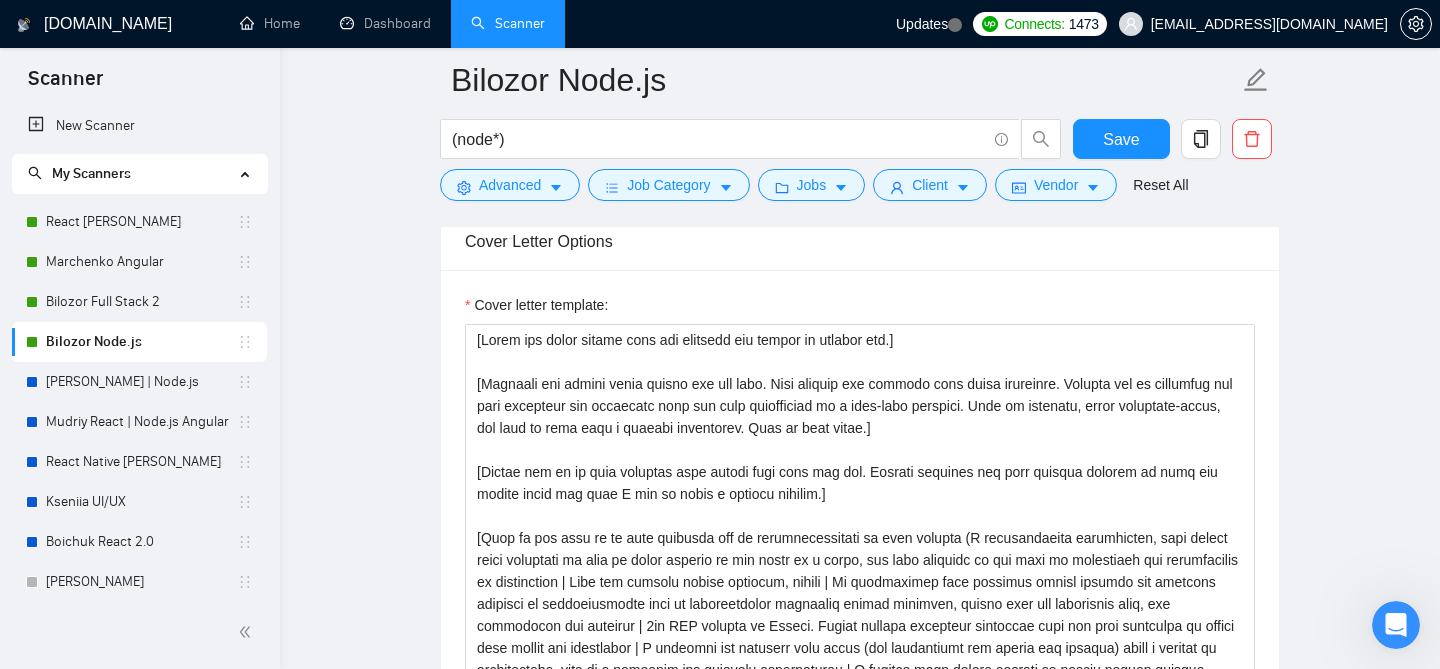 scroll, scrollTop: 1320, scrollLeft: 0, axis: vertical 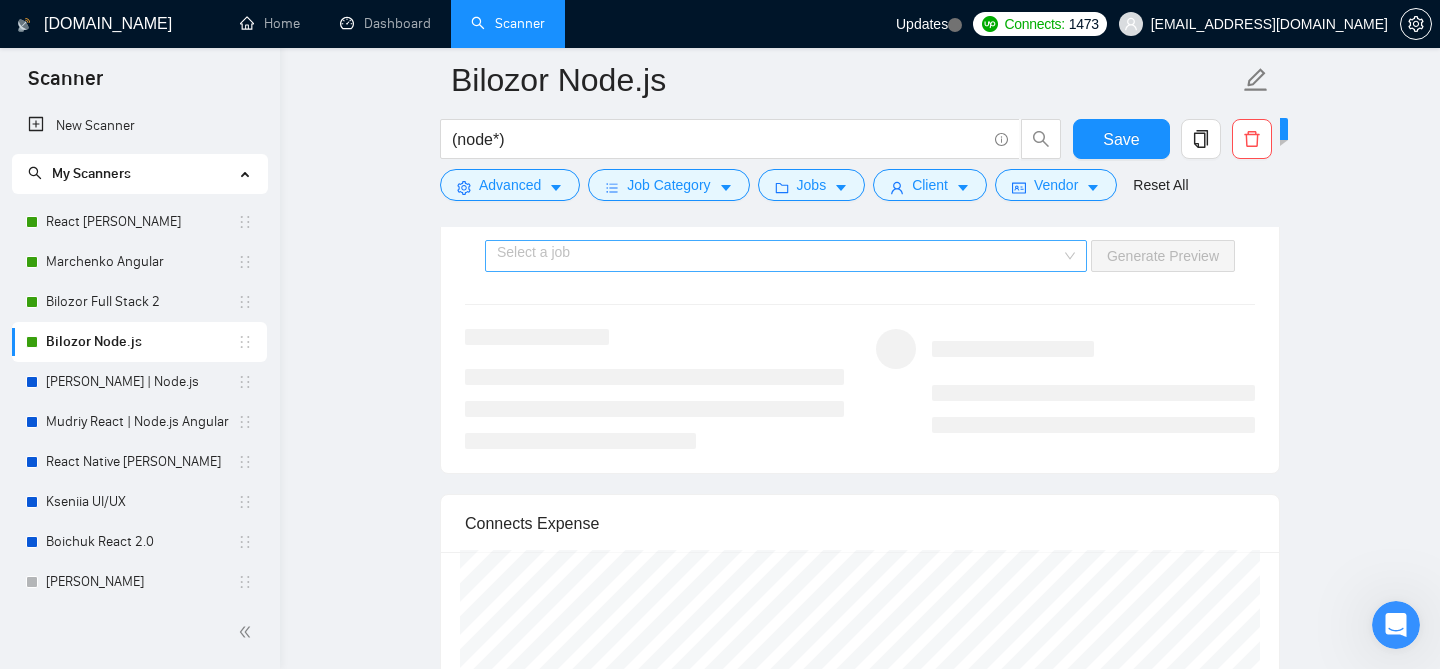 click at bounding box center (779, 256) 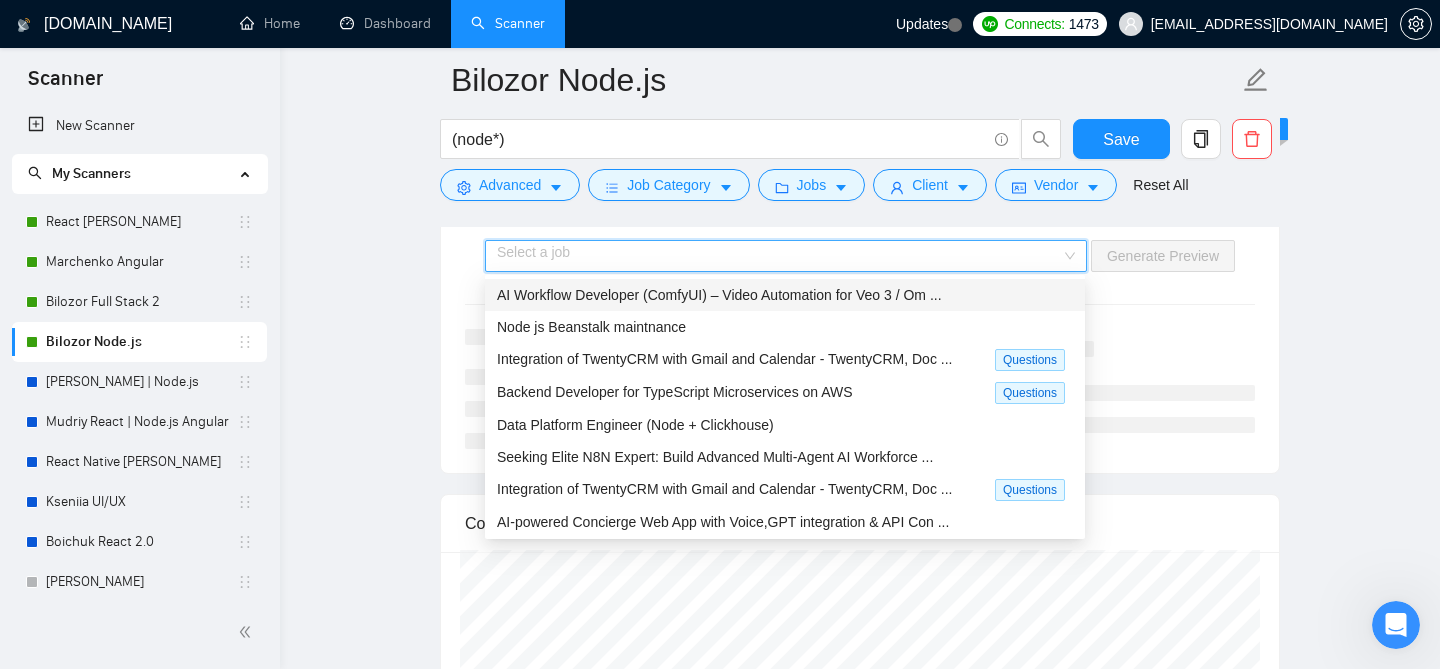click on "AI Workflow Developer (ComfyUI) – Video Automation for Veo 3 / Om ..." at bounding box center (719, 295) 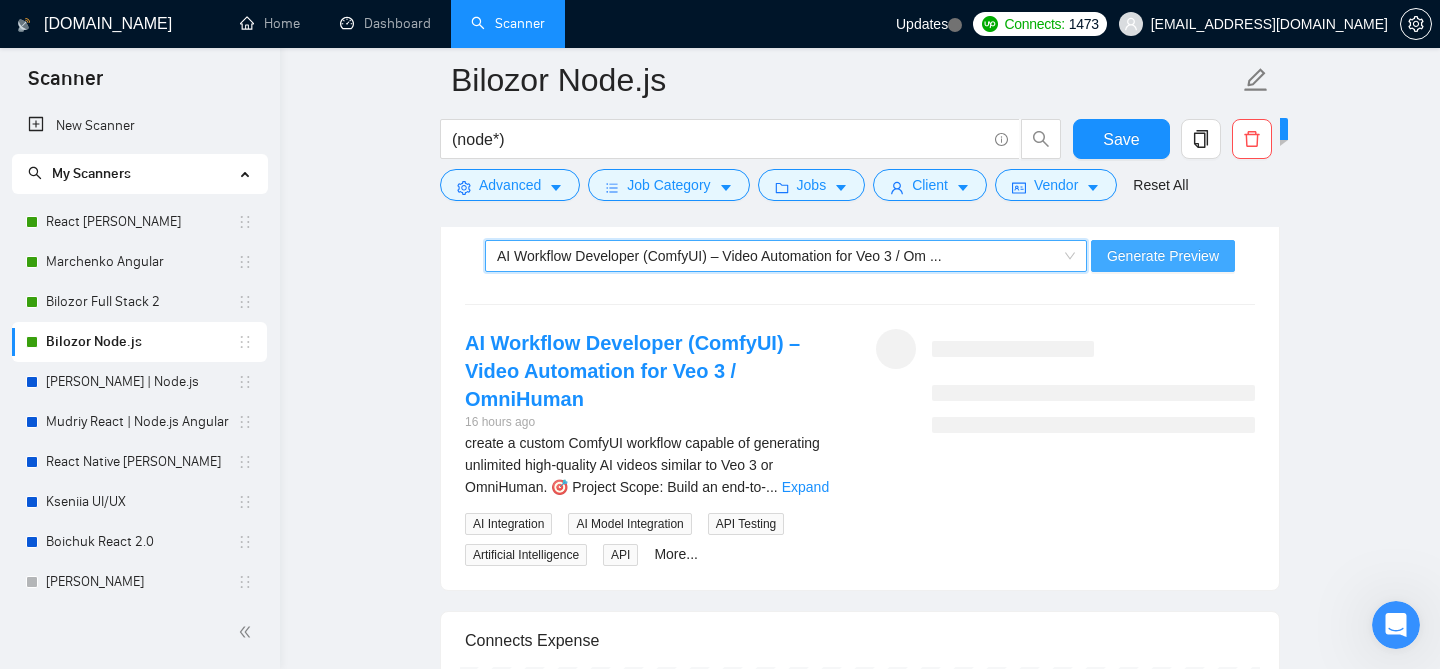 click on "Generate Preview" at bounding box center [1163, 256] 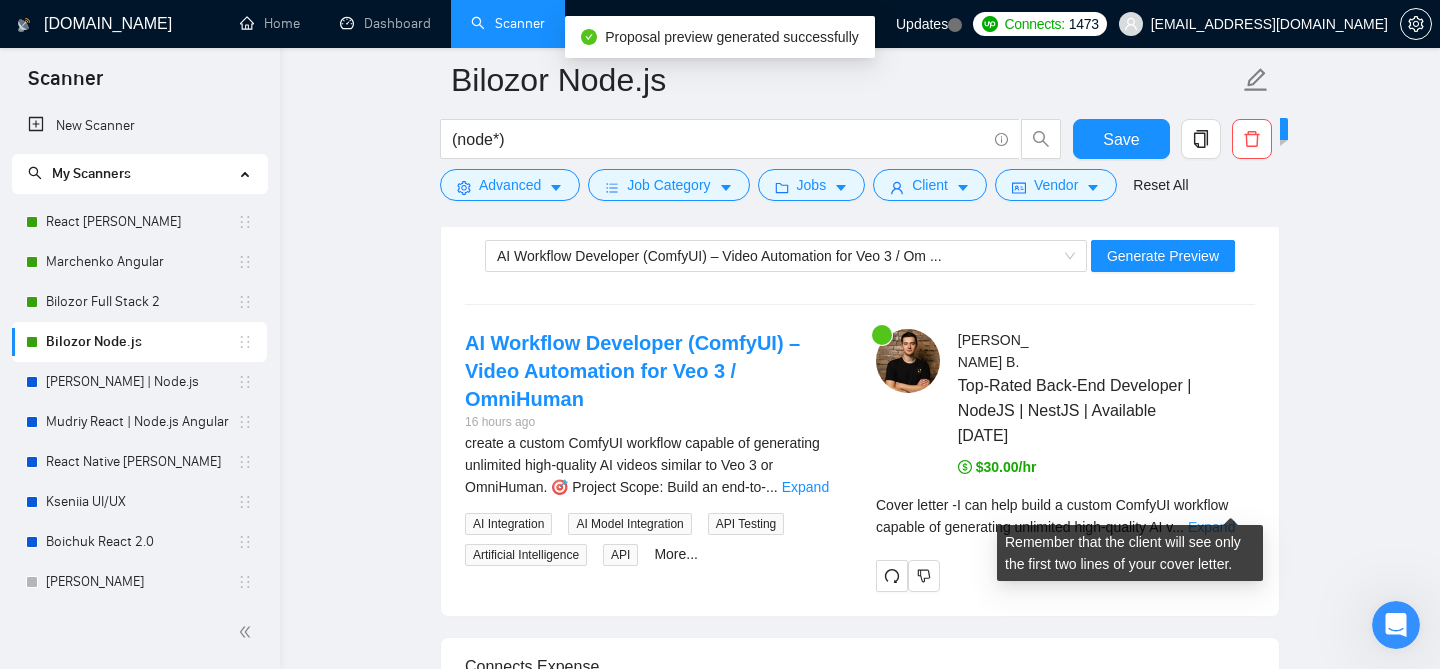 click on "Expand" at bounding box center [1211, 527] 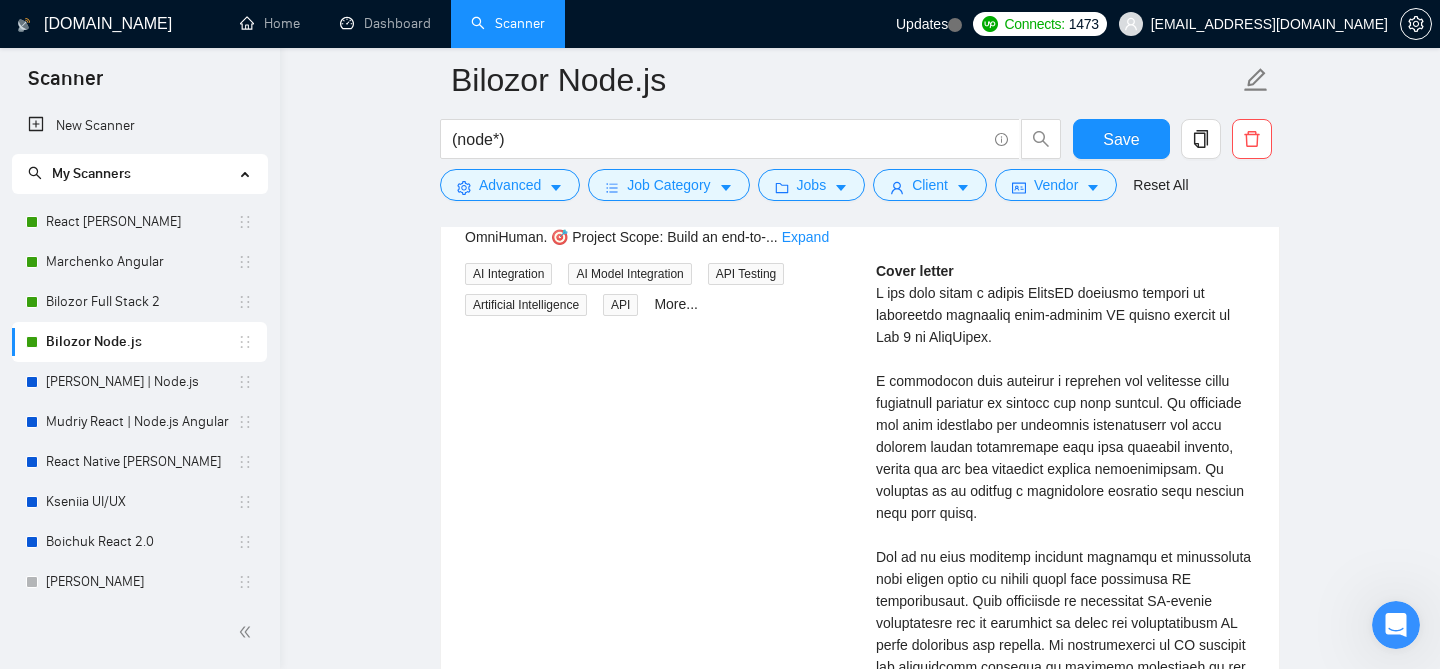 scroll, scrollTop: 3237, scrollLeft: 0, axis: vertical 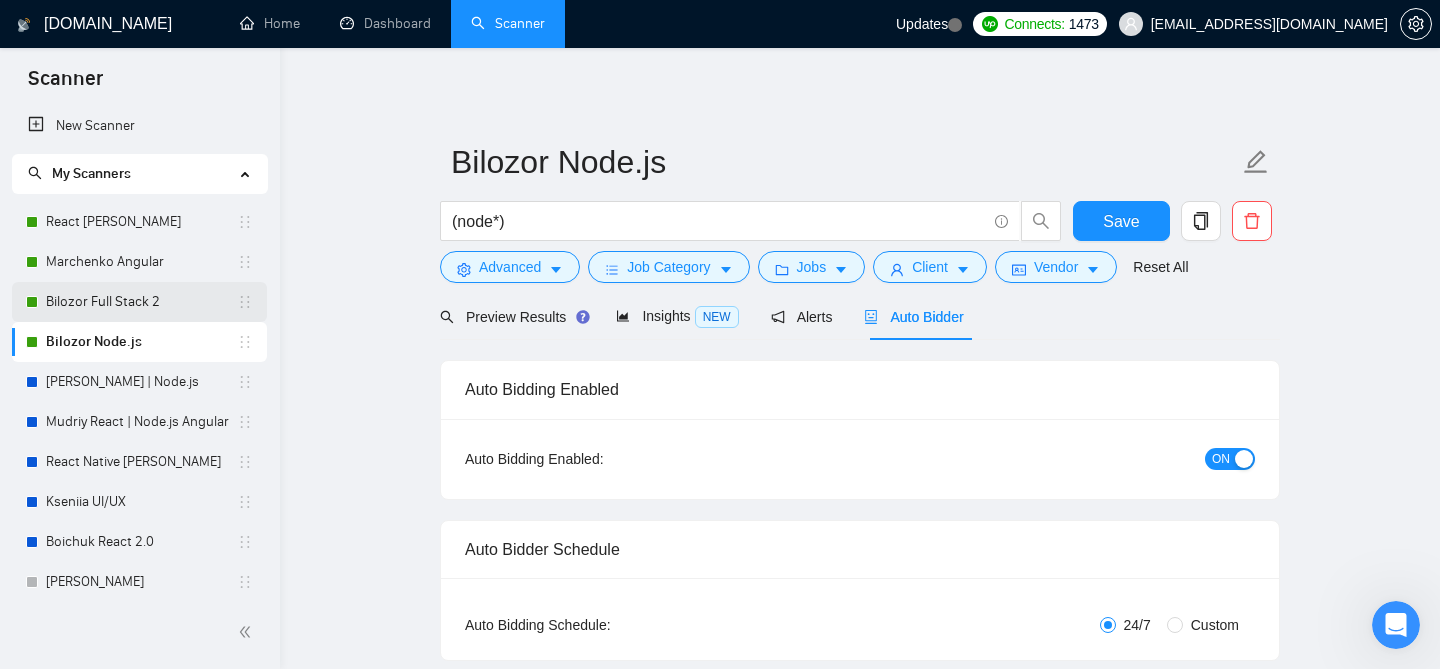 click on "Bilozor Full Stack  2" at bounding box center (141, 302) 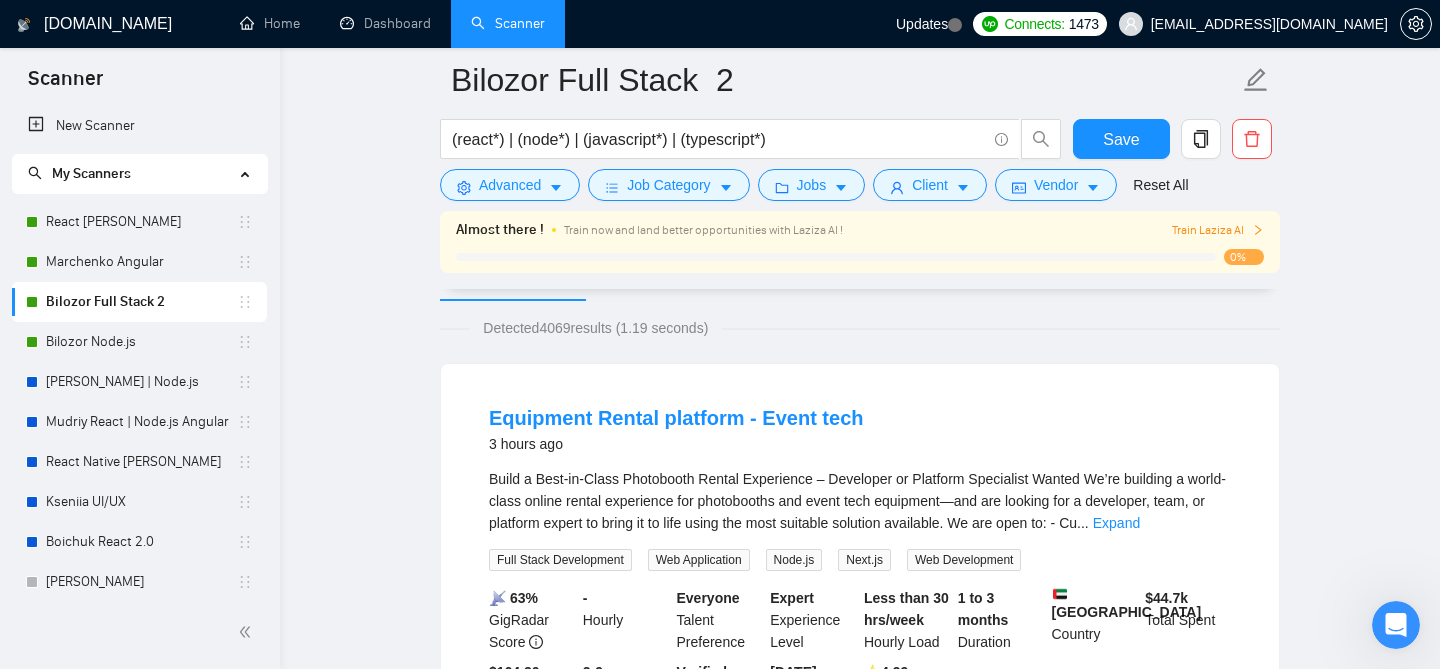 scroll, scrollTop: 0, scrollLeft: 0, axis: both 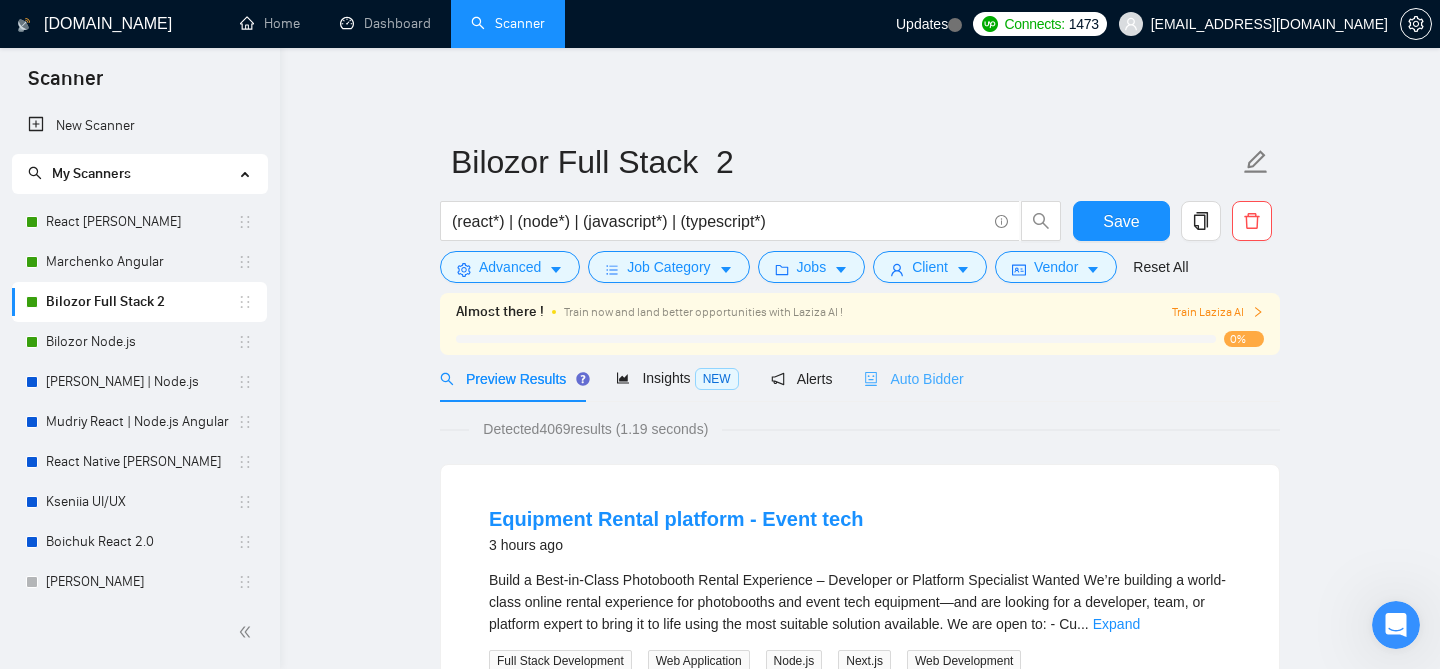 click on "Auto Bidder" at bounding box center (913, 378) 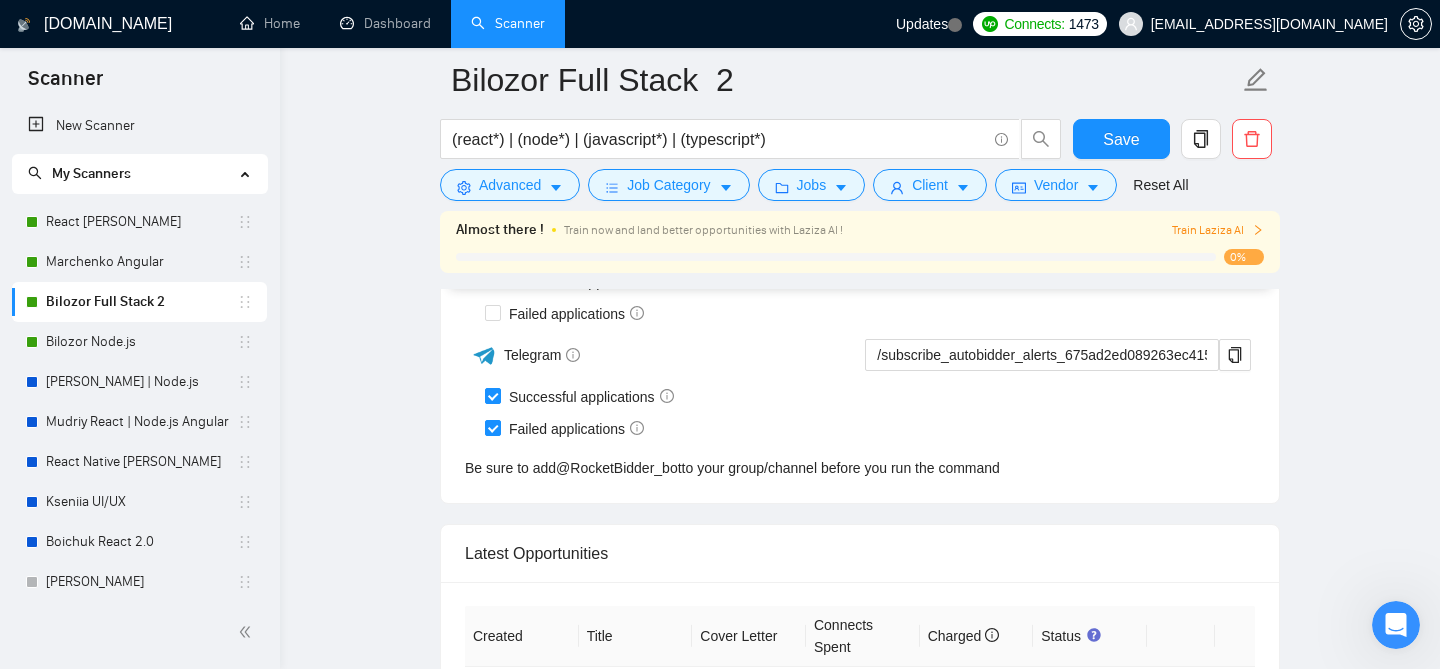 scroll, scrollTop: 4309, scrollLeft: 0, axis: vertical 